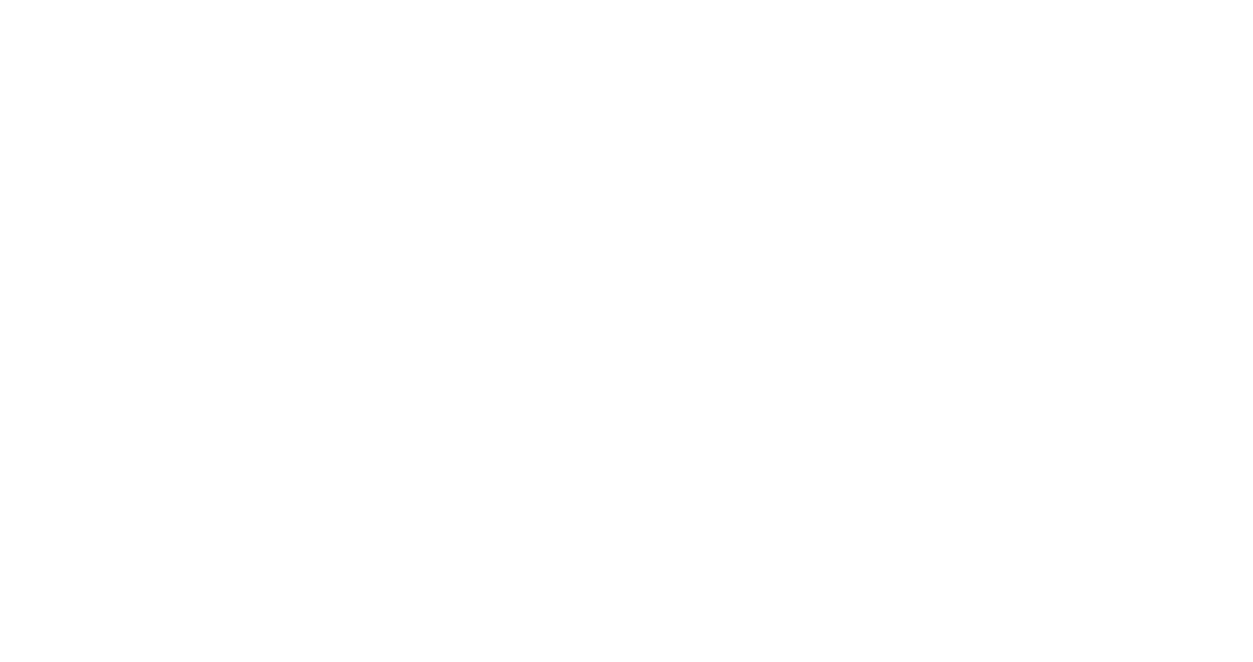 scroll, scrollTop: 0, scrollLeft: 0, axis: both 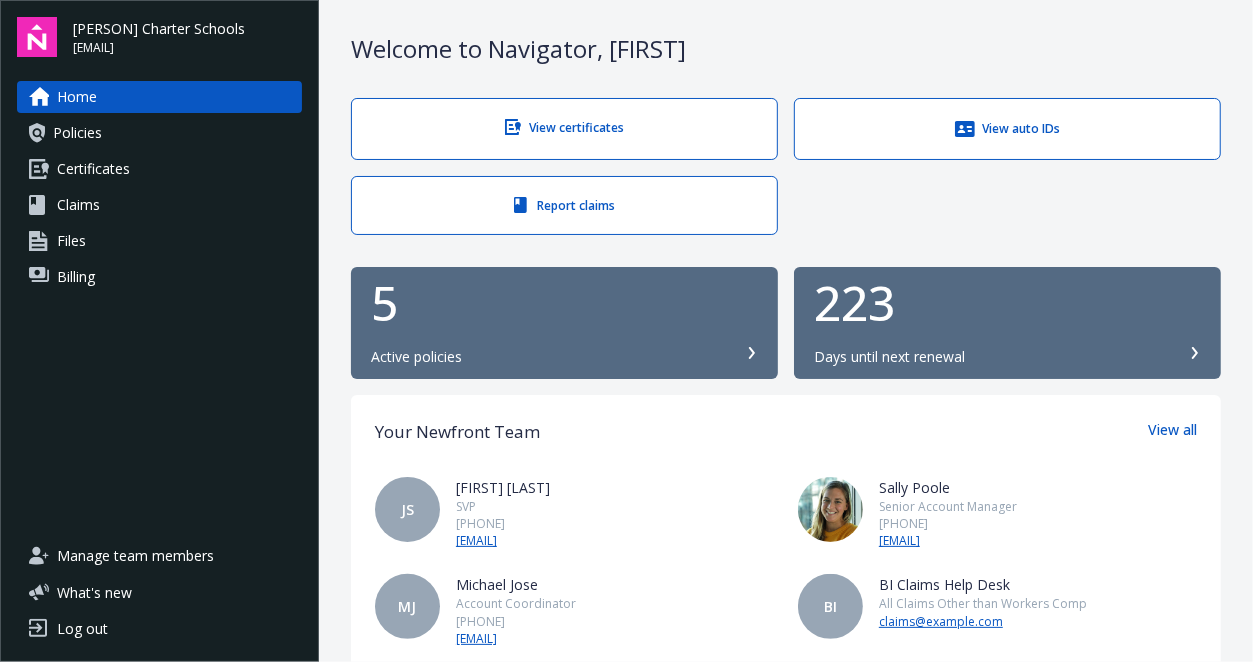 click on "View certificates" at bounding box center [564, 127] 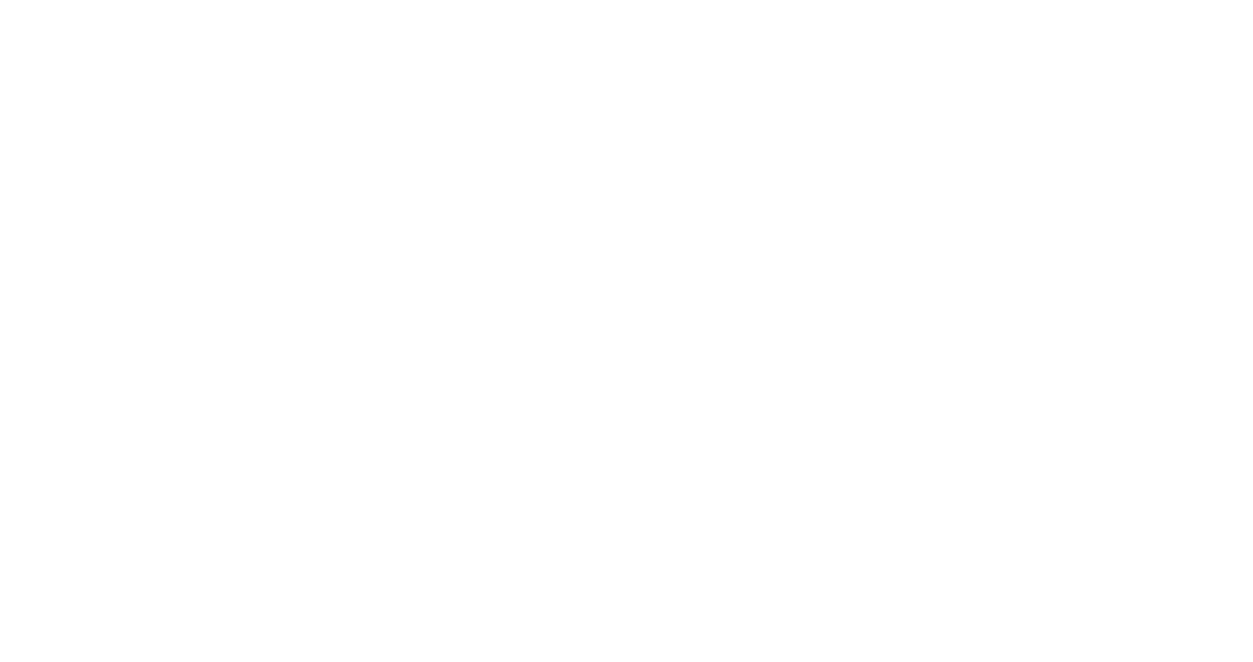 scroll, scrollTop: 0, scrollLeft: 0, axis: both 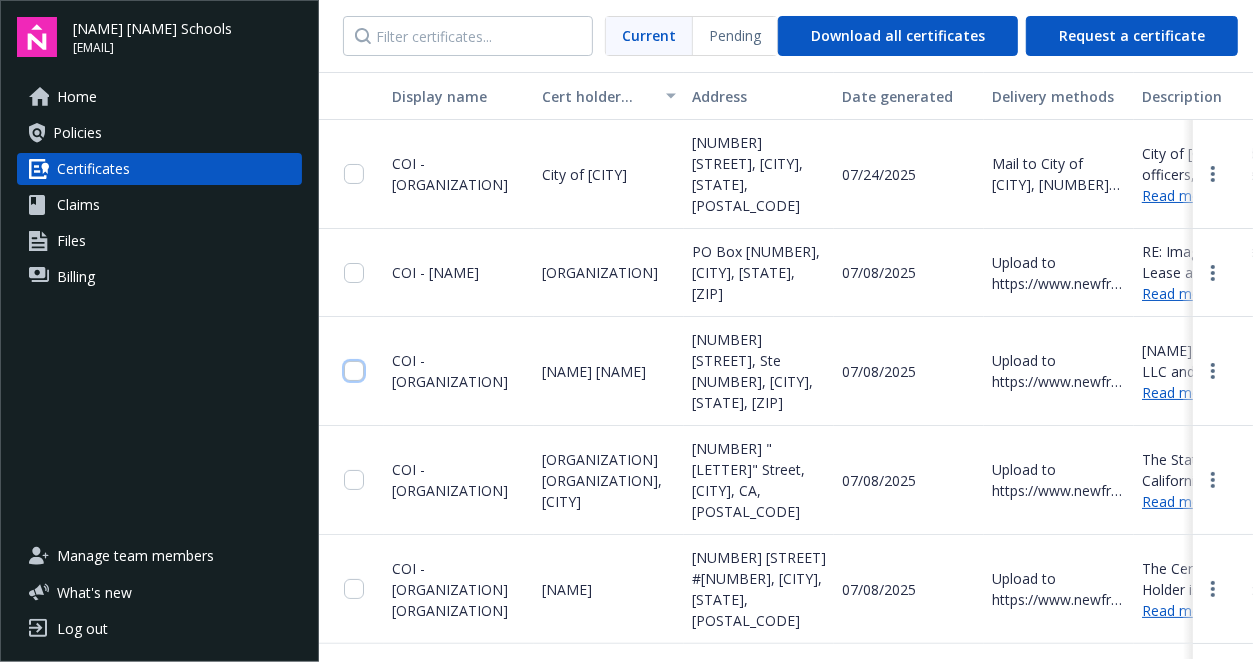 click at bounding box center [354, 371] 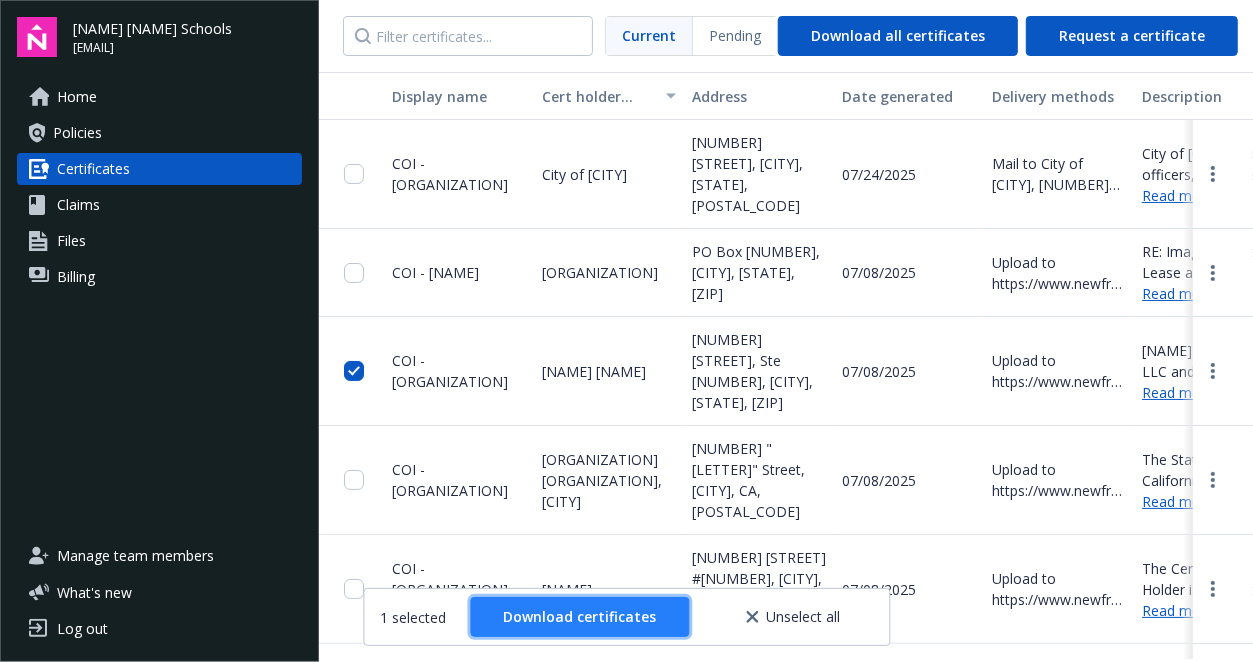 click on "Download certificates" at bounding box center (579, 616) 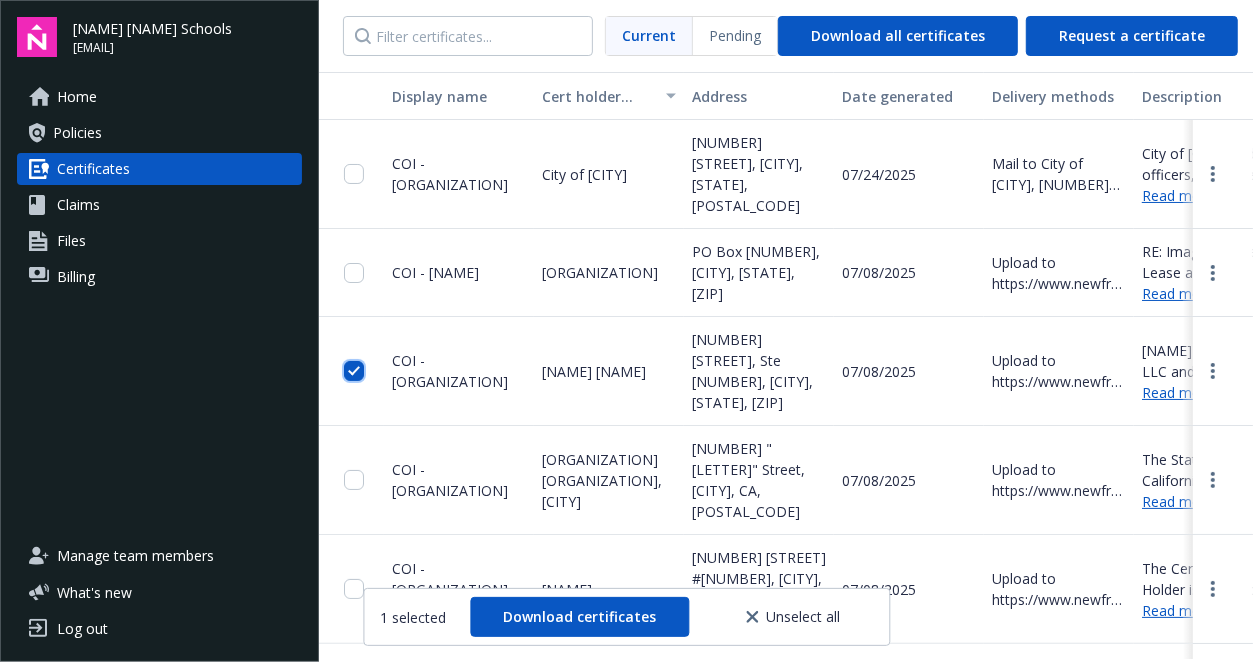 click at bounding box center [354, 371] 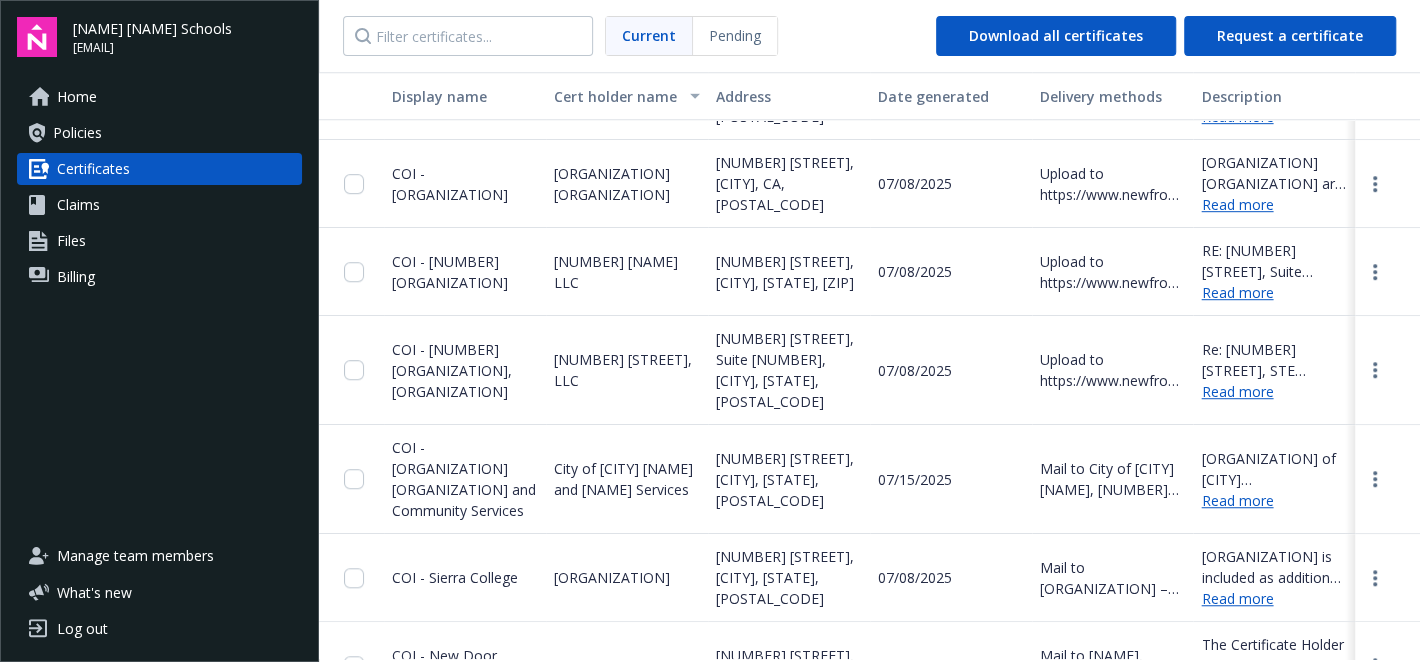 scroll, scrollTop: 637, scrollLeft: 0, axis: vertical 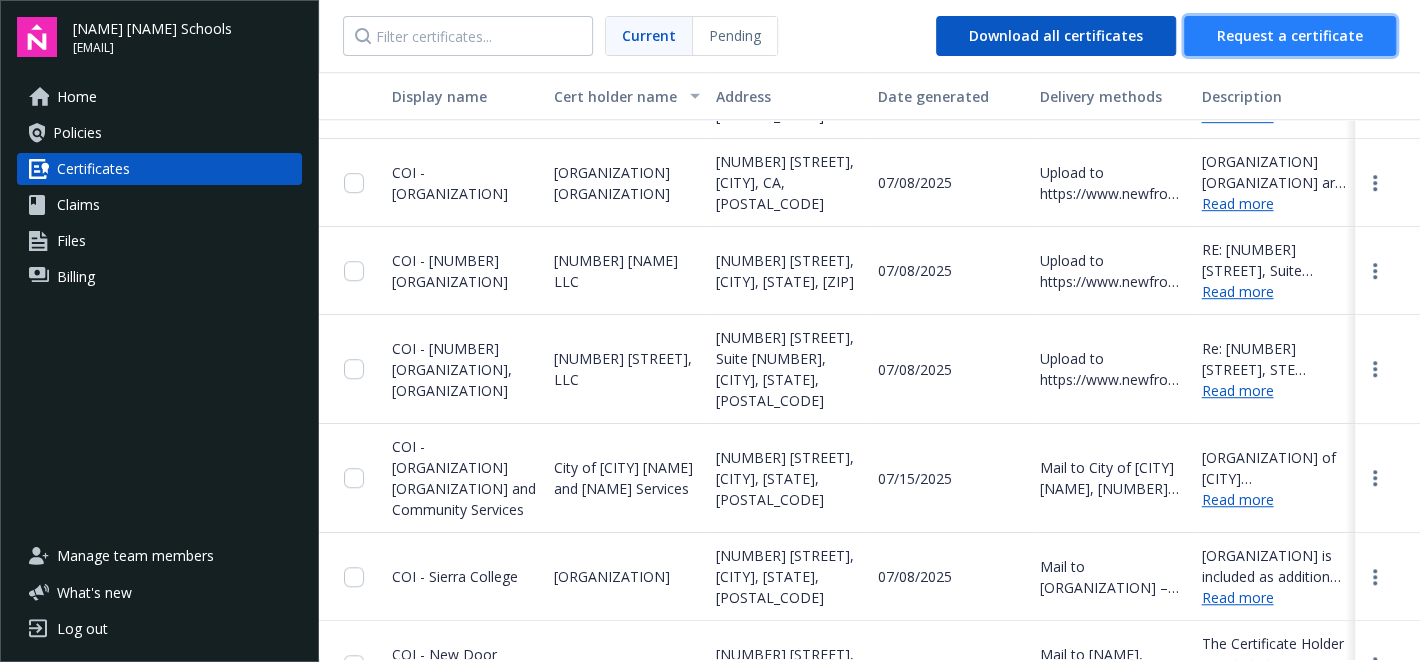 click on "Request a certificate" at bounding box center [1290, 35] 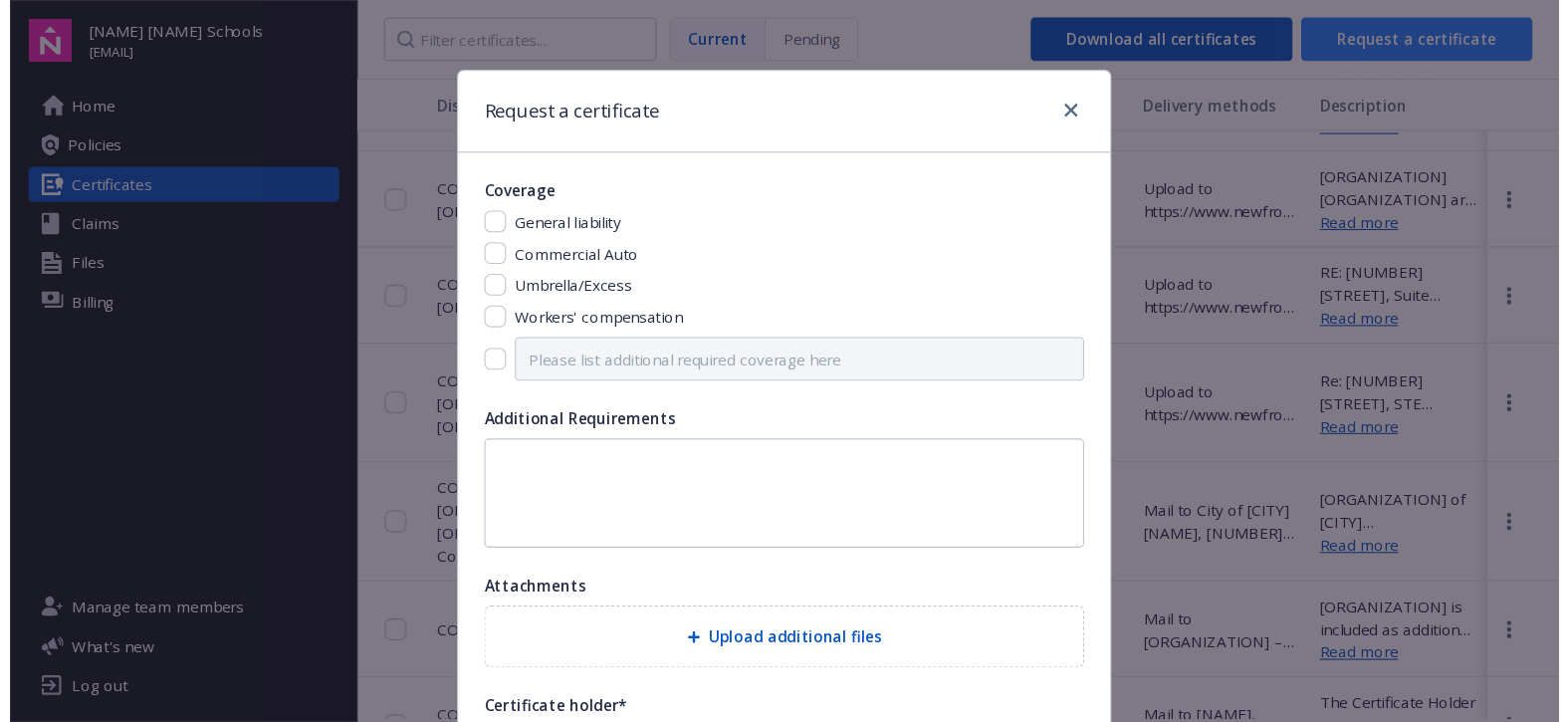 scroll, scrollTop: 634, scrollLeft: 0, axis: vertical 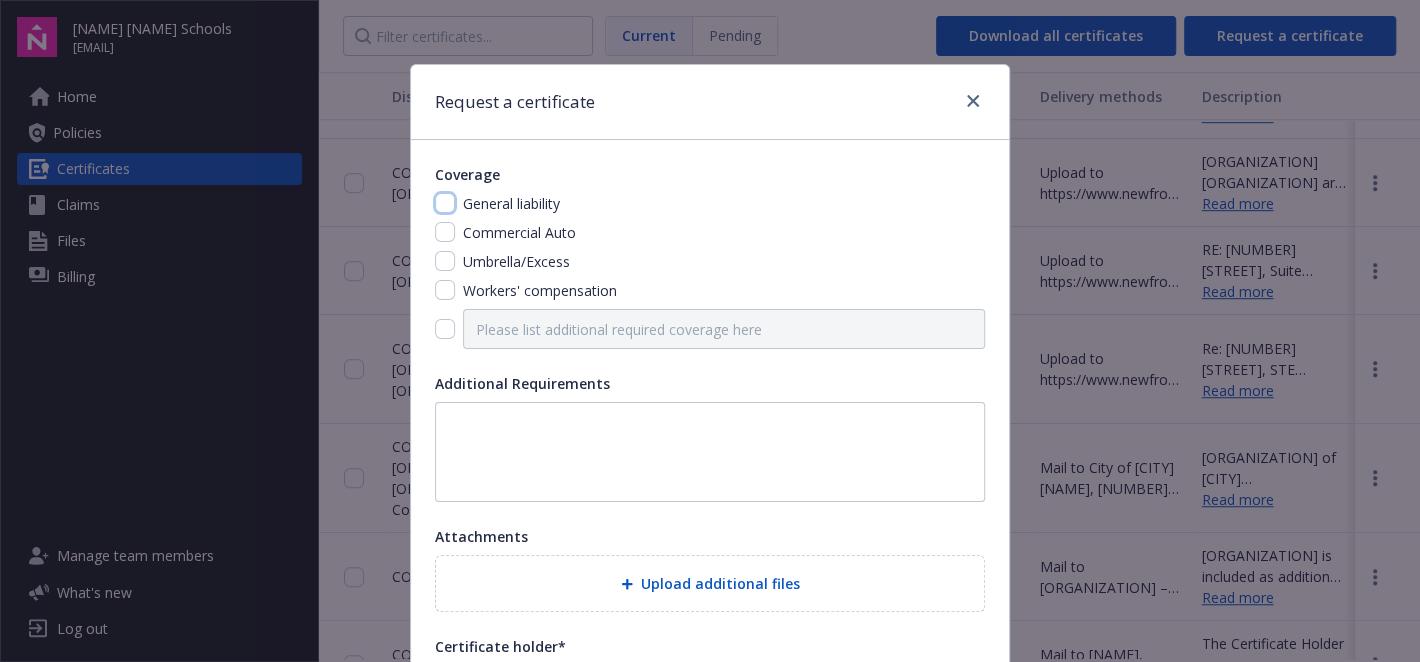 click at bounding box center (445, 203) 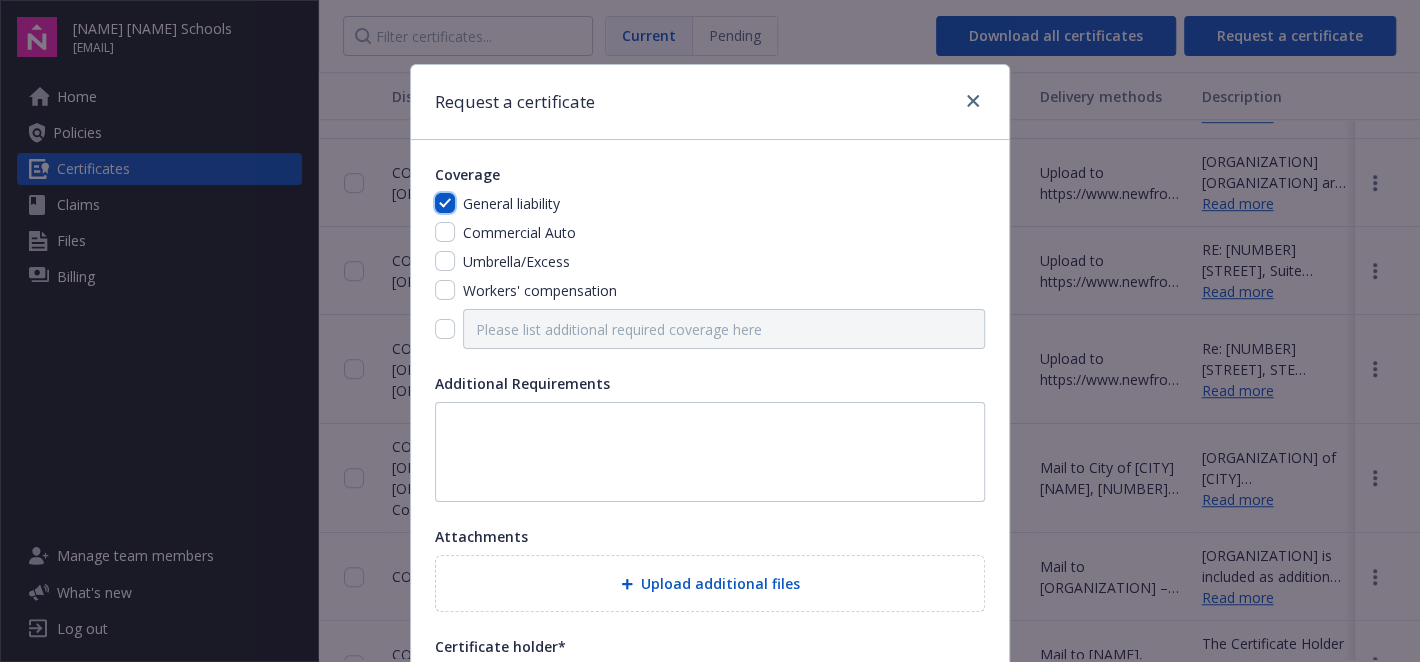 checkbox on "true" 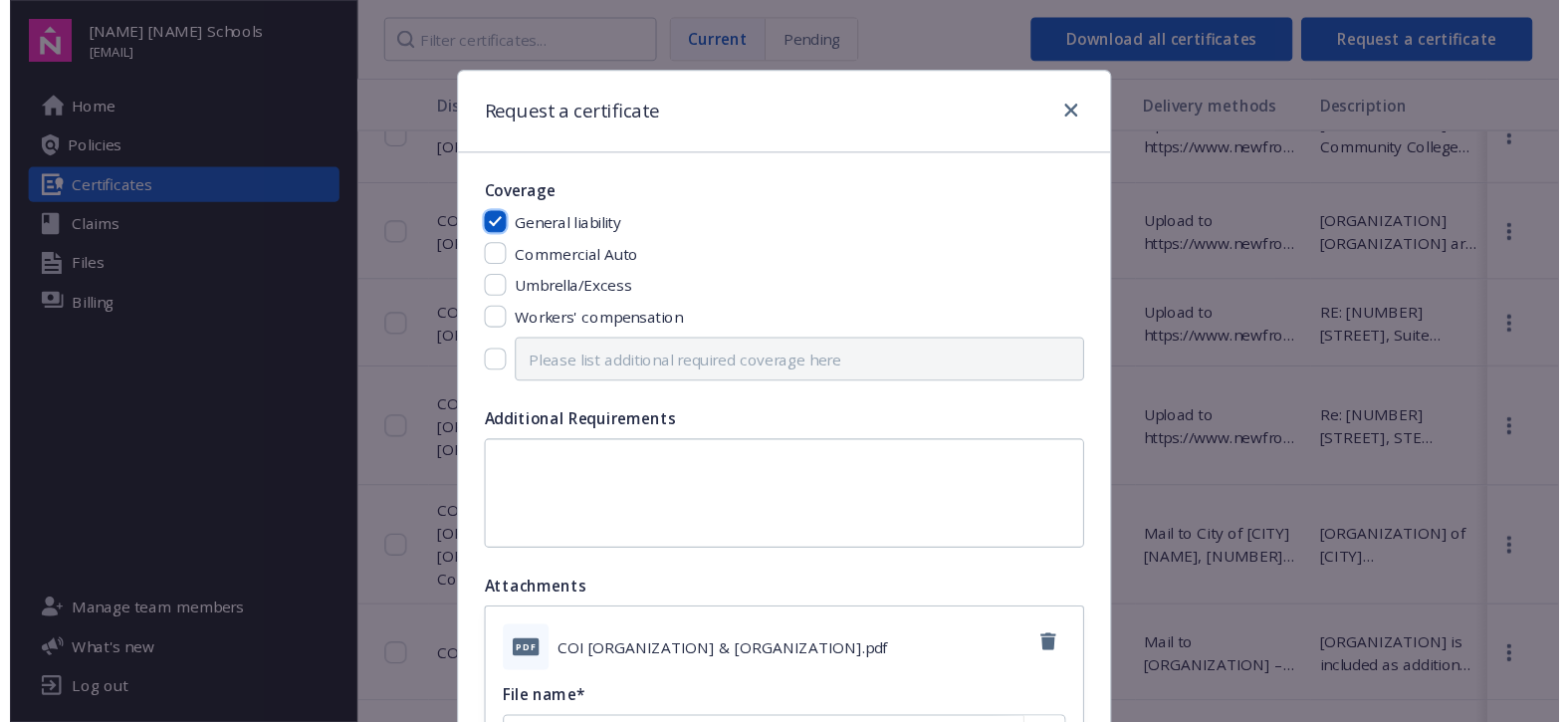 scroll, scrollTop: 547, scrollLeft: 0, axis: vertical 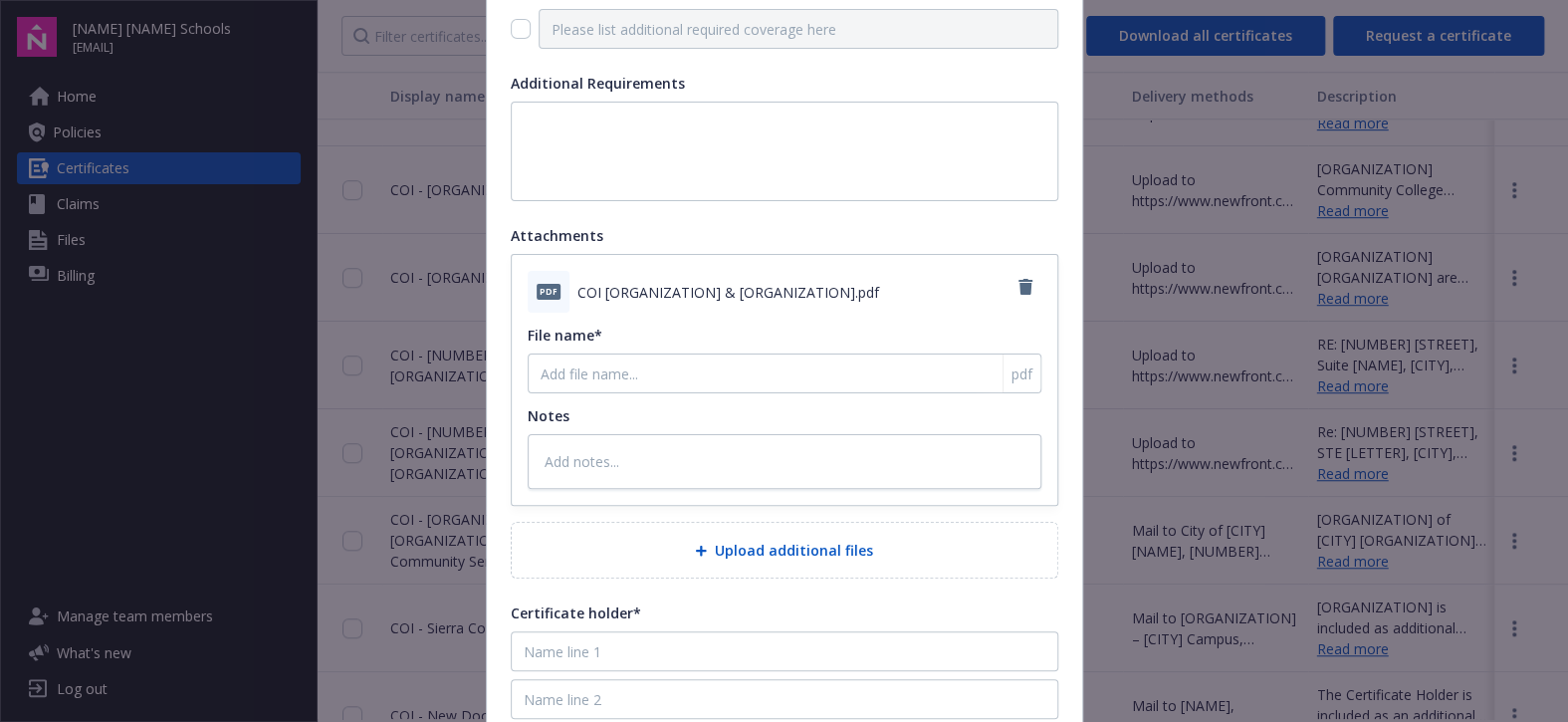type on "x" 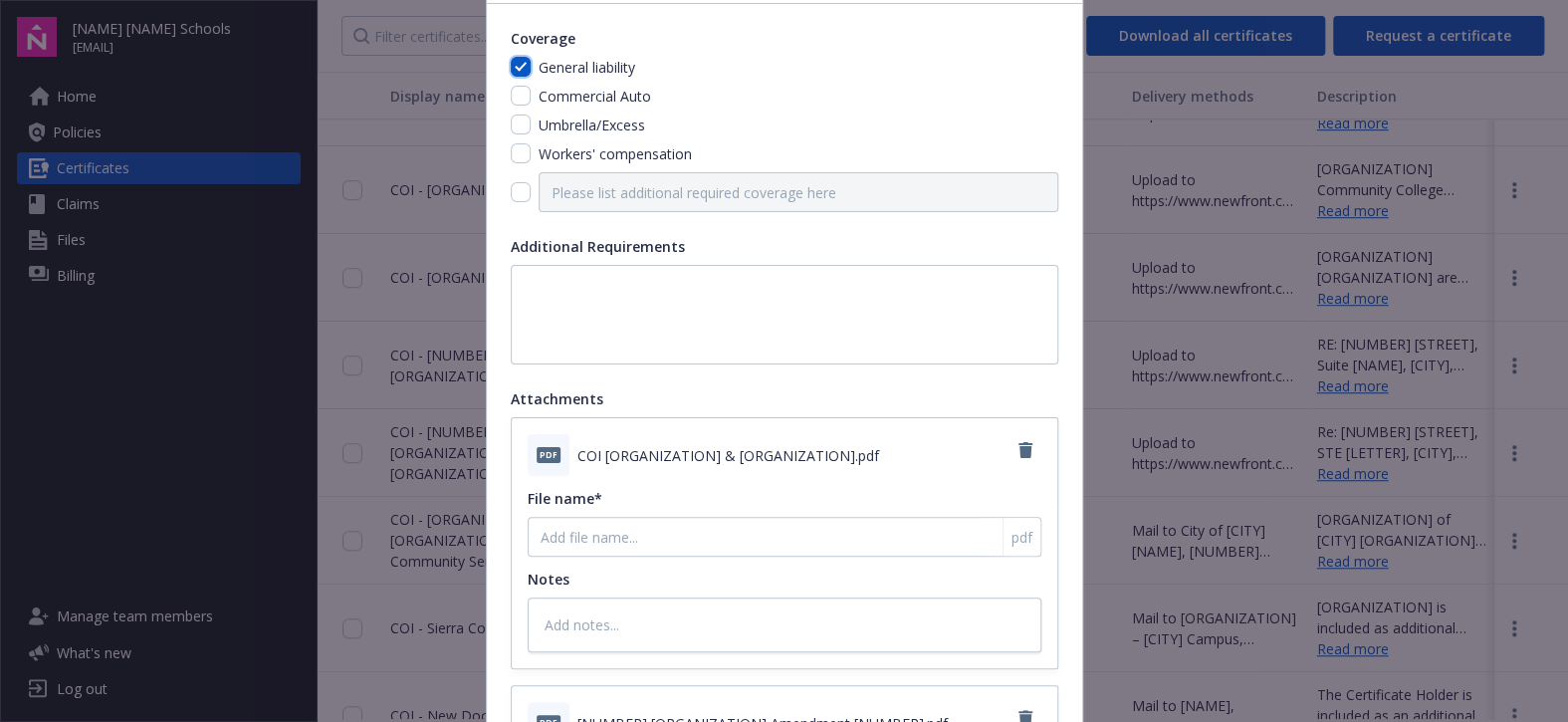 scroll, scrollTop: 100, scrollLeft: 0, axis: vertical 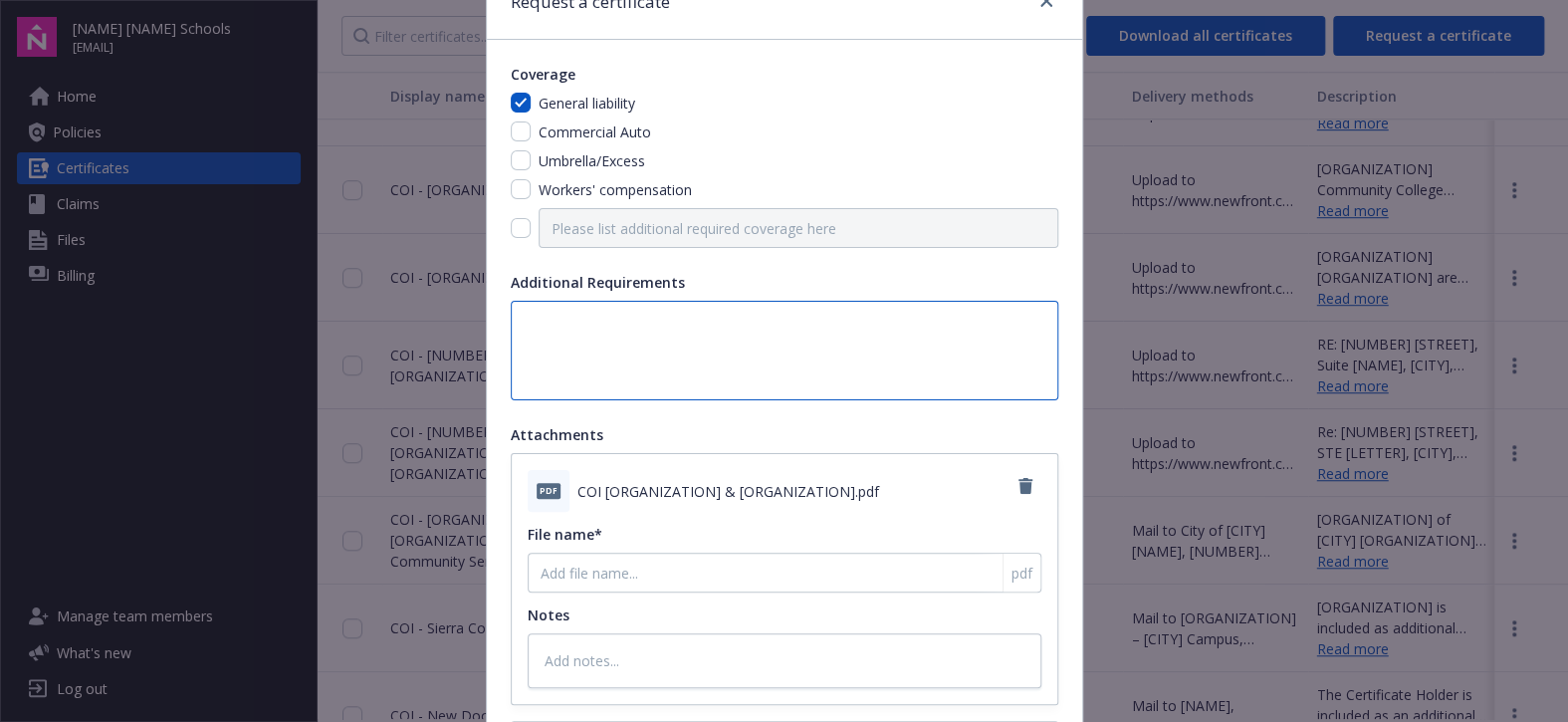 click at bounding box center (784, 351) 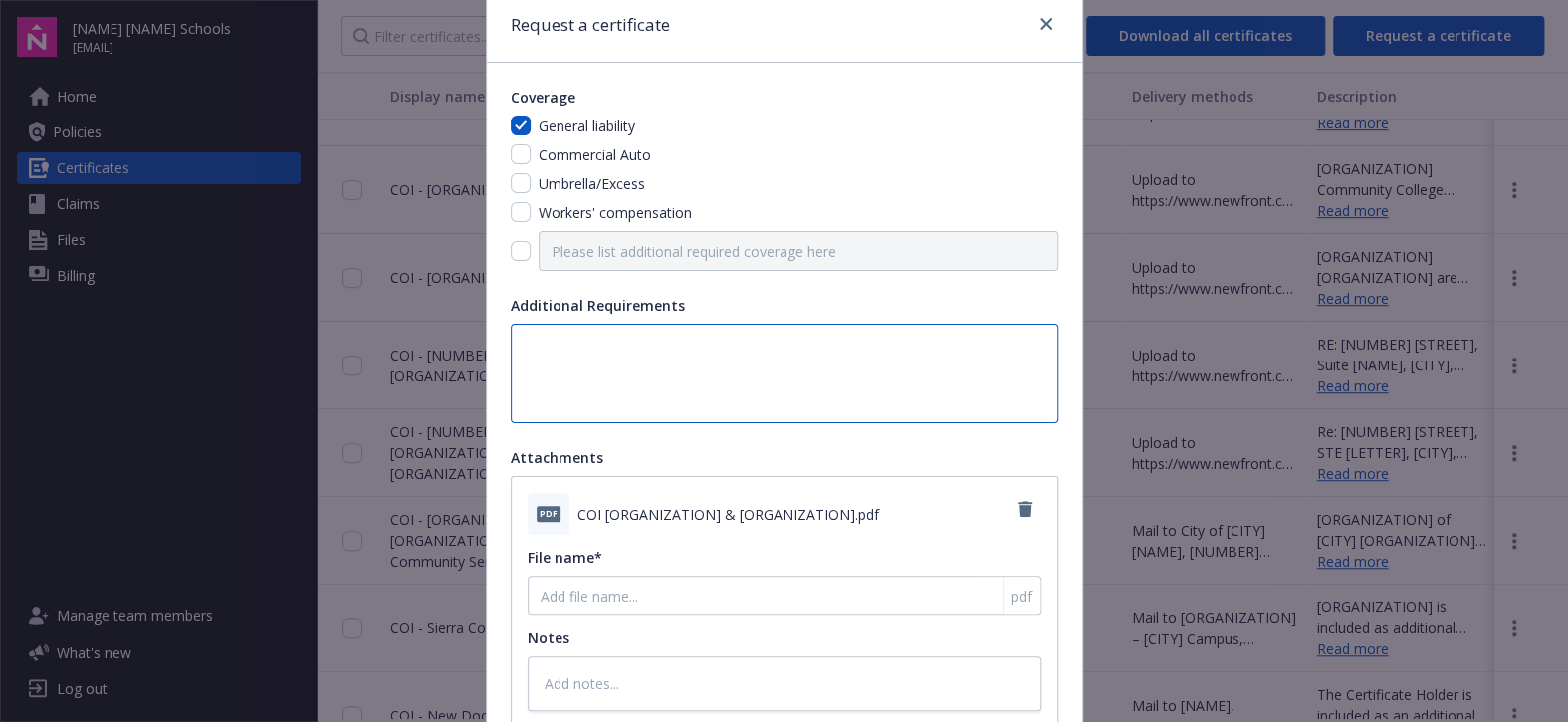 scroll, scrollTop: 0, scrollLeft: 0, axis: both 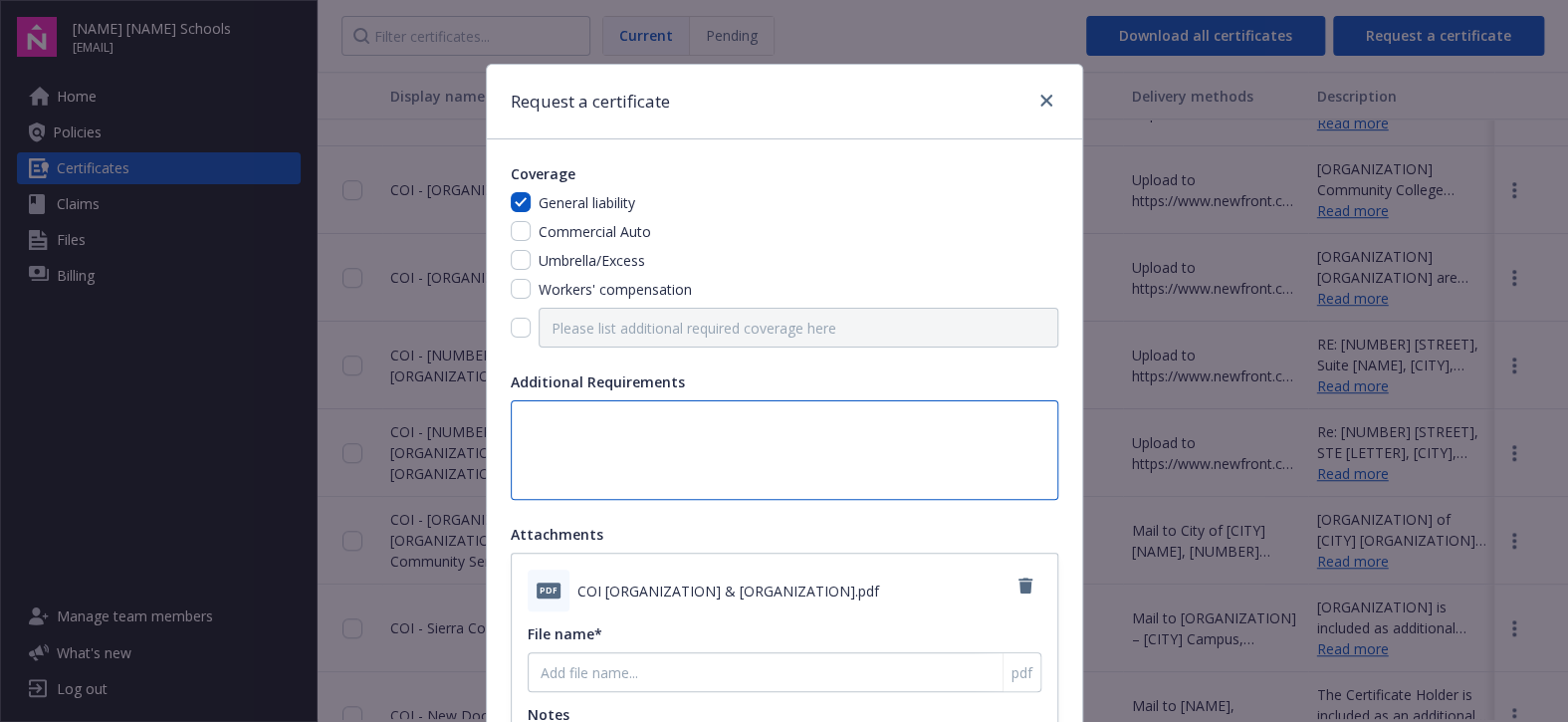 type on "H" 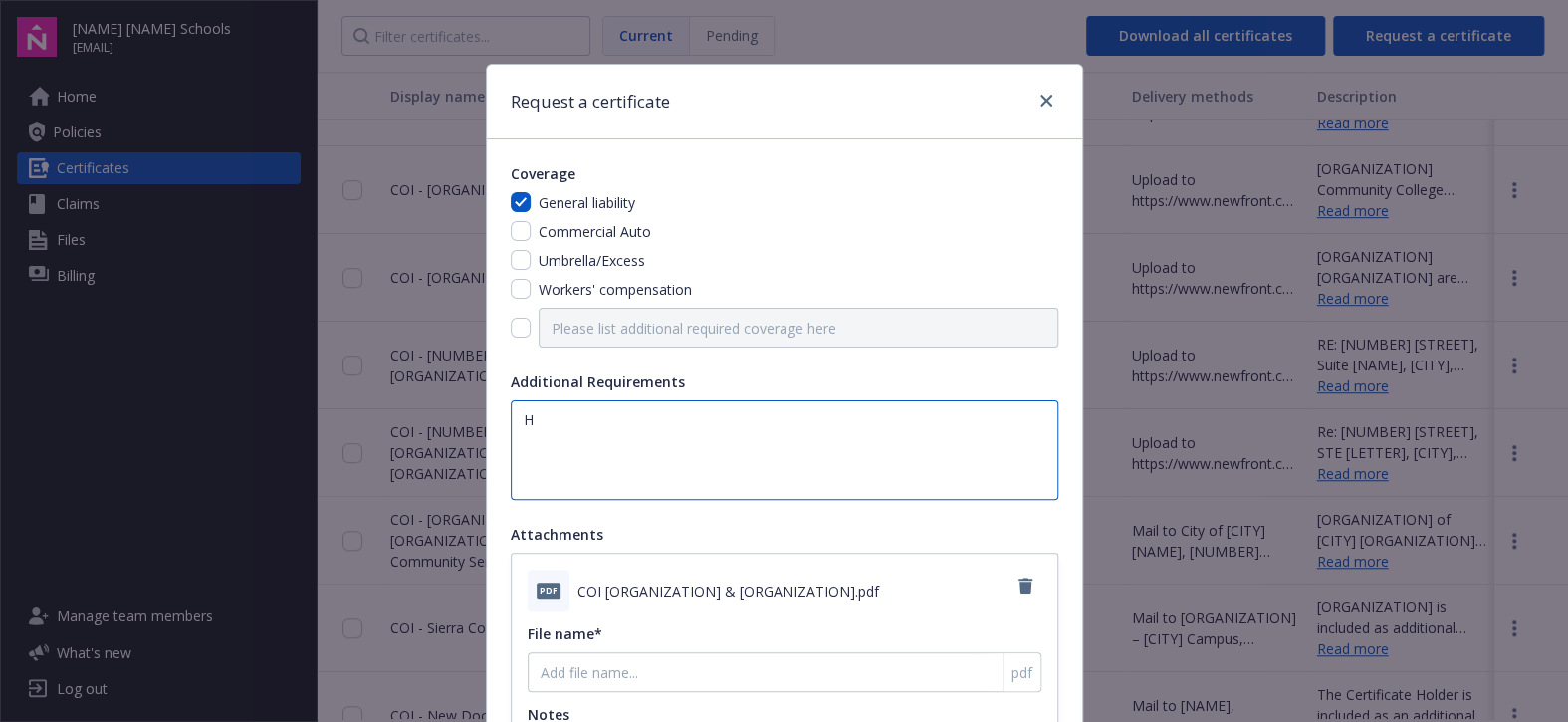 type on "He" 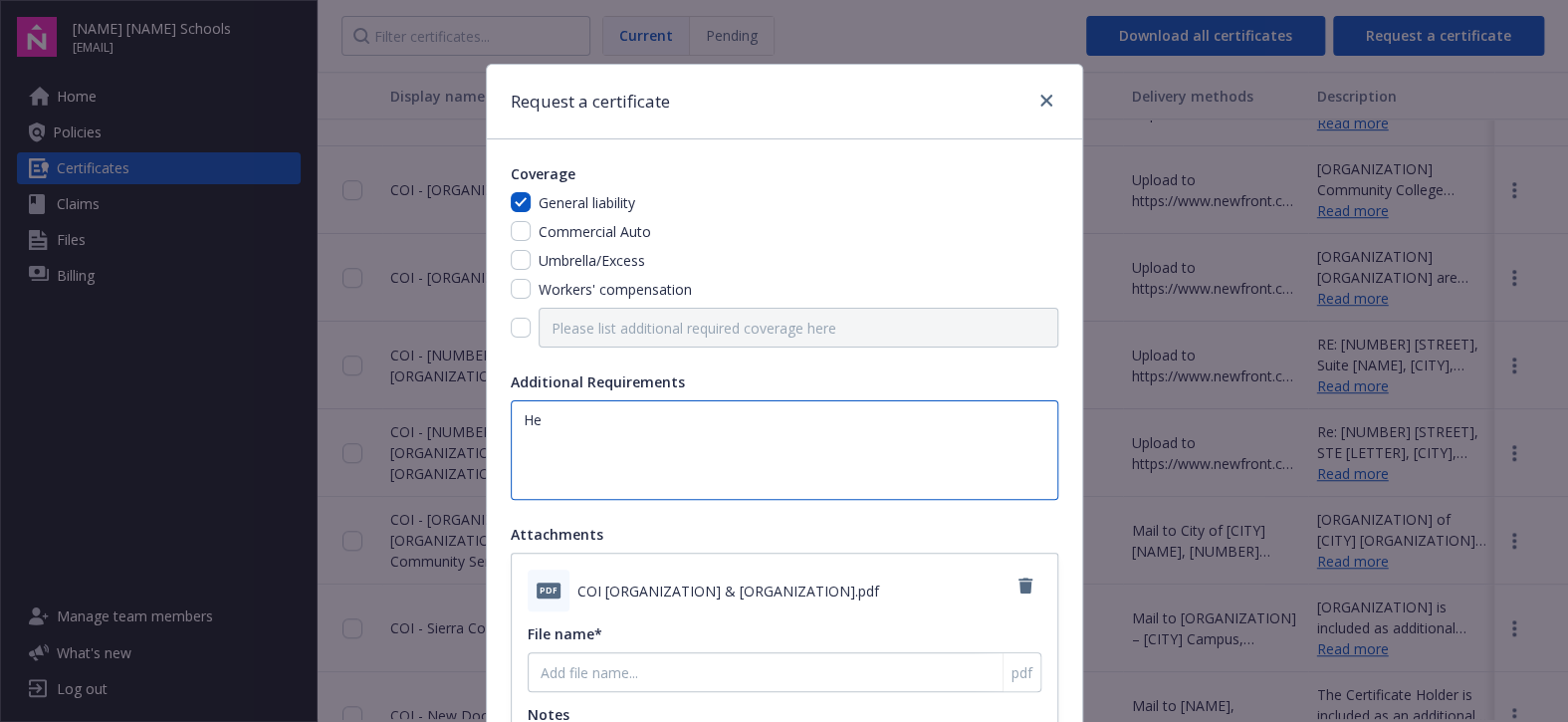 type on "Hel" 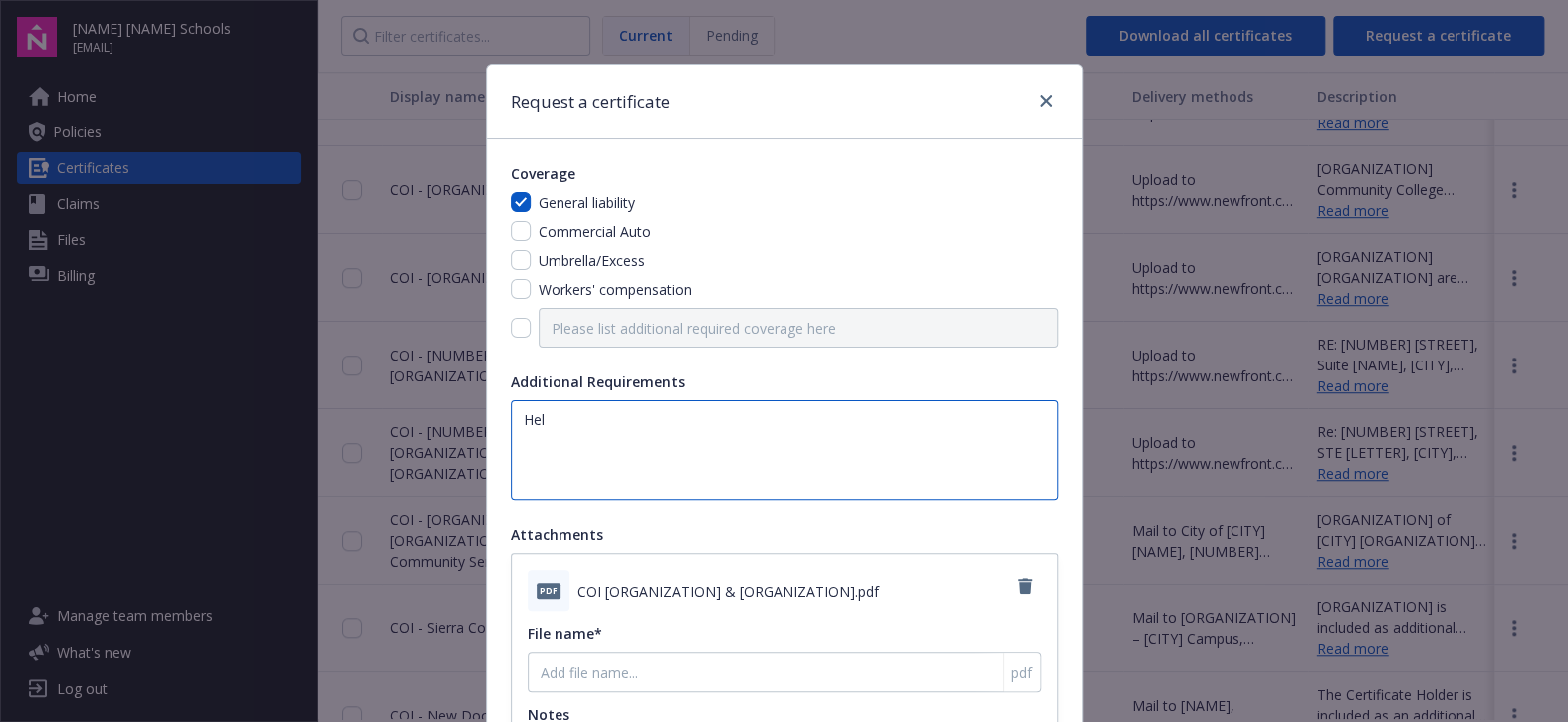 type on "Hell" 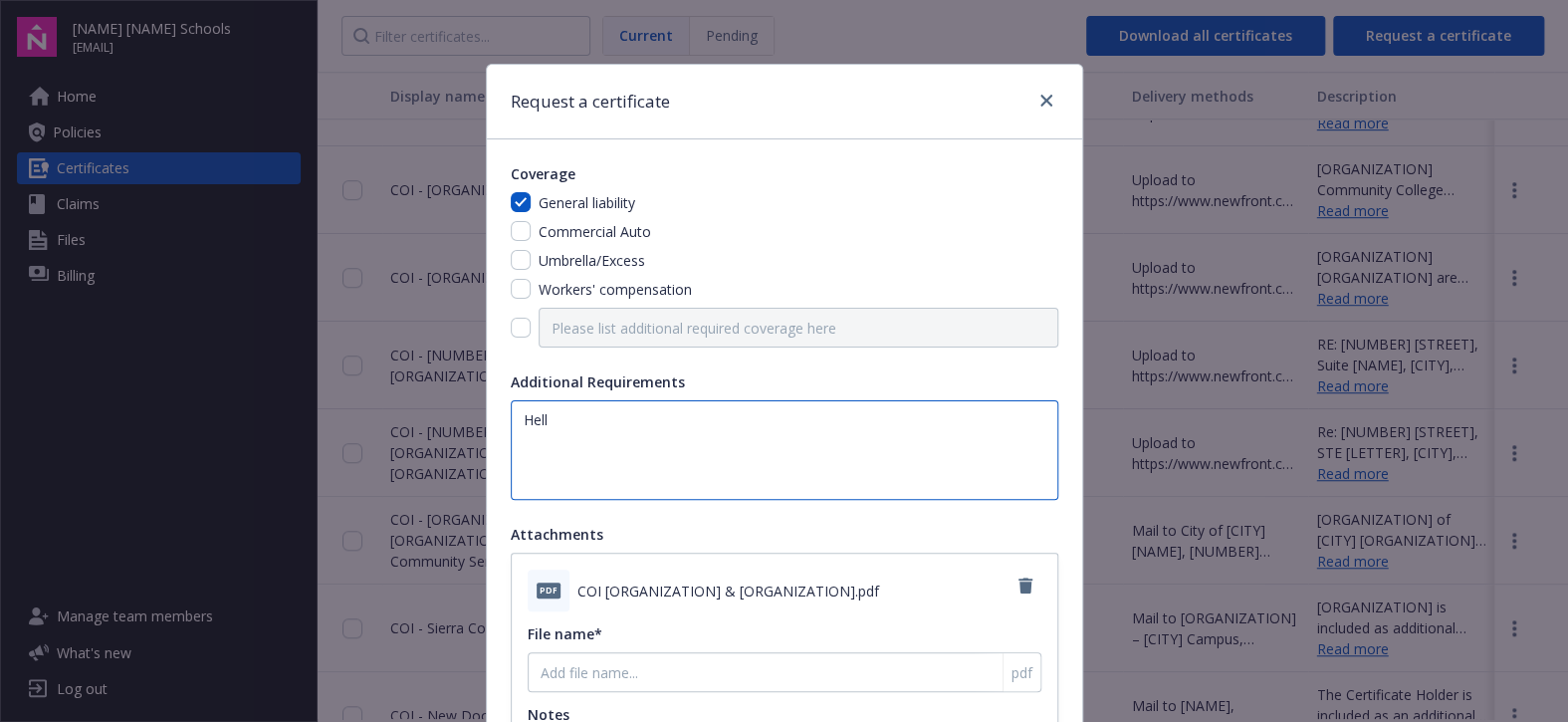 type on "Hello" 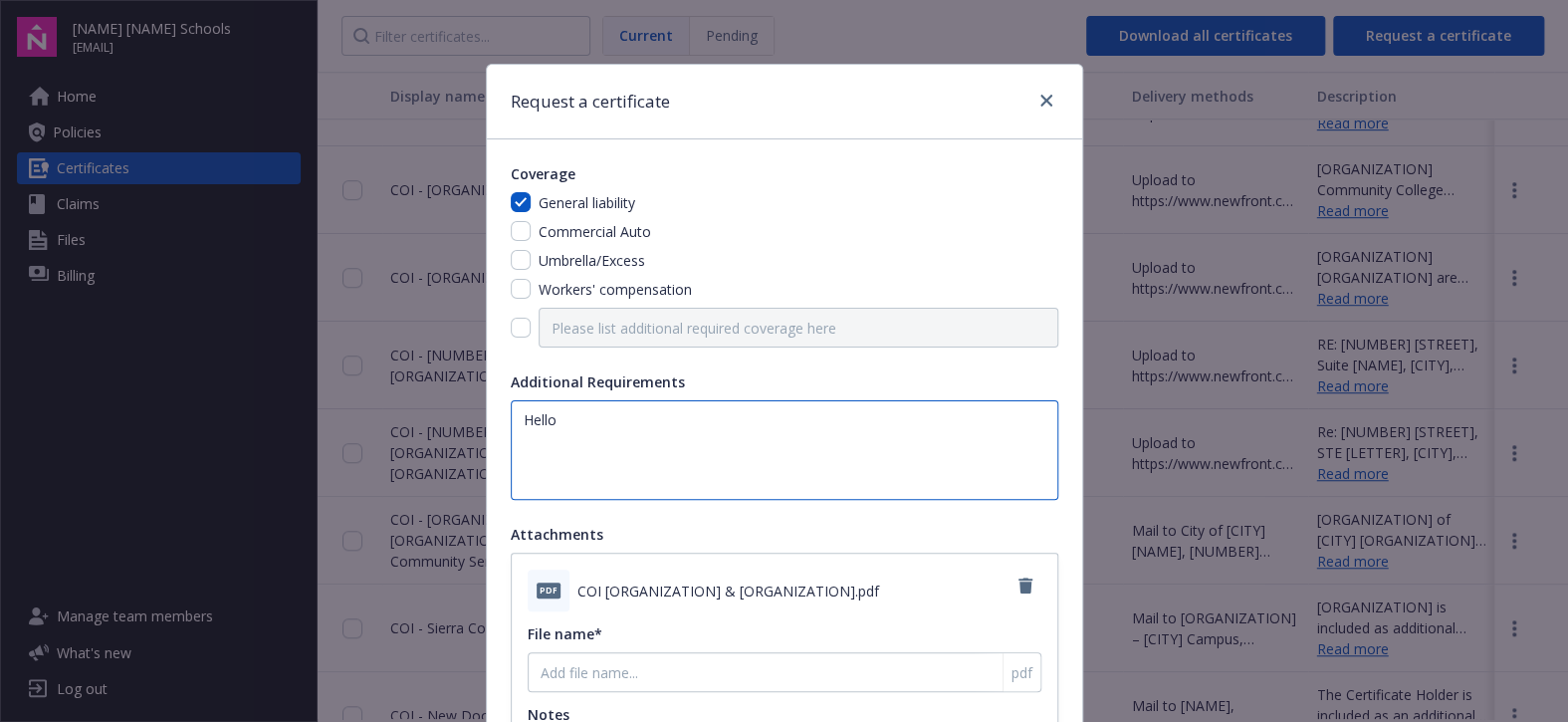 type on "Hello," 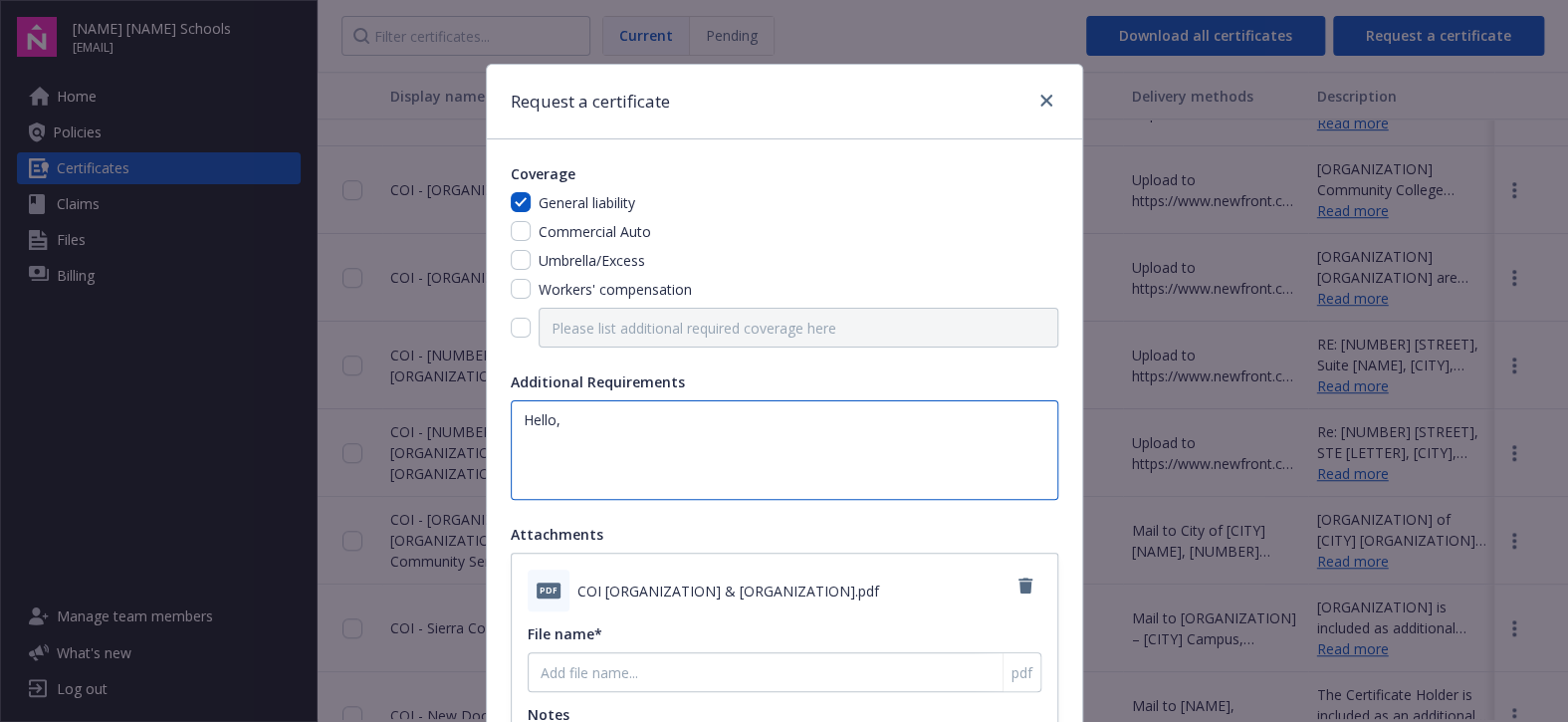 type on "Hello," 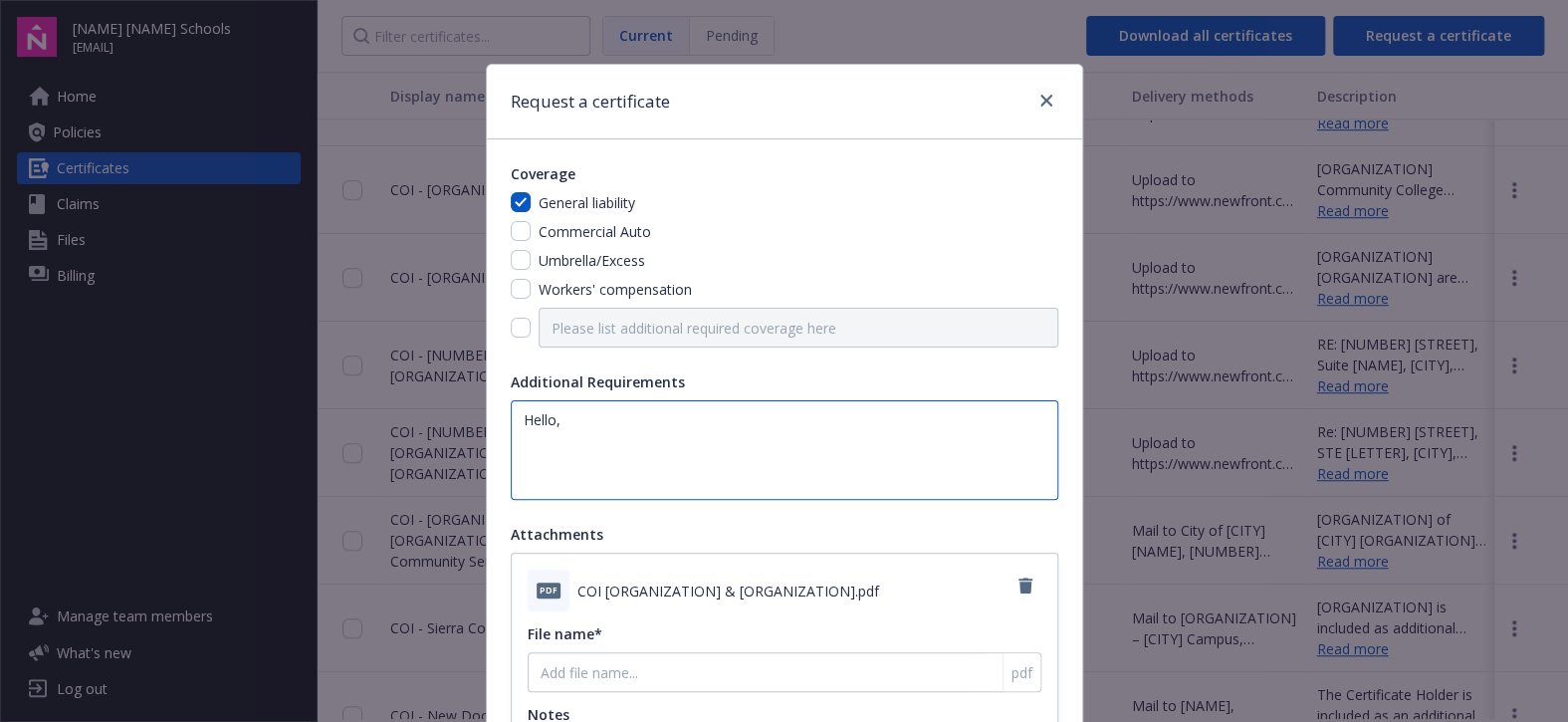 type on "Hello, w" 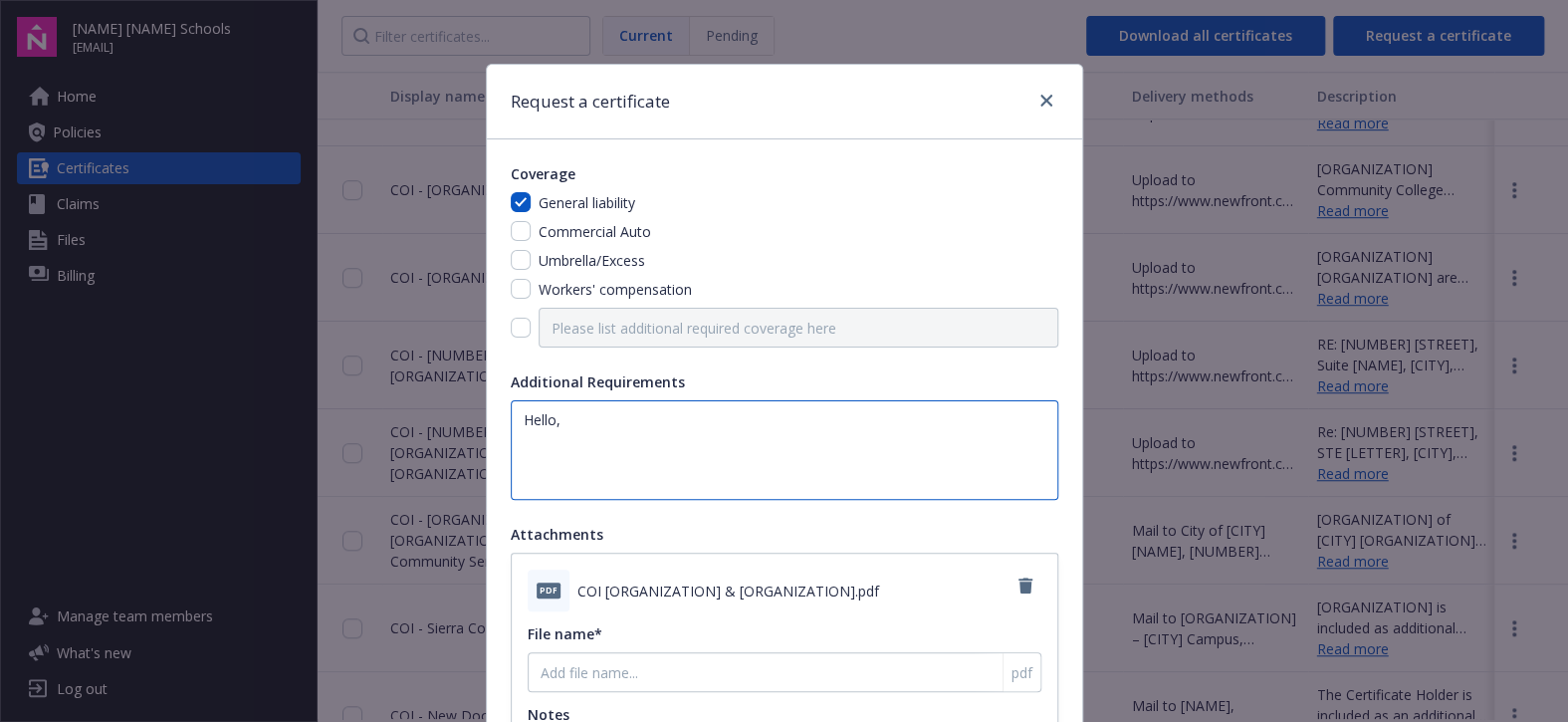 type on "x" 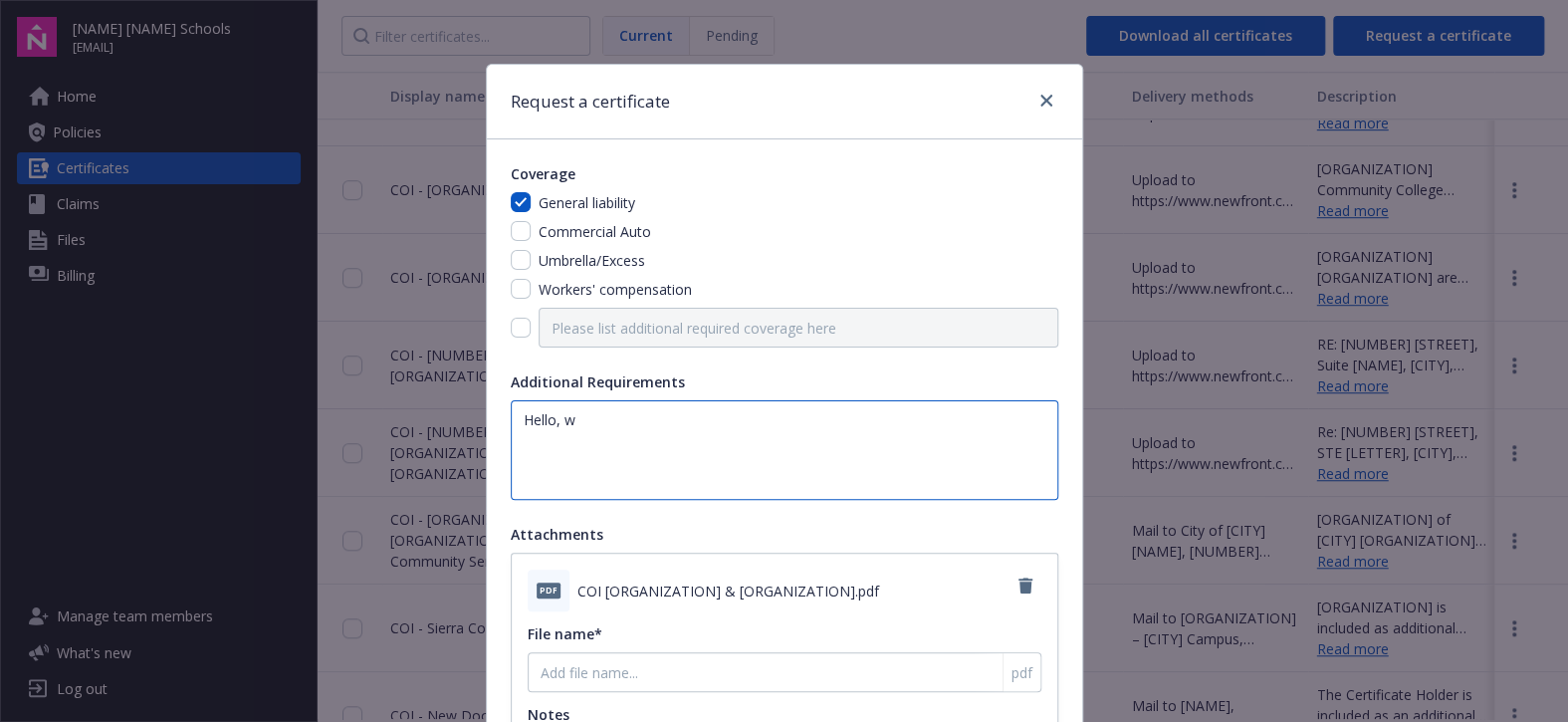 type on "Hello," 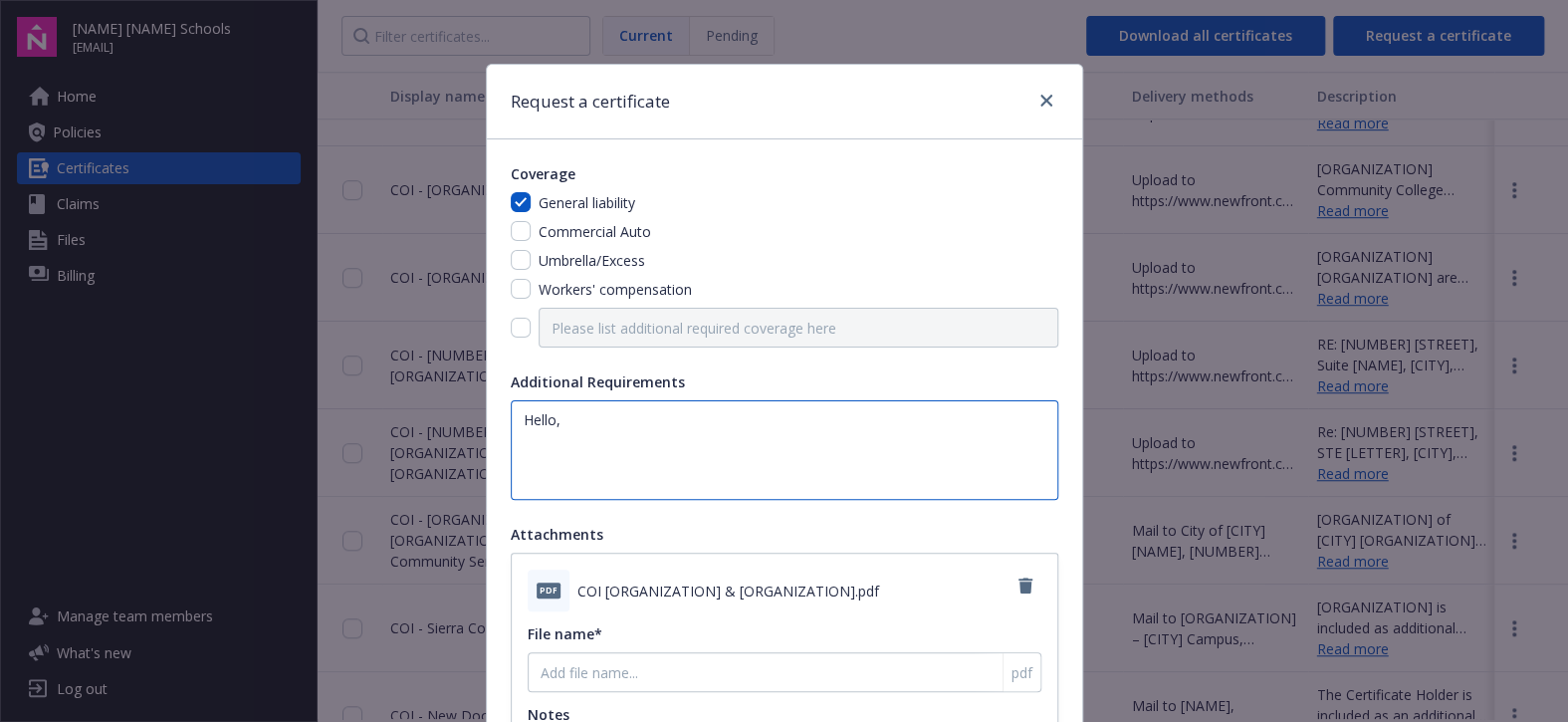 type on "Hello," 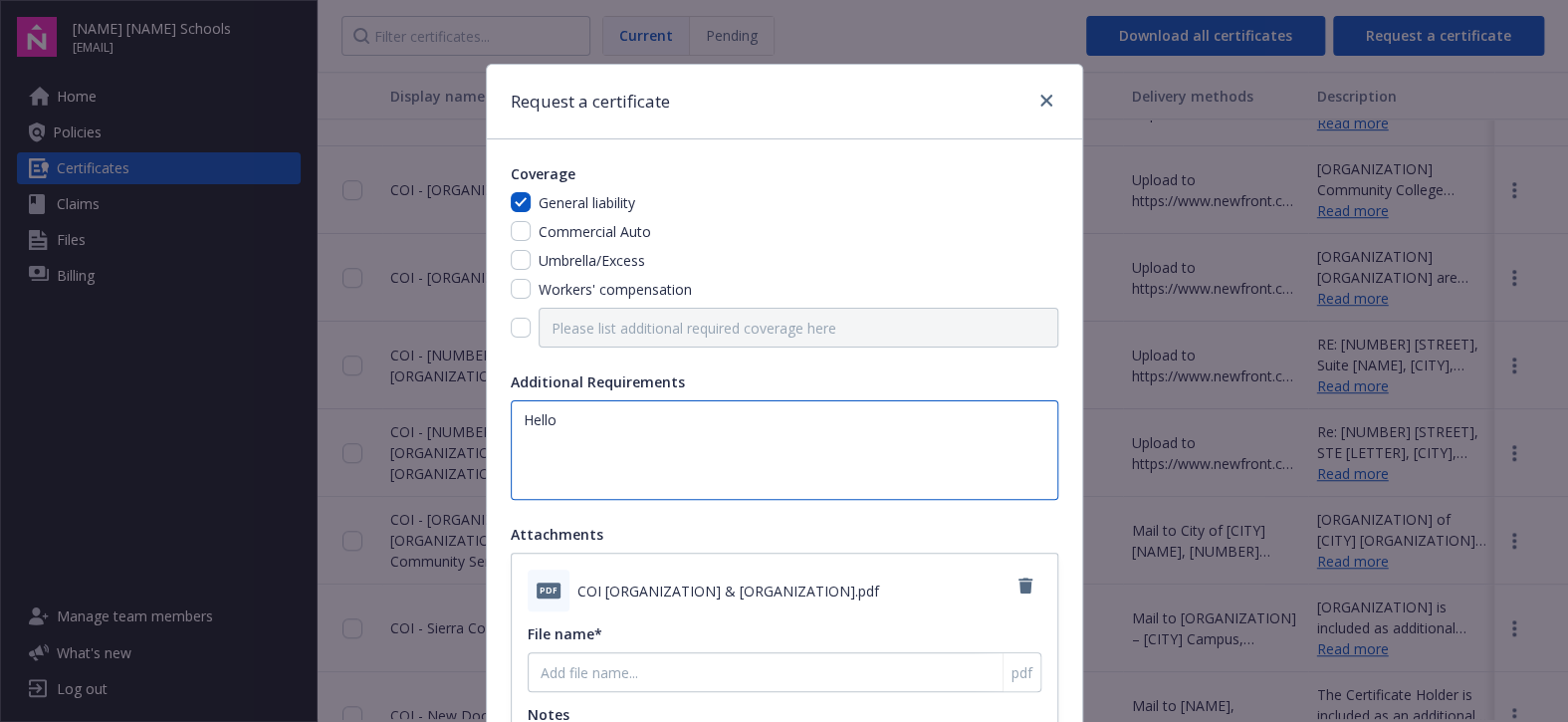 type on "Hell" 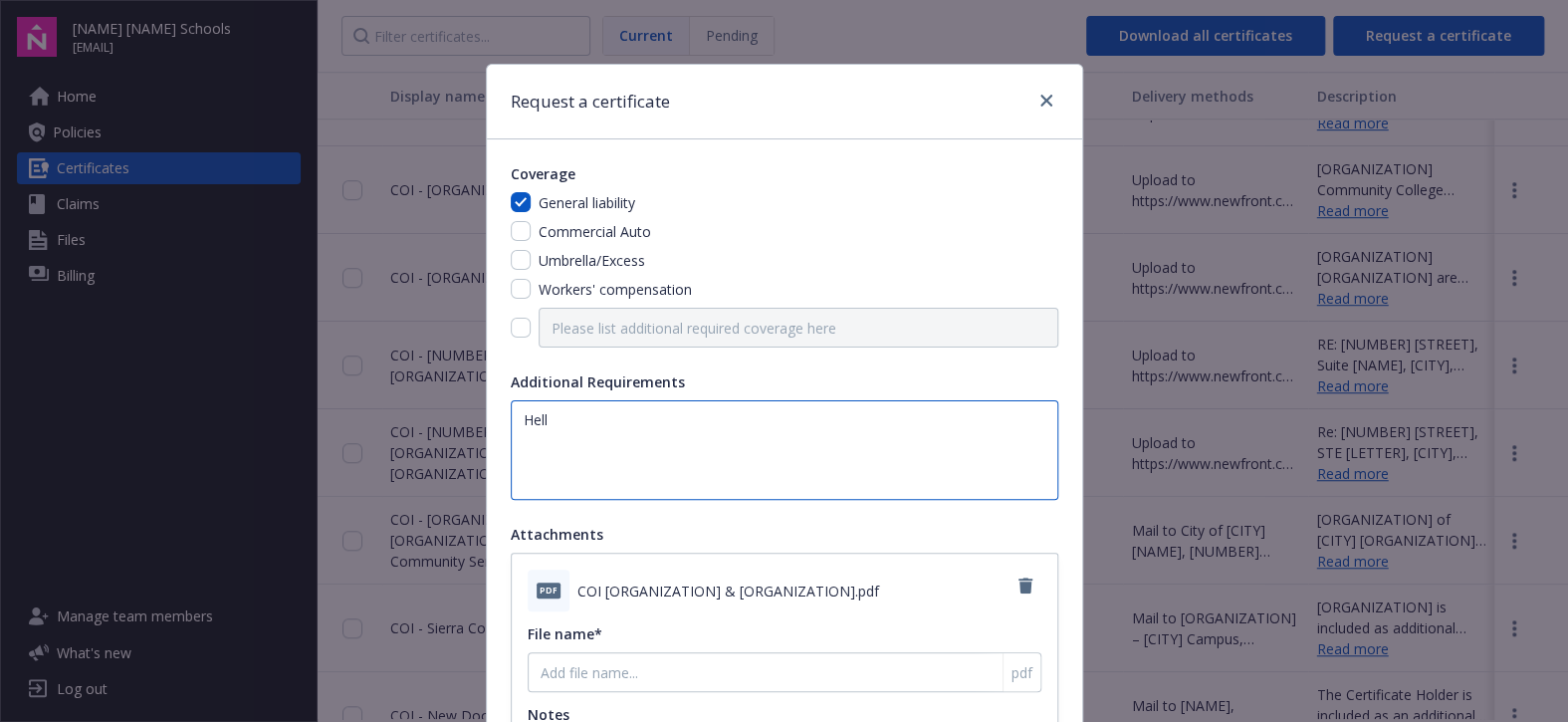 type on "Hel" 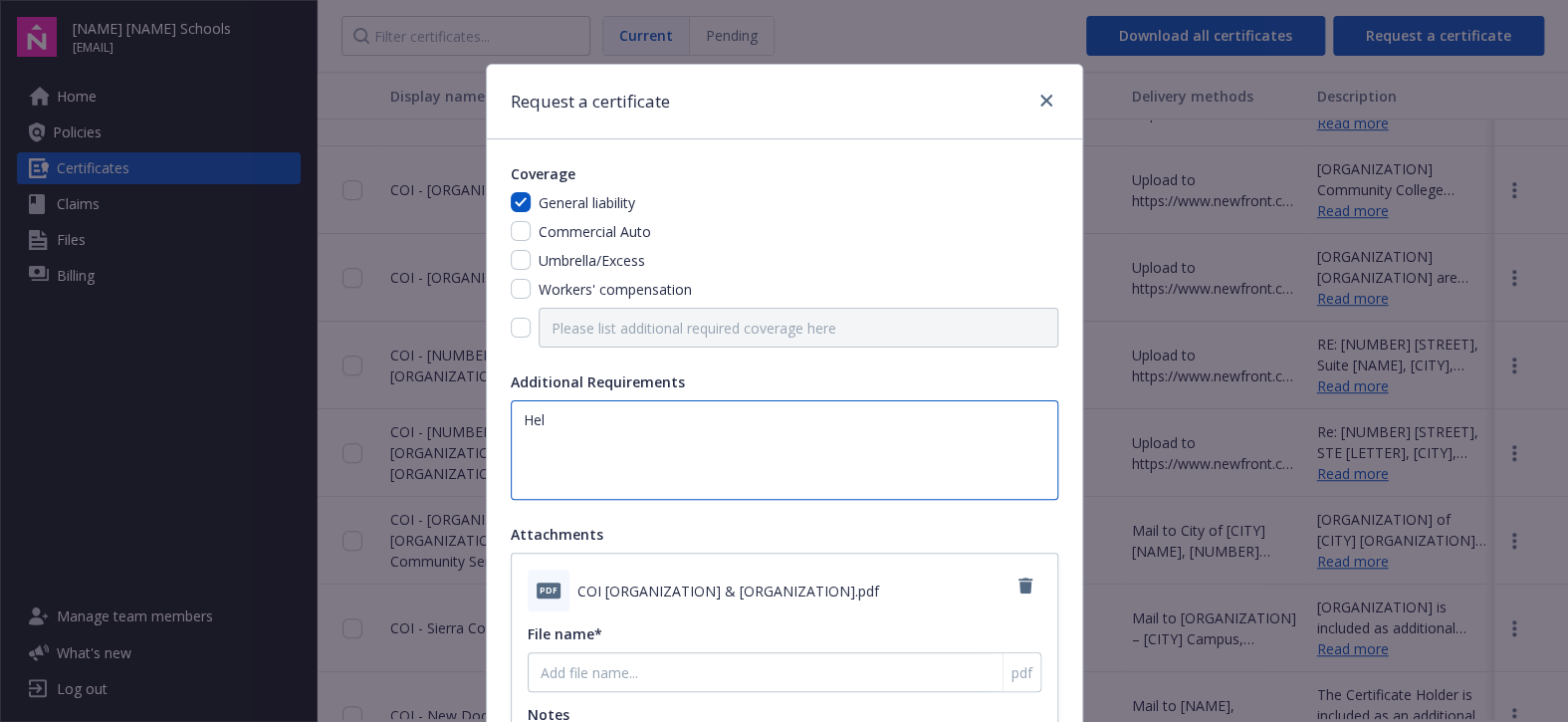 type on "He" 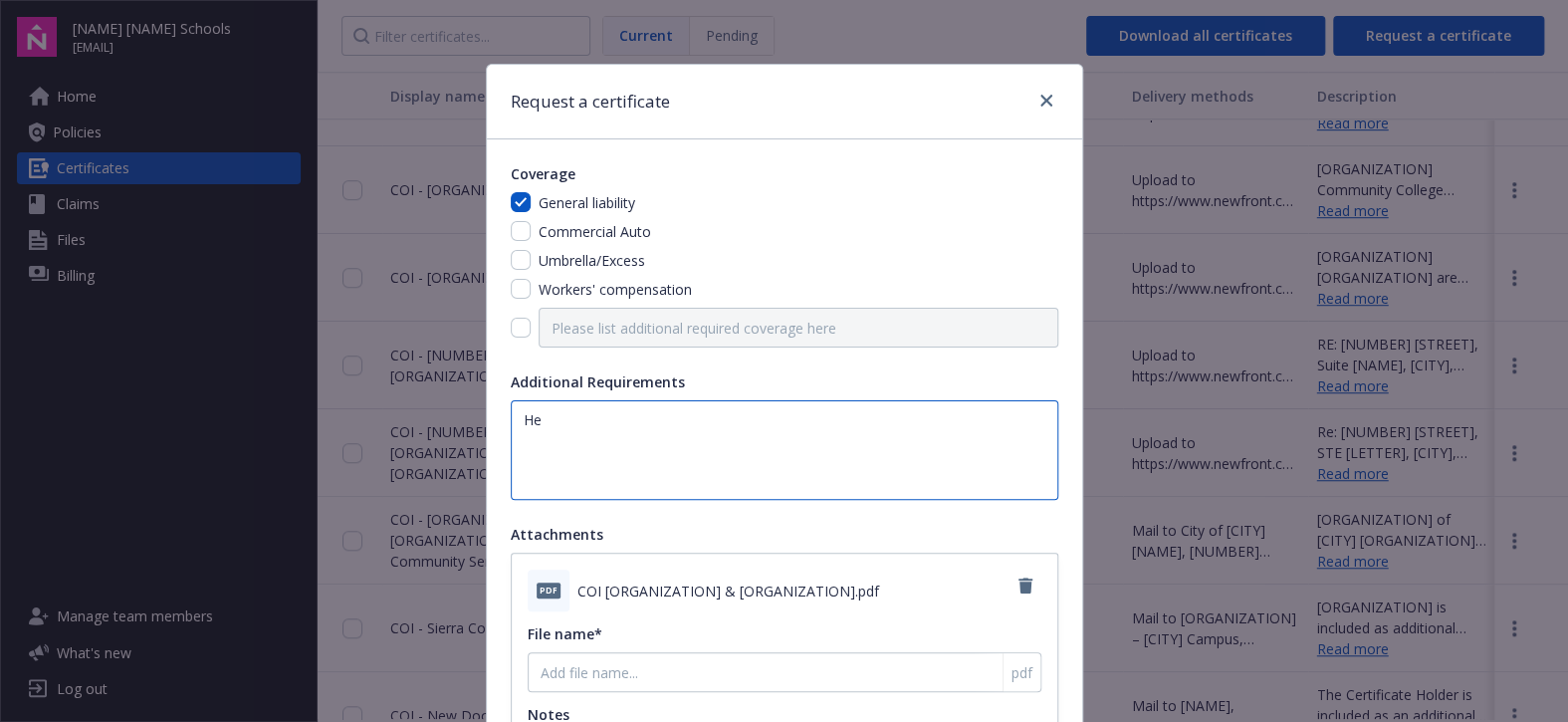 type on "H" 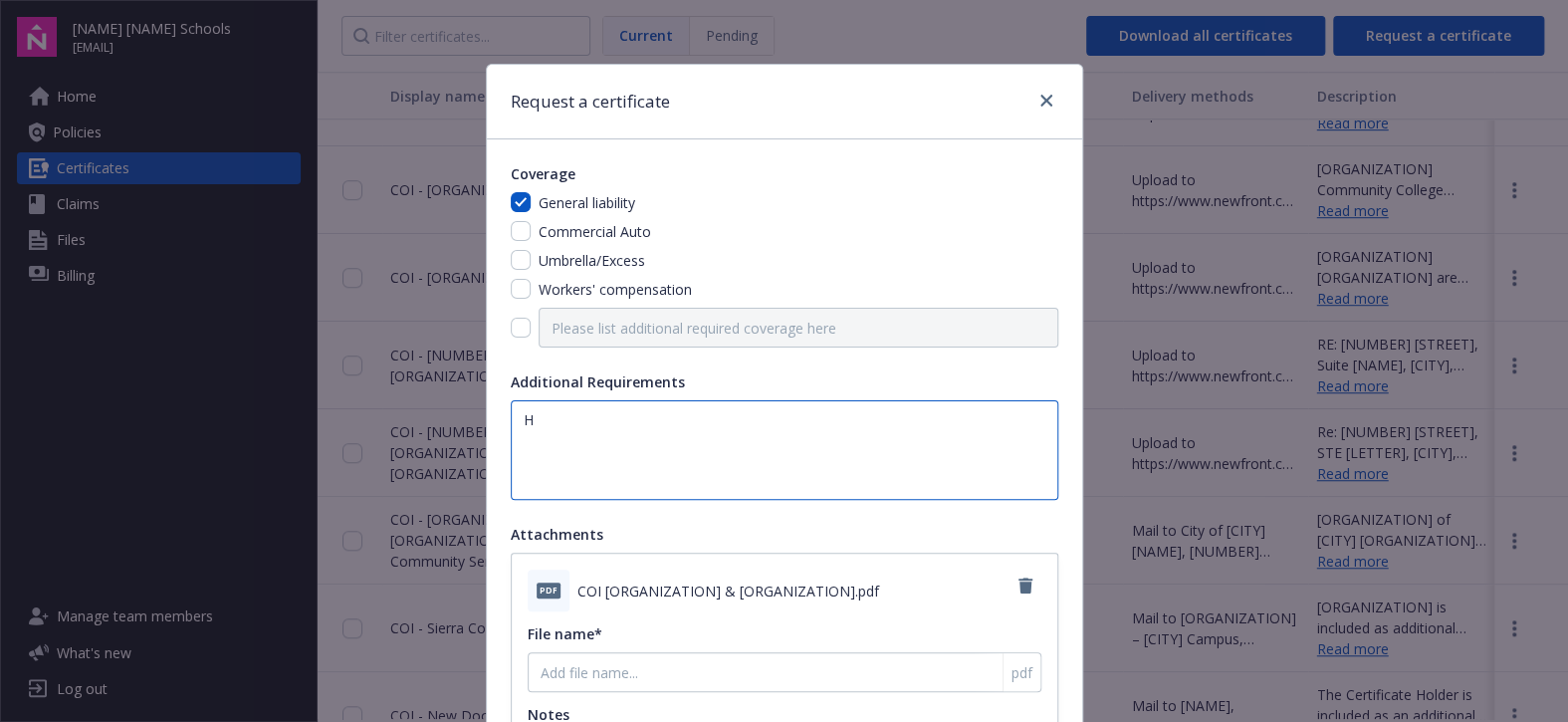 type 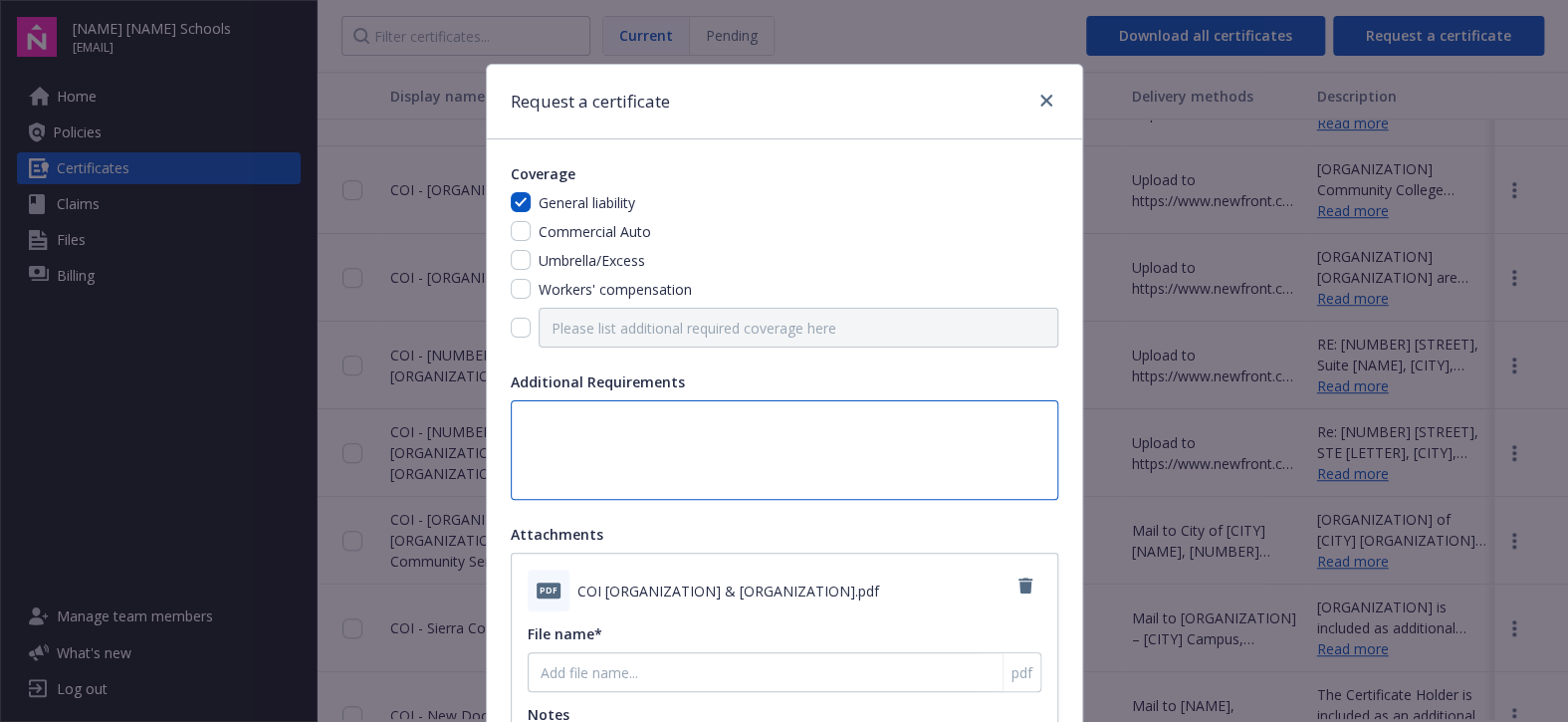 type on "W" 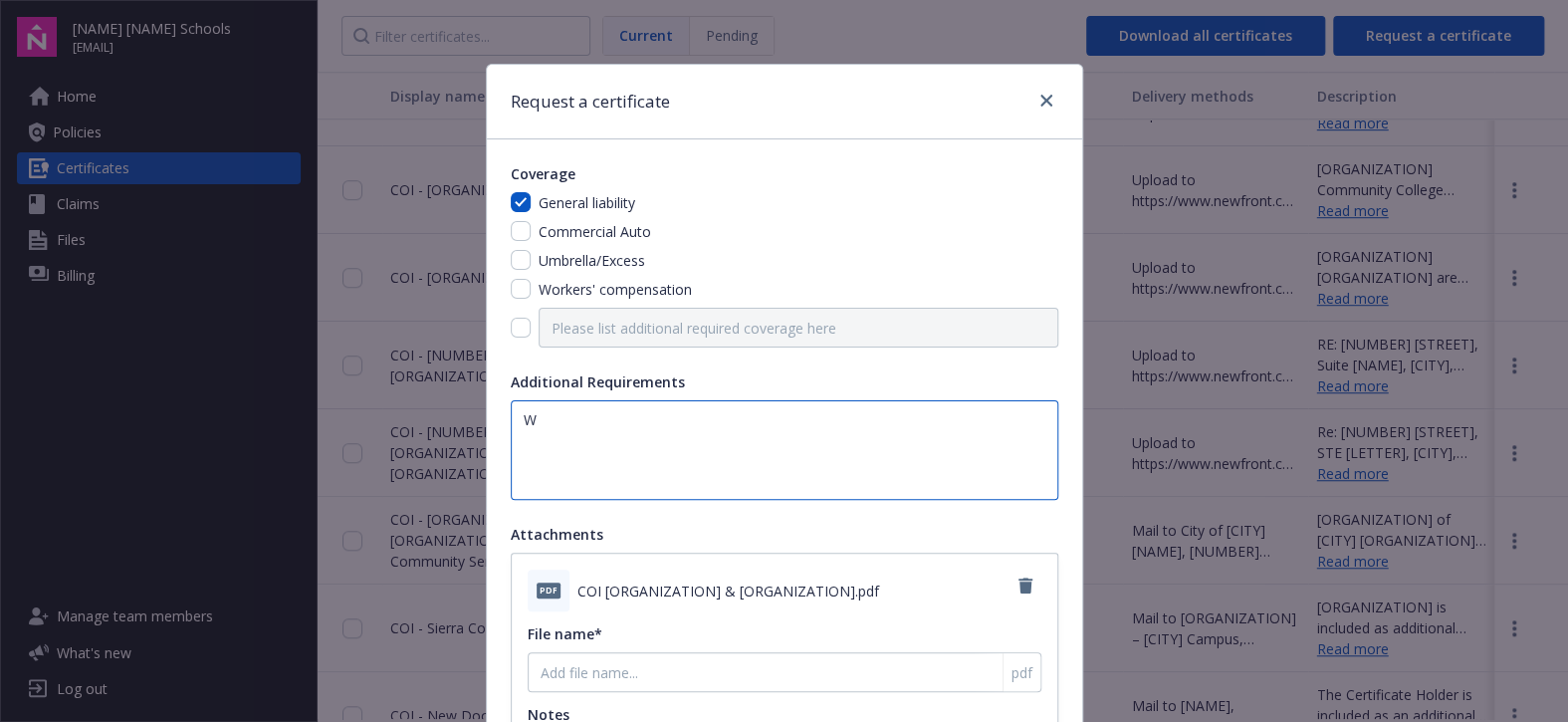 type on "We" 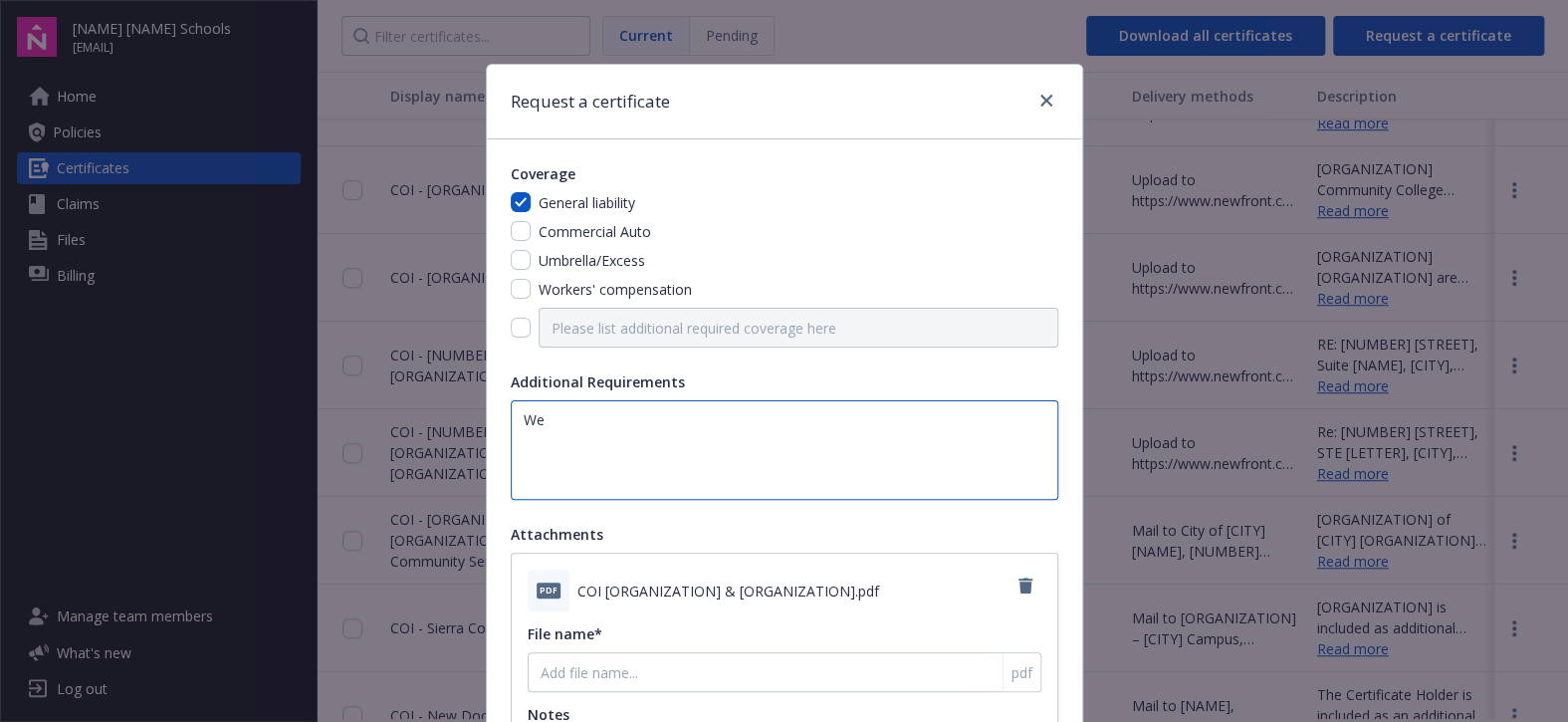 type on "We" 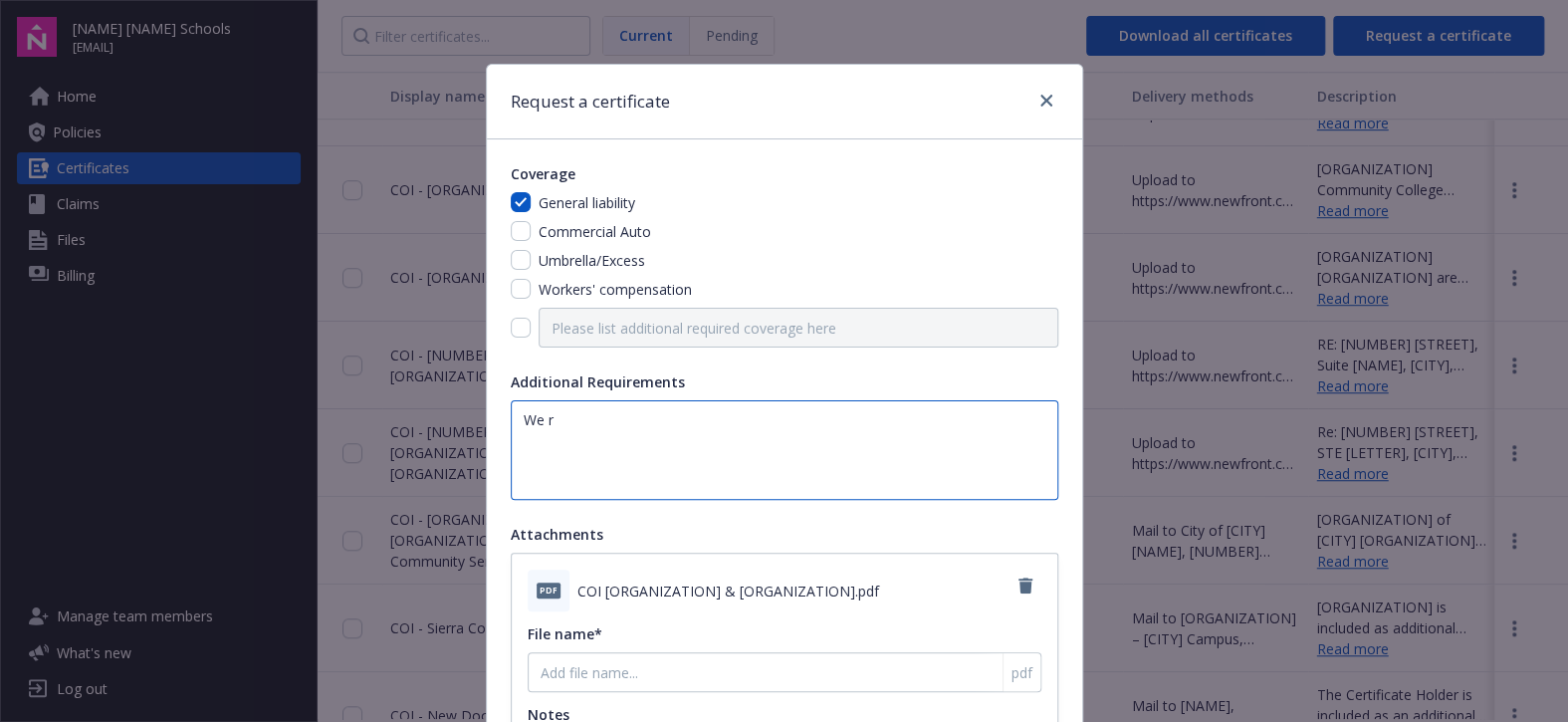 type on "We re" 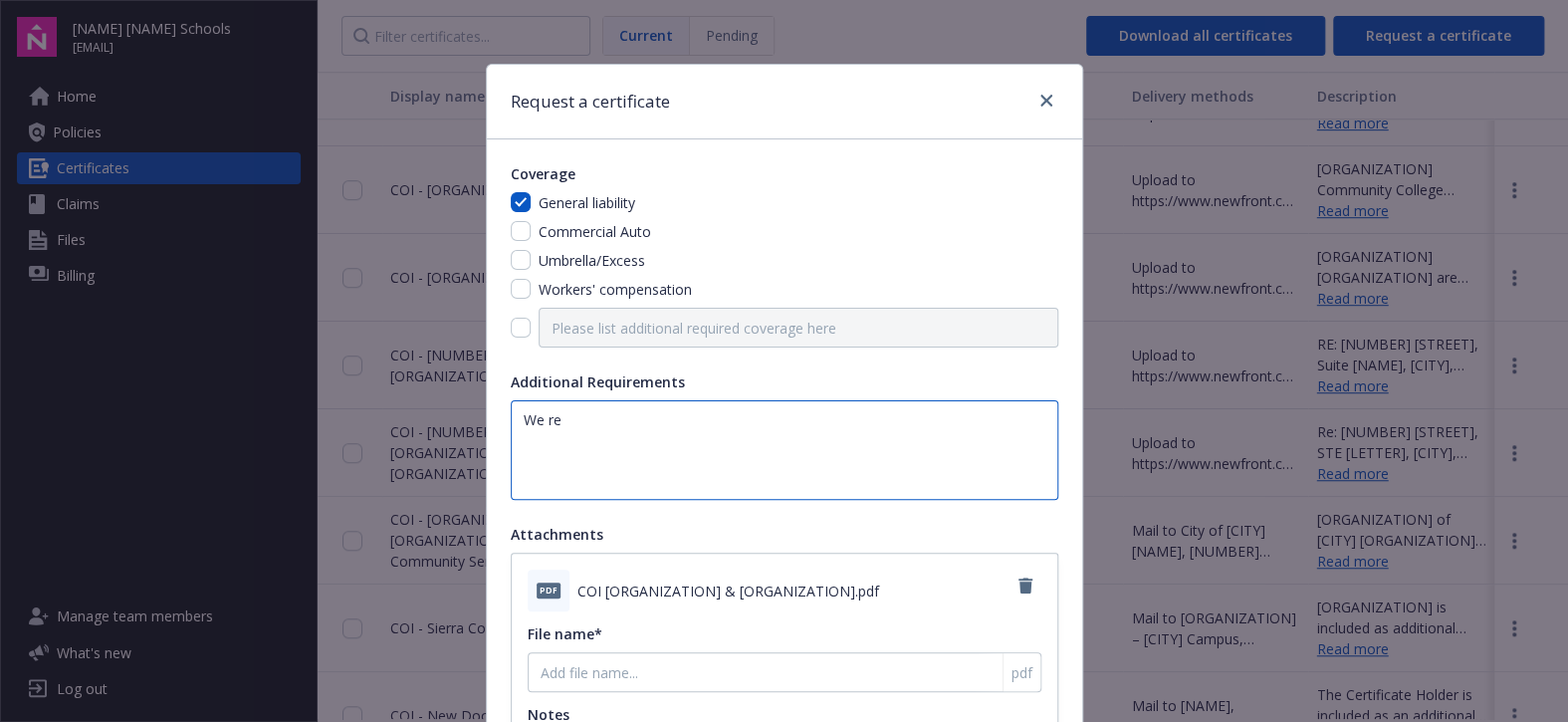 type on "We rec" 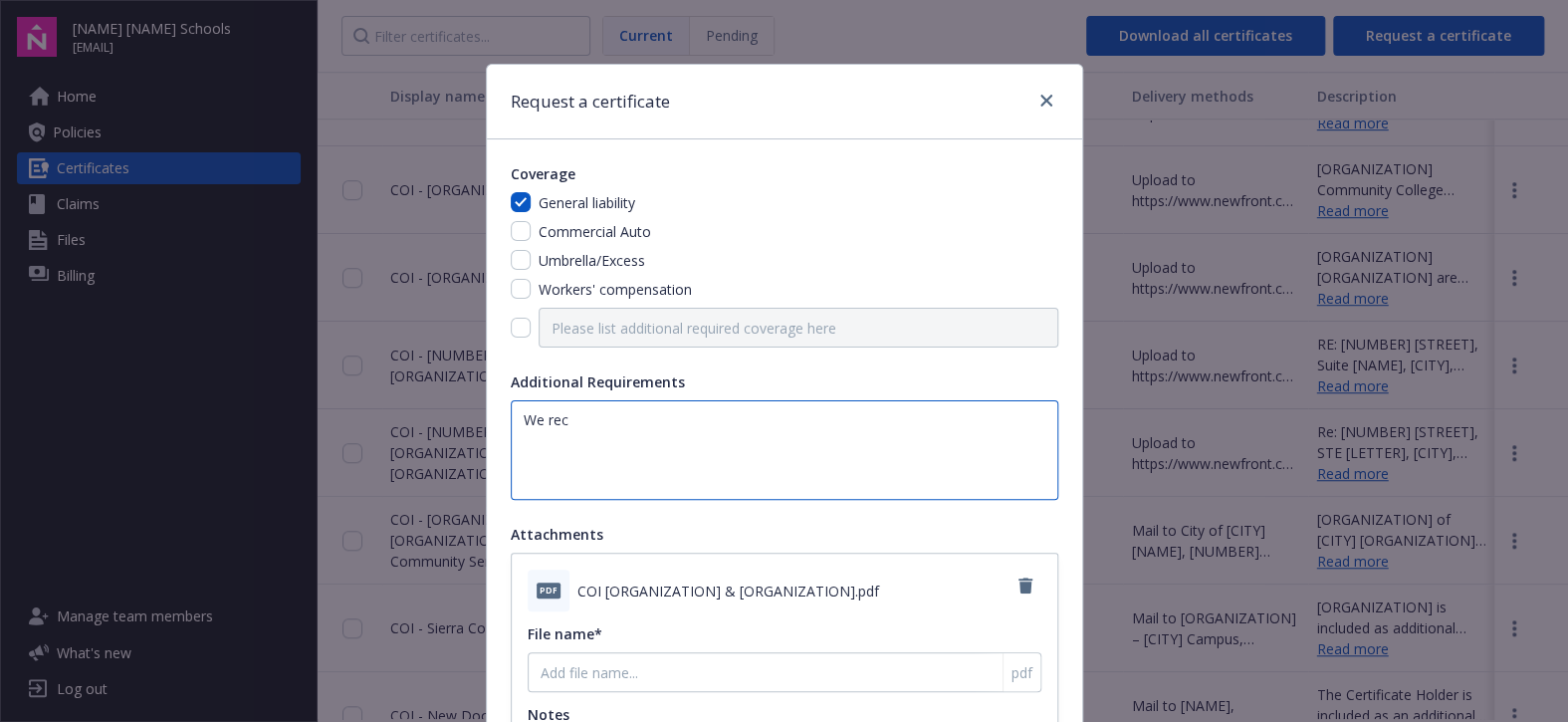type on "We rece" 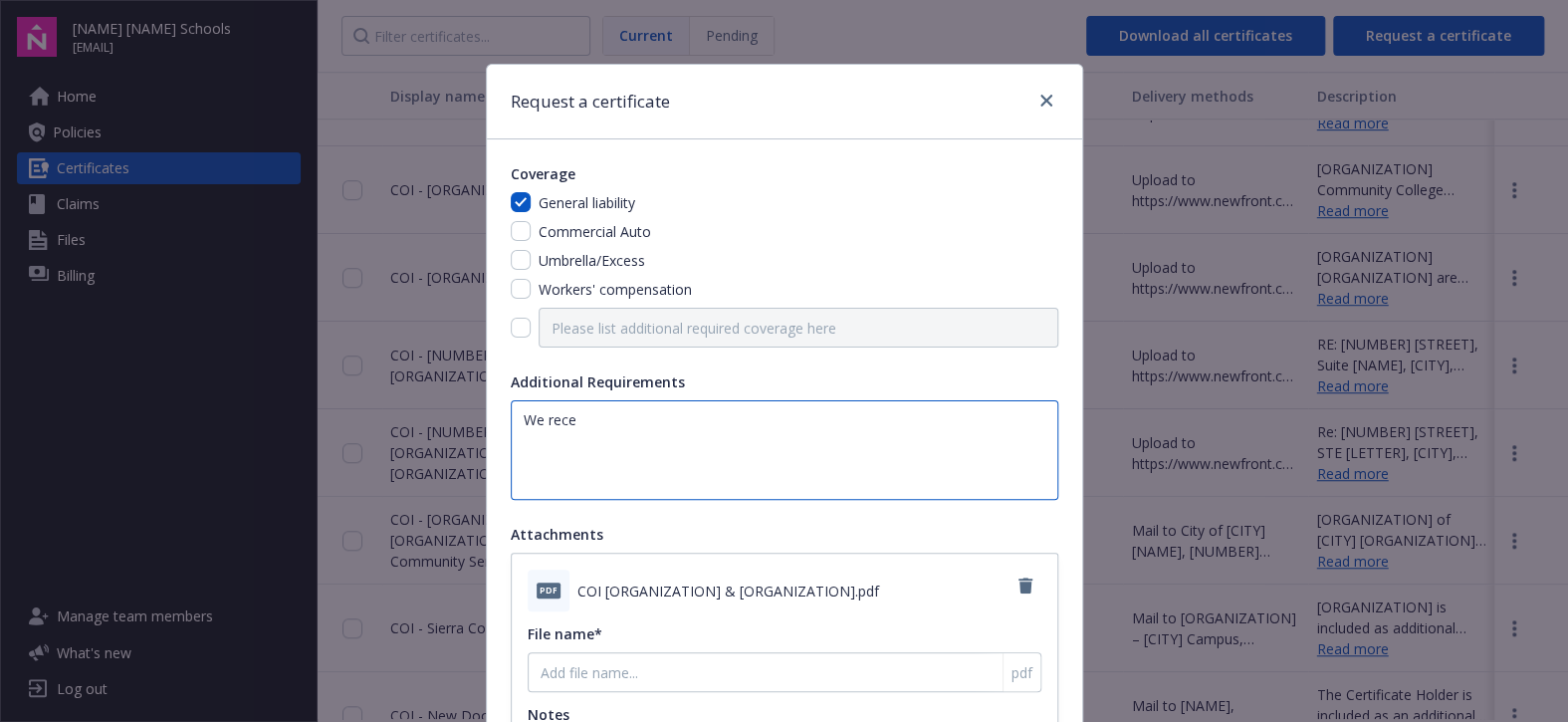 type on "We recen" 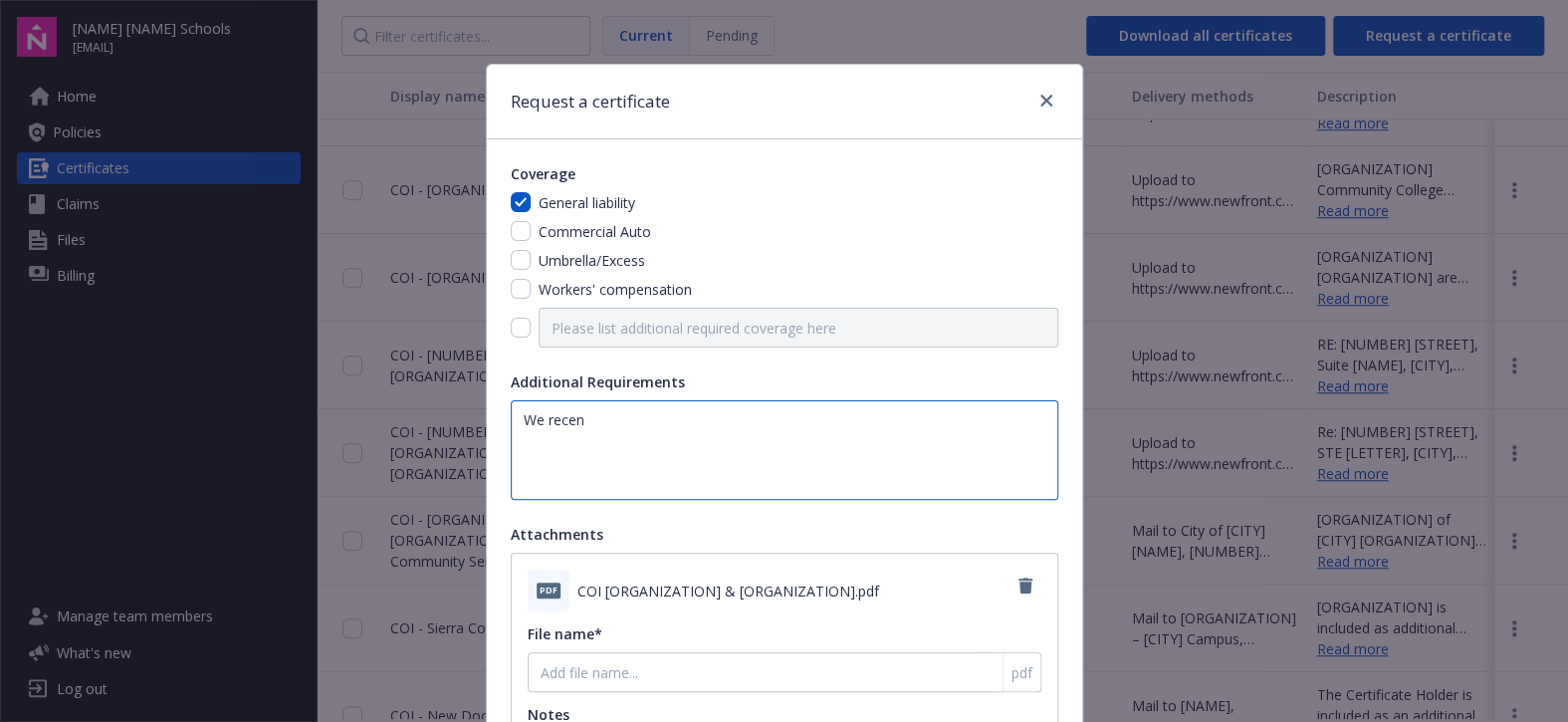 type on "We recent" 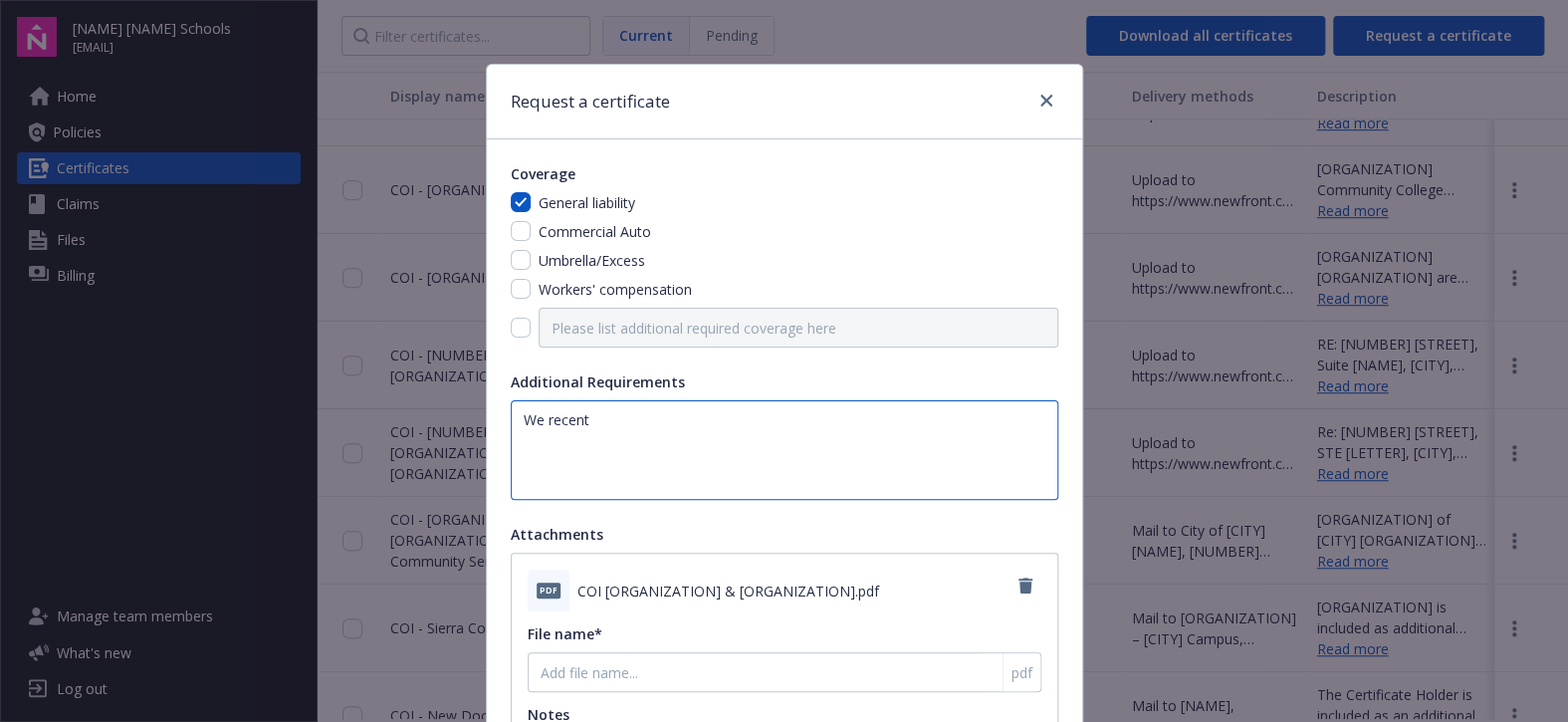 type on "We recentl" 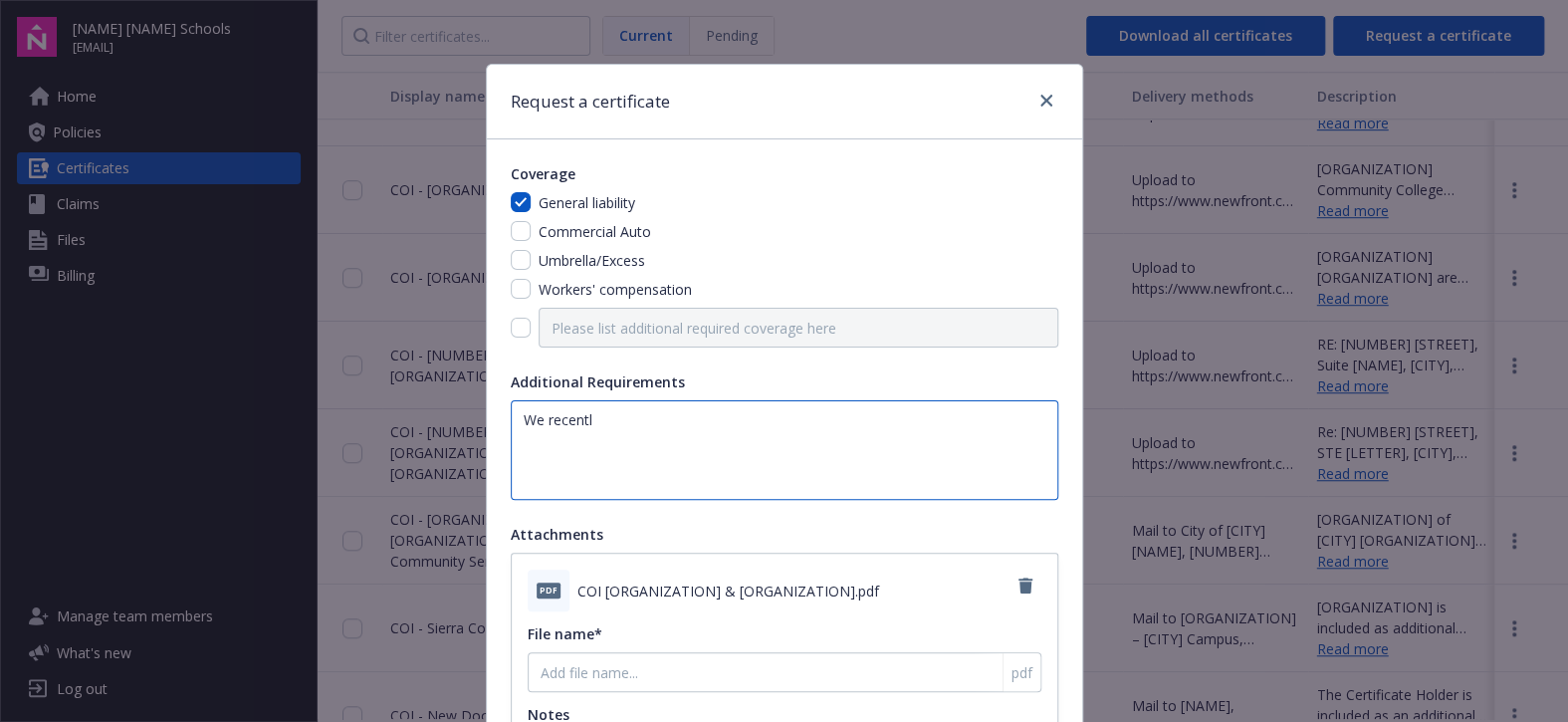 type on "We recently expanded" 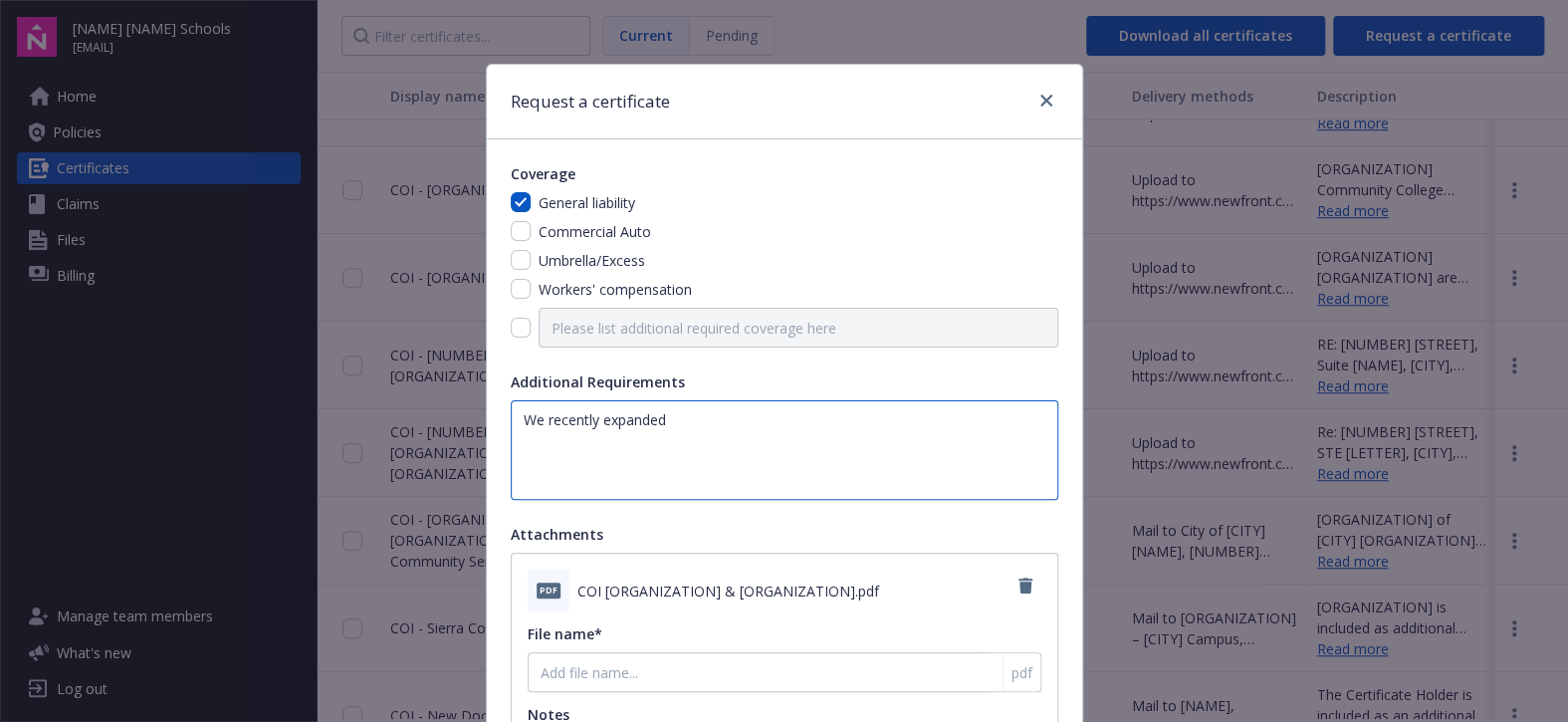 type on "We recently expanded" 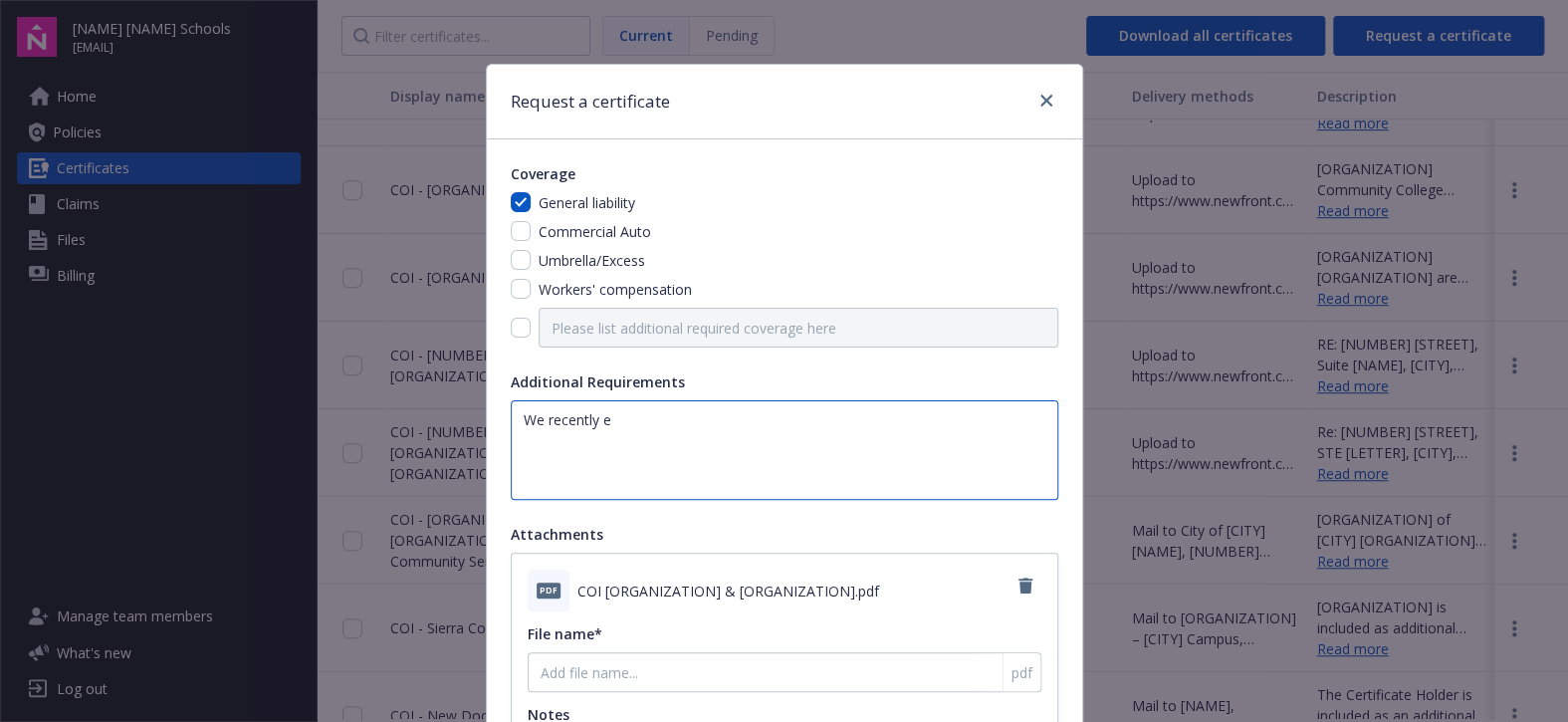 type on "We recently ex" 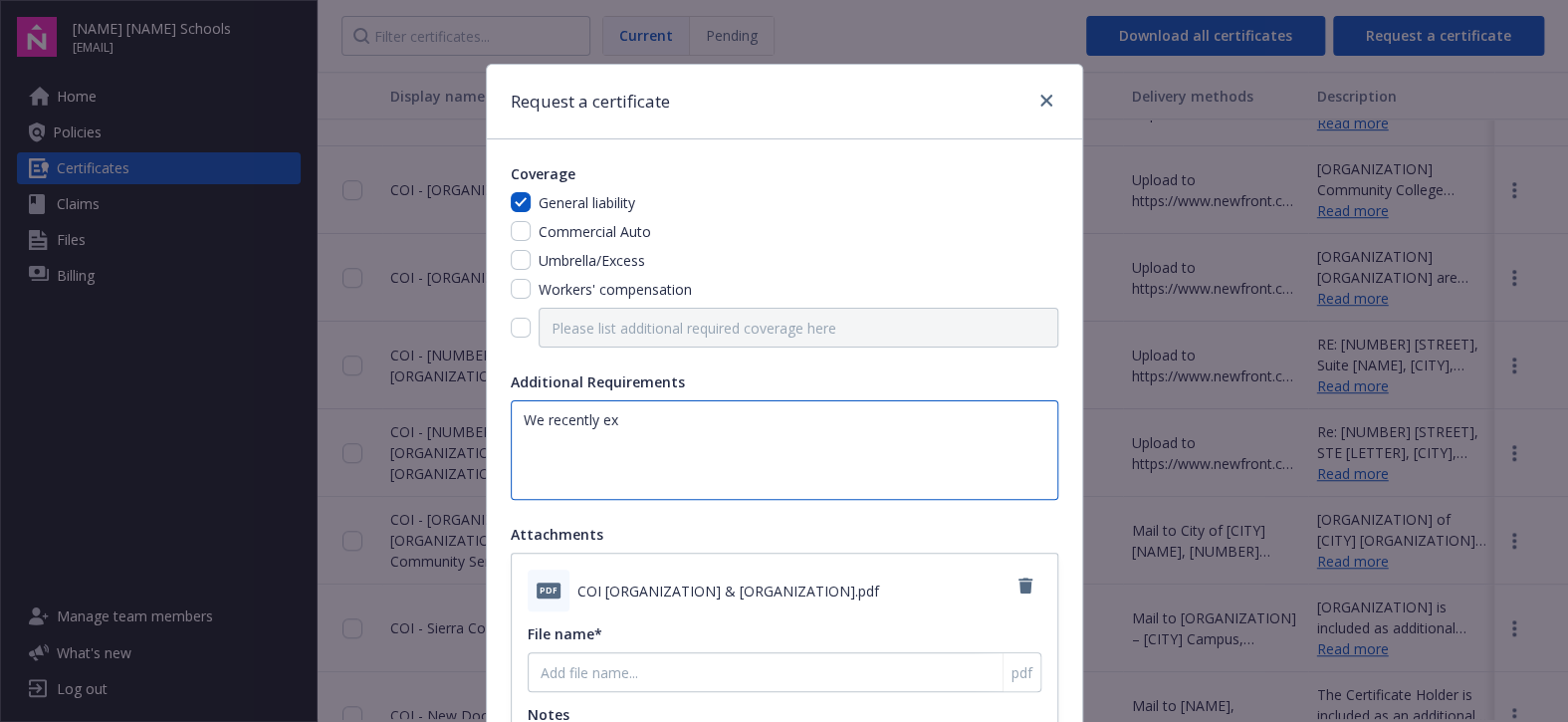 type on "We recently exp" 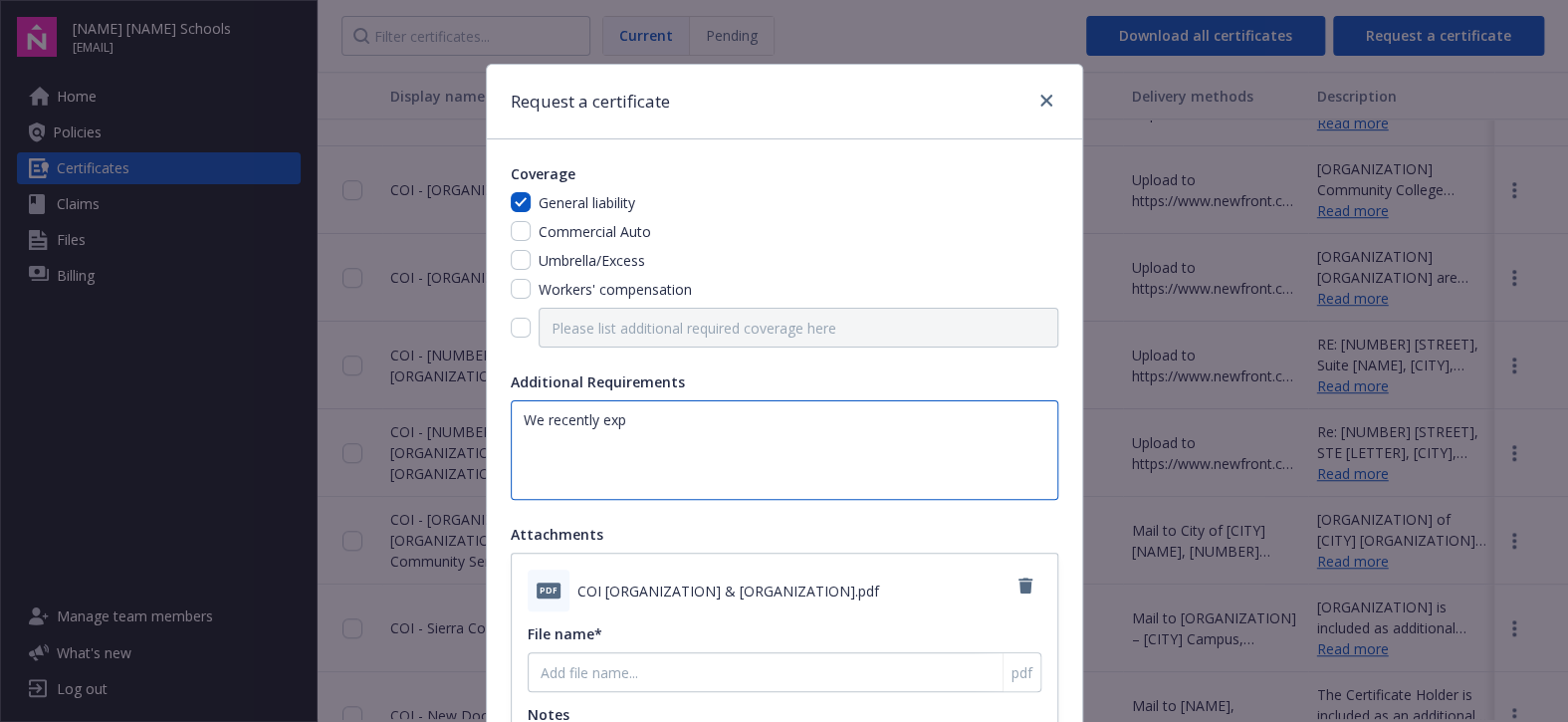 type on "We recently expa" 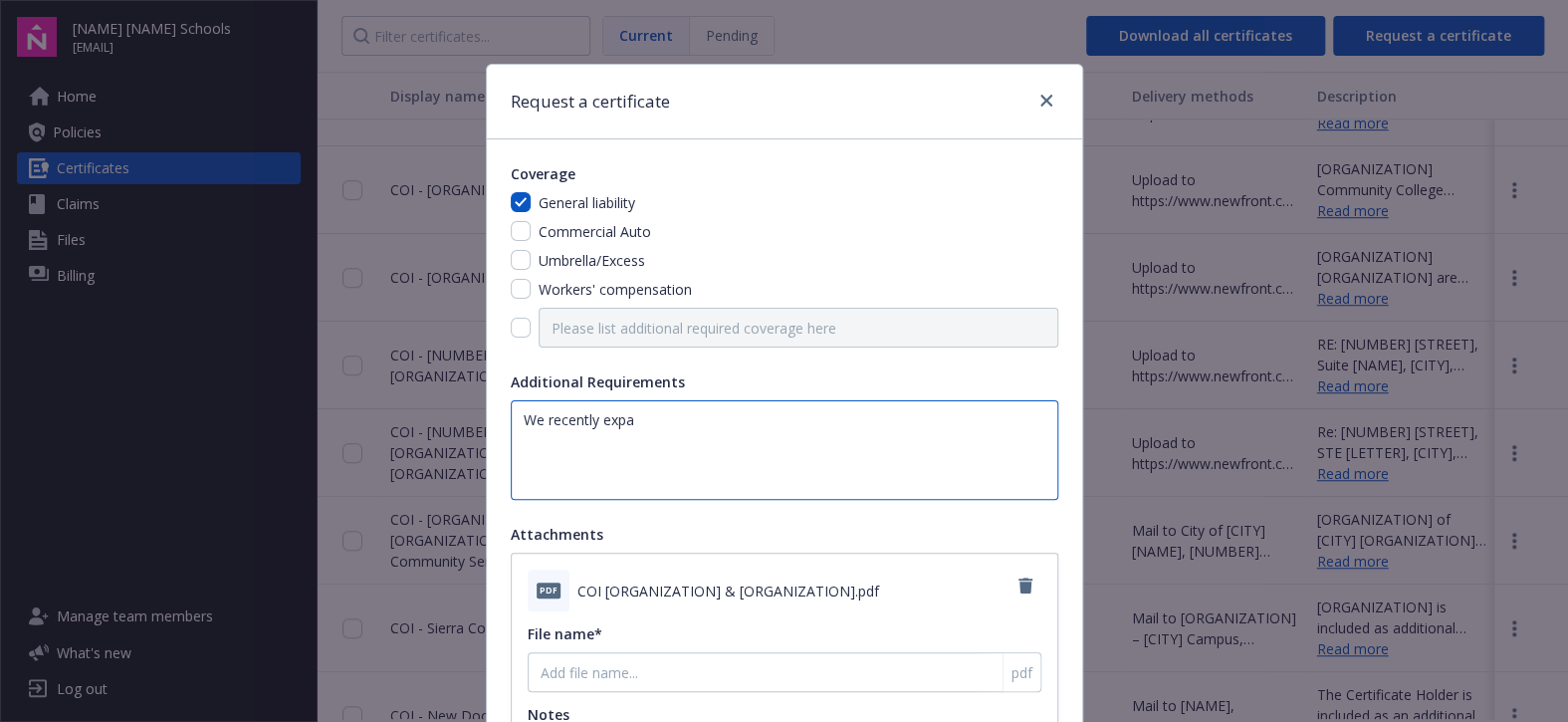 type on "We recently expan" 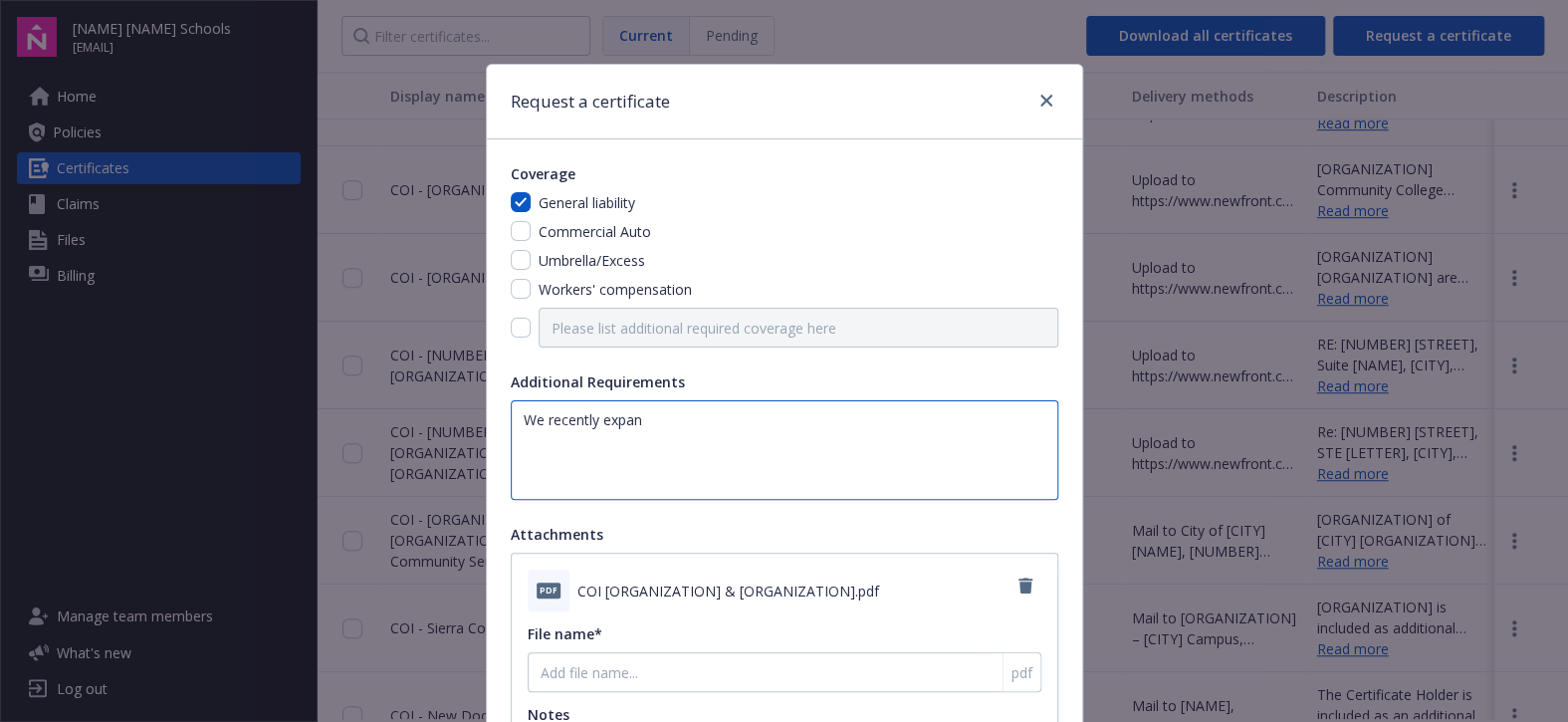 type on "We recently expand" 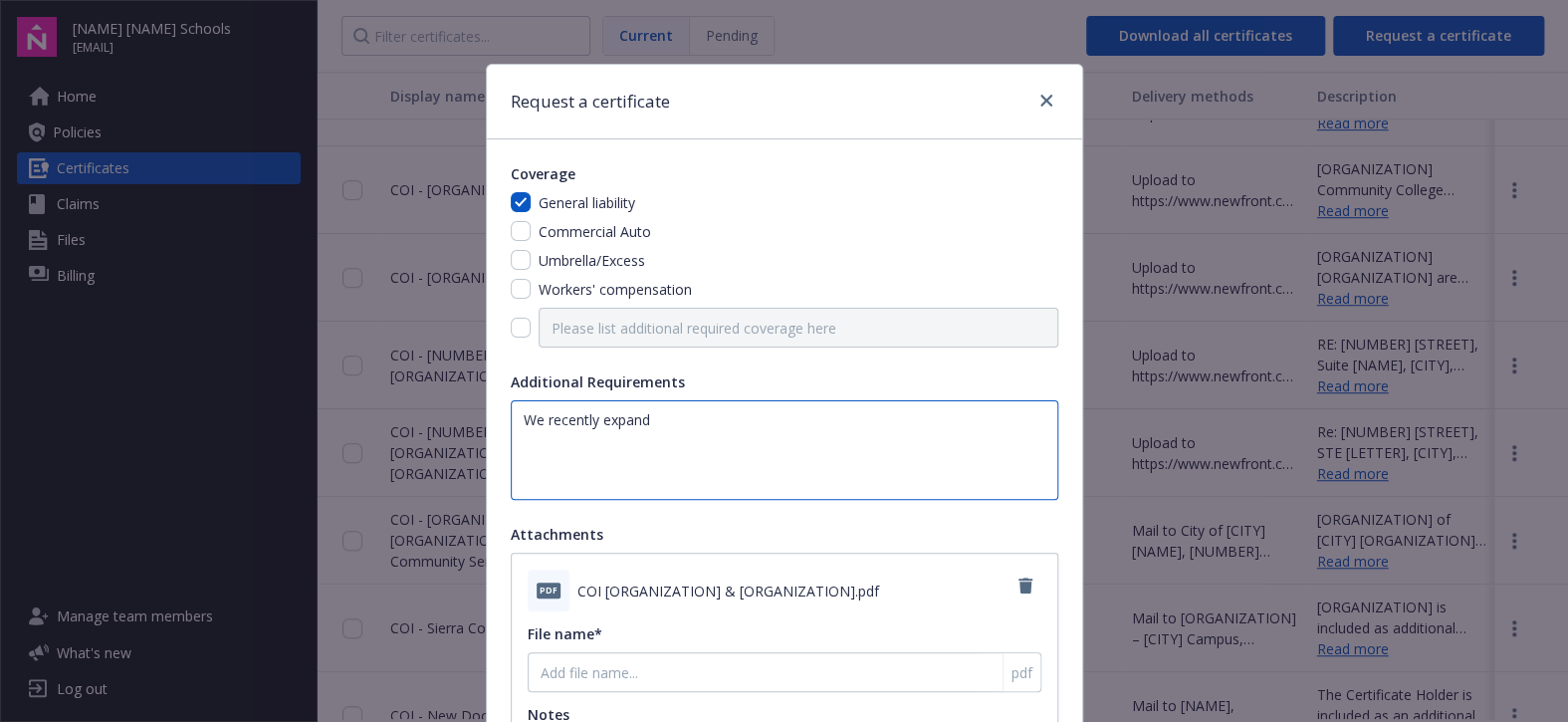 type on "We recently expande" 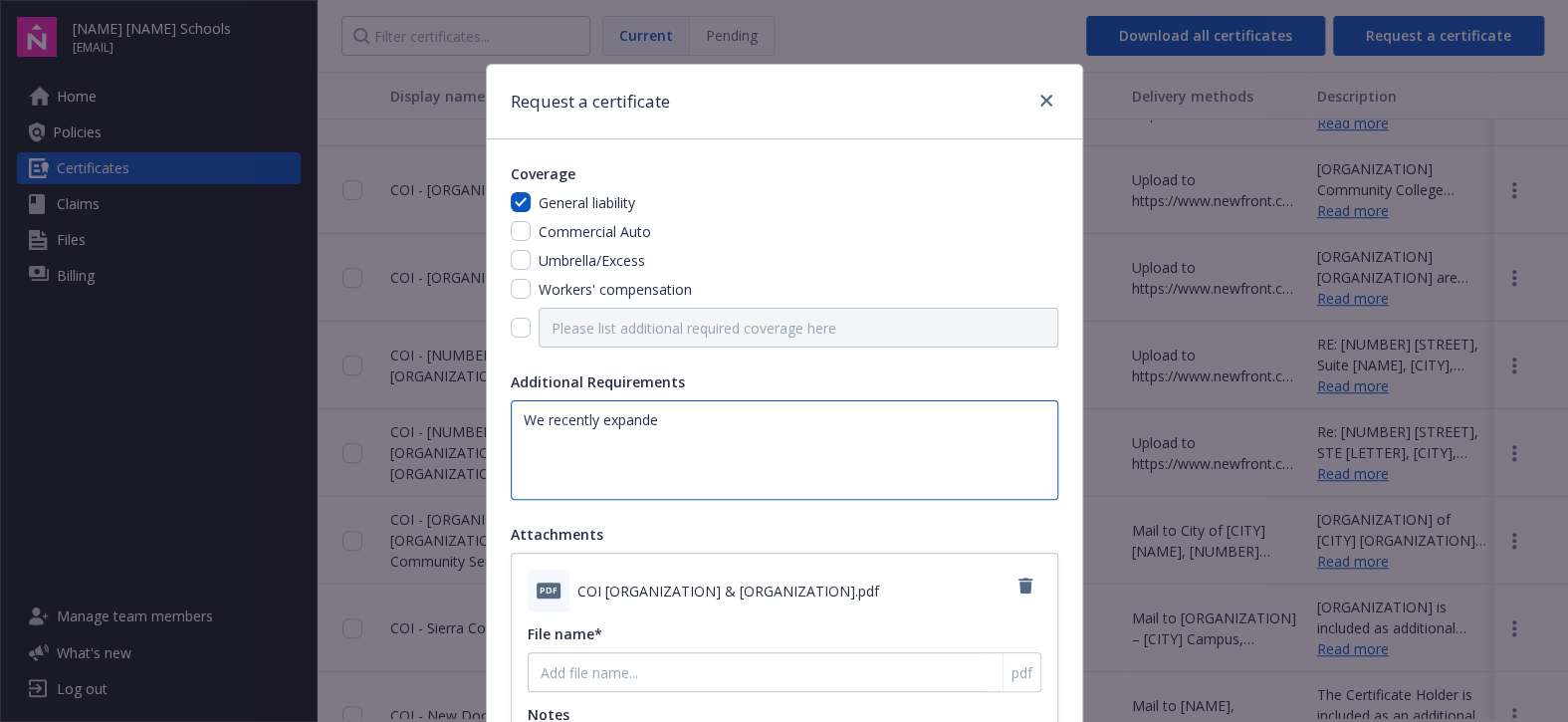 type on "We recently expanded" 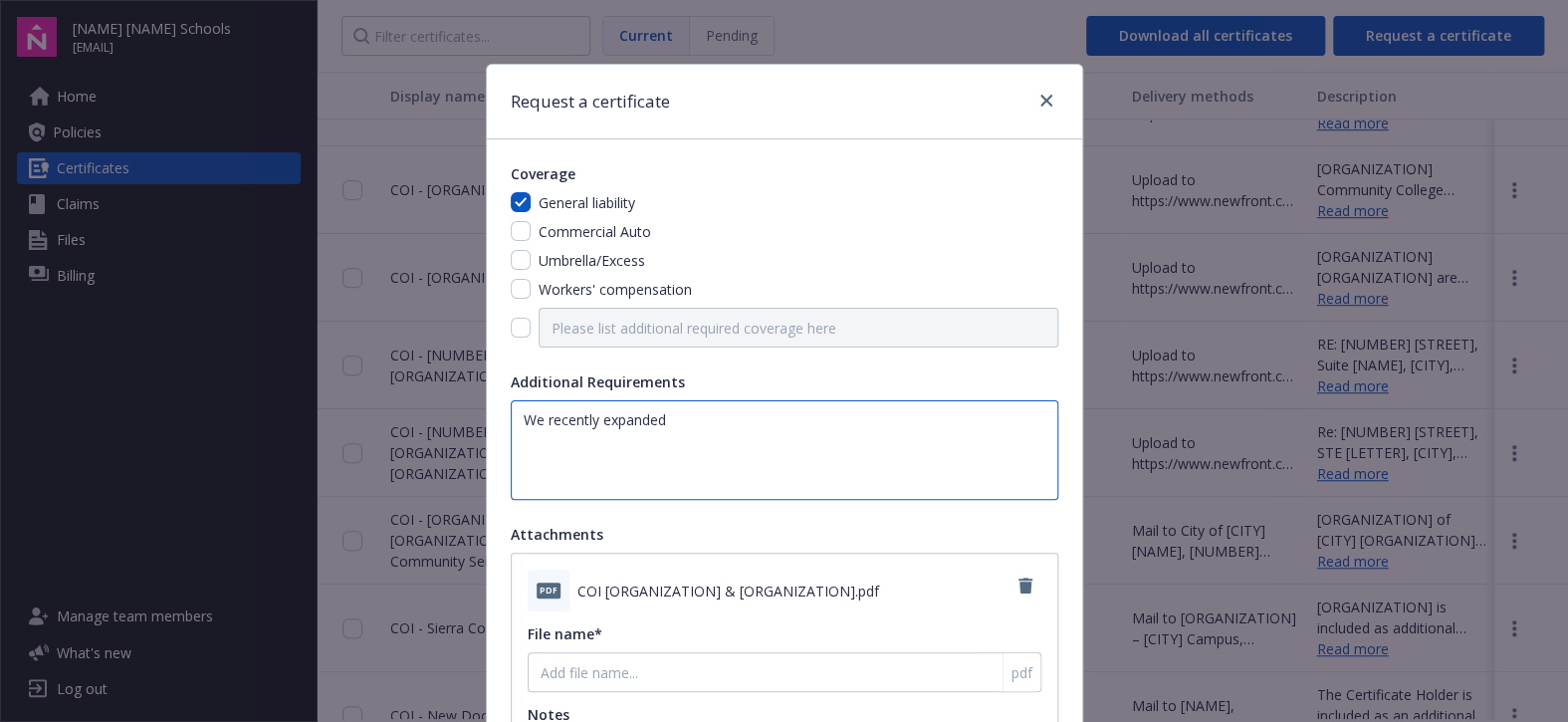 type on "We recently expanded" 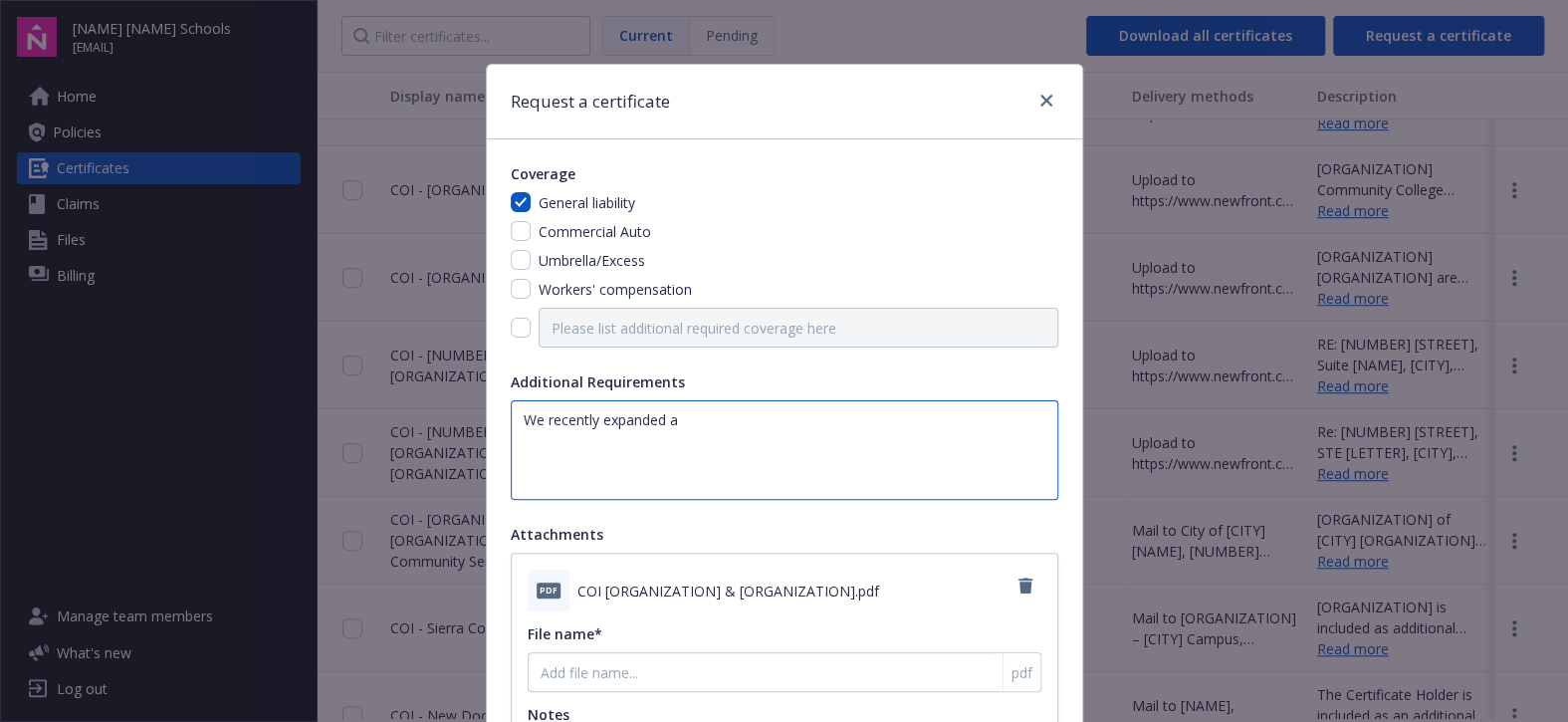 type on "We recently expanded an" 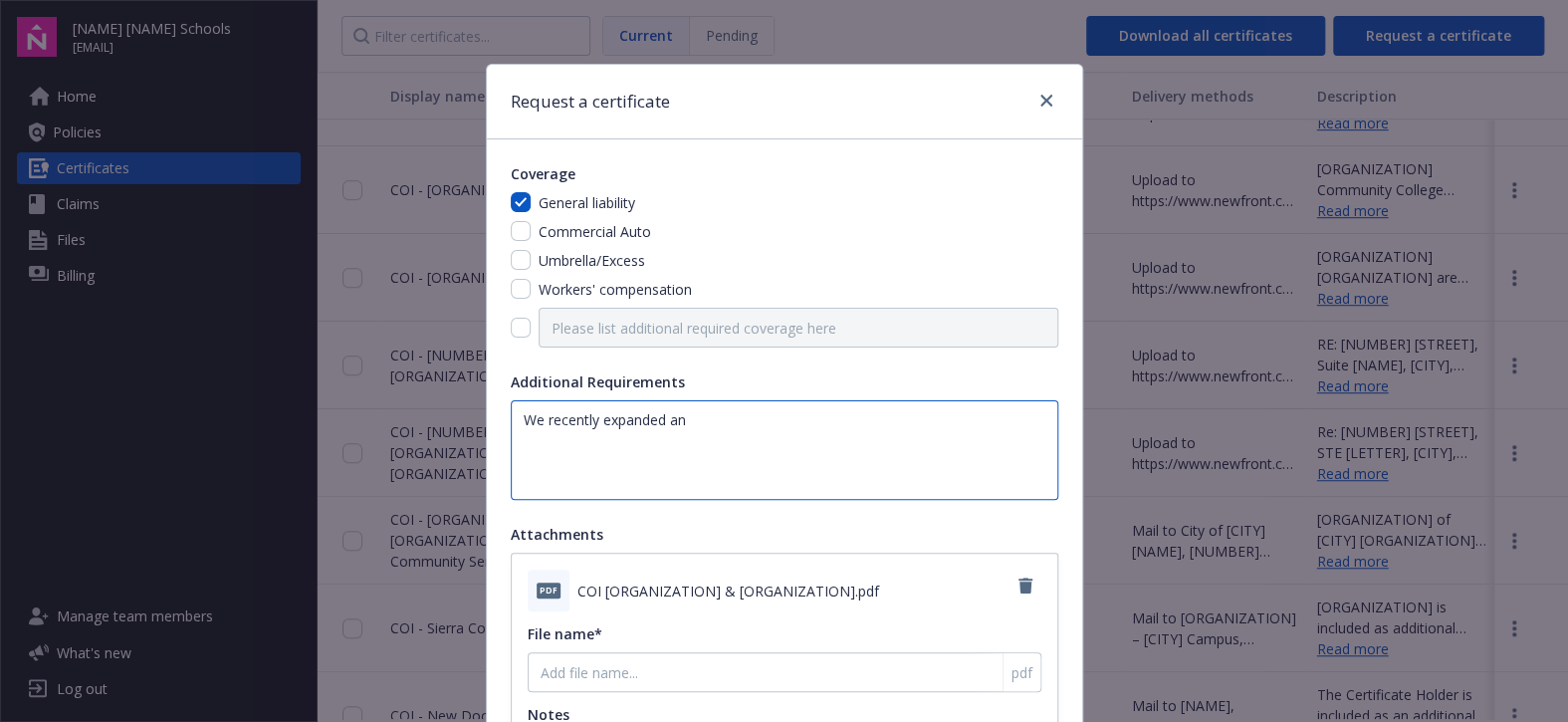 type on "We recently expanded and" 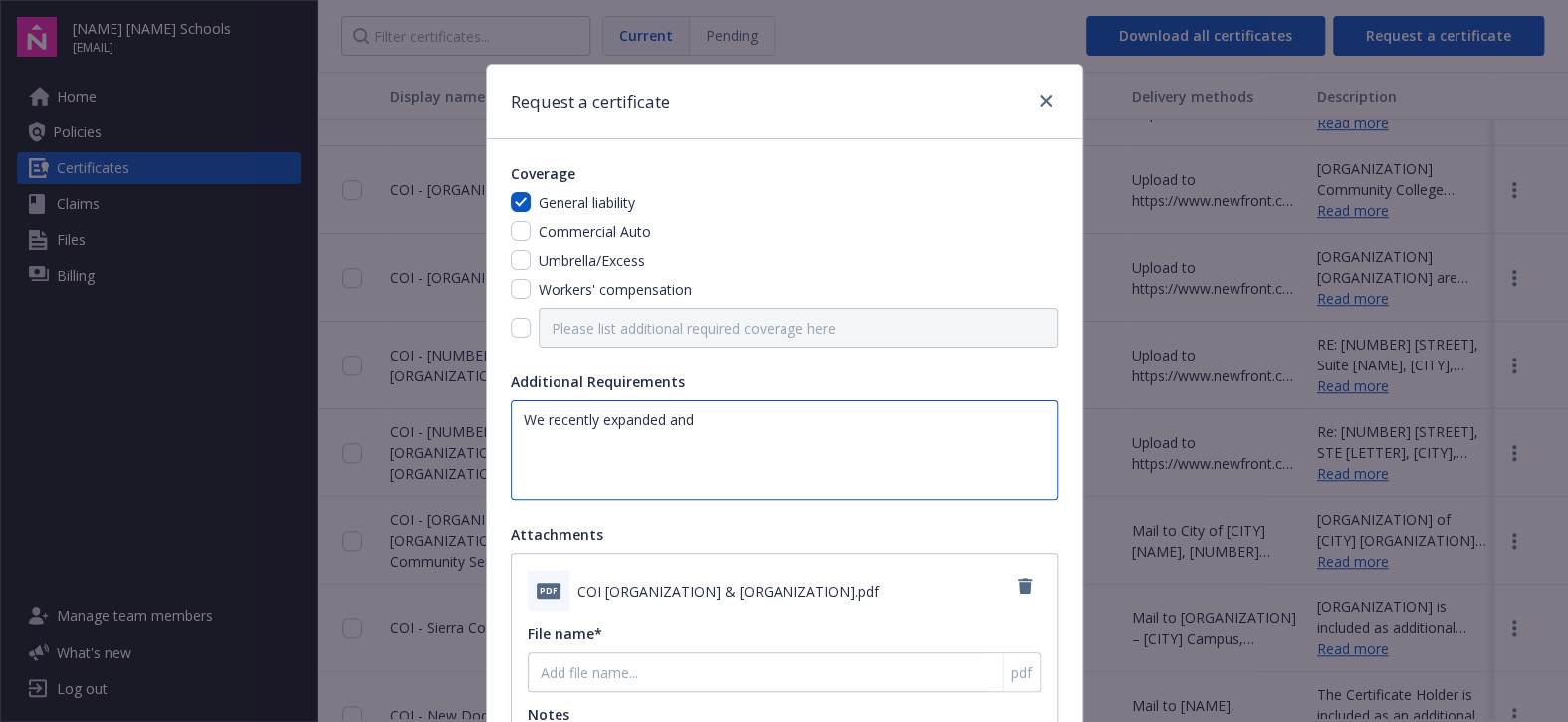type on "We recently expanded and" 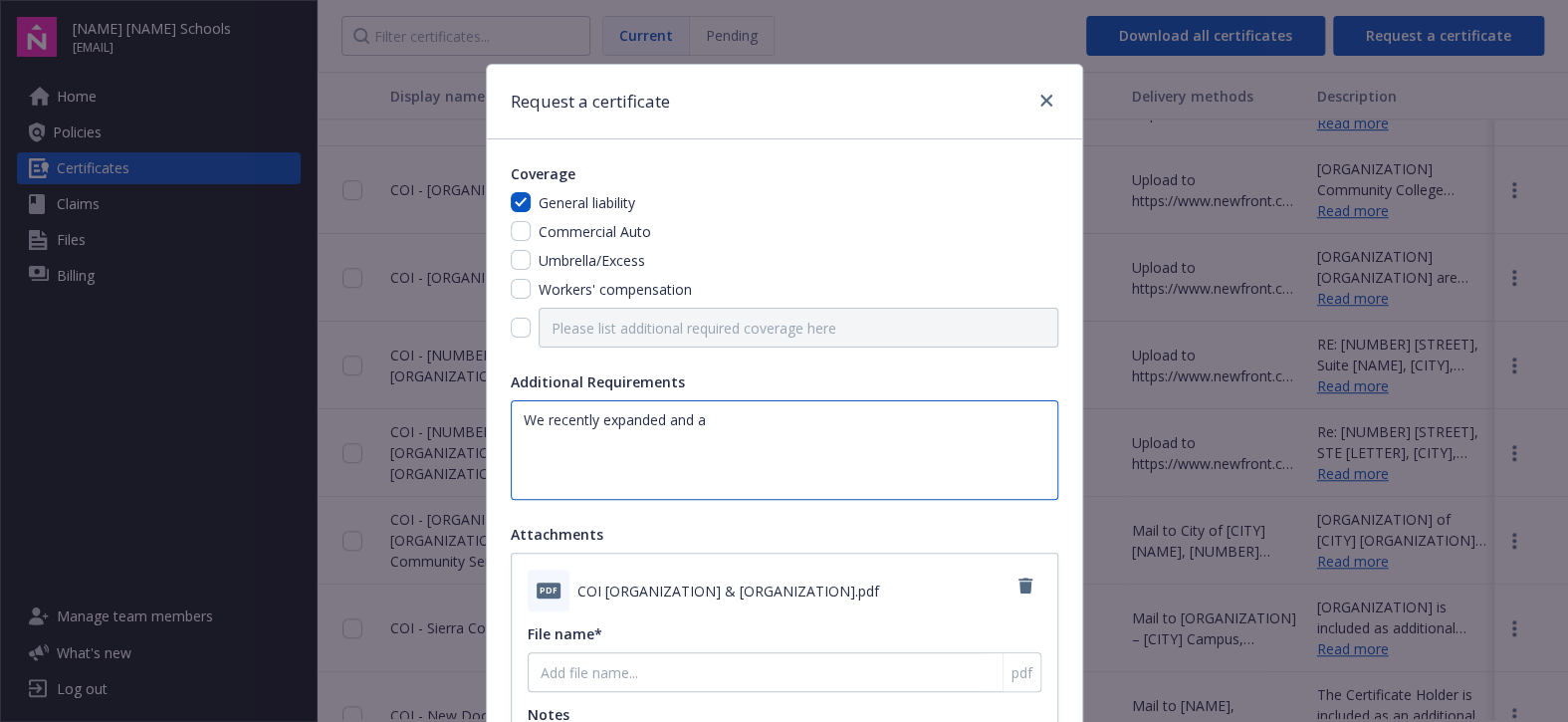 type on "We recently expanded and ad" 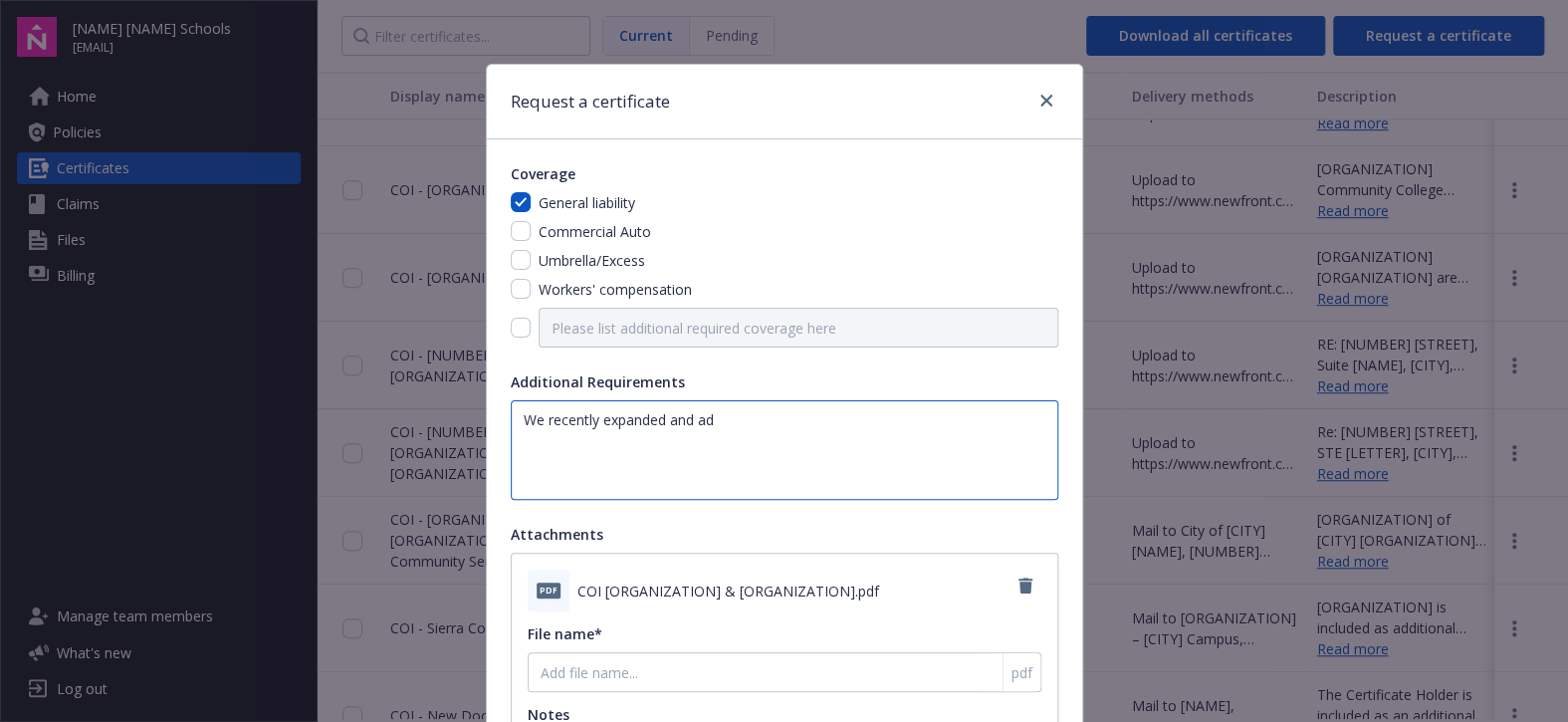 type on "We recently expanded and add" 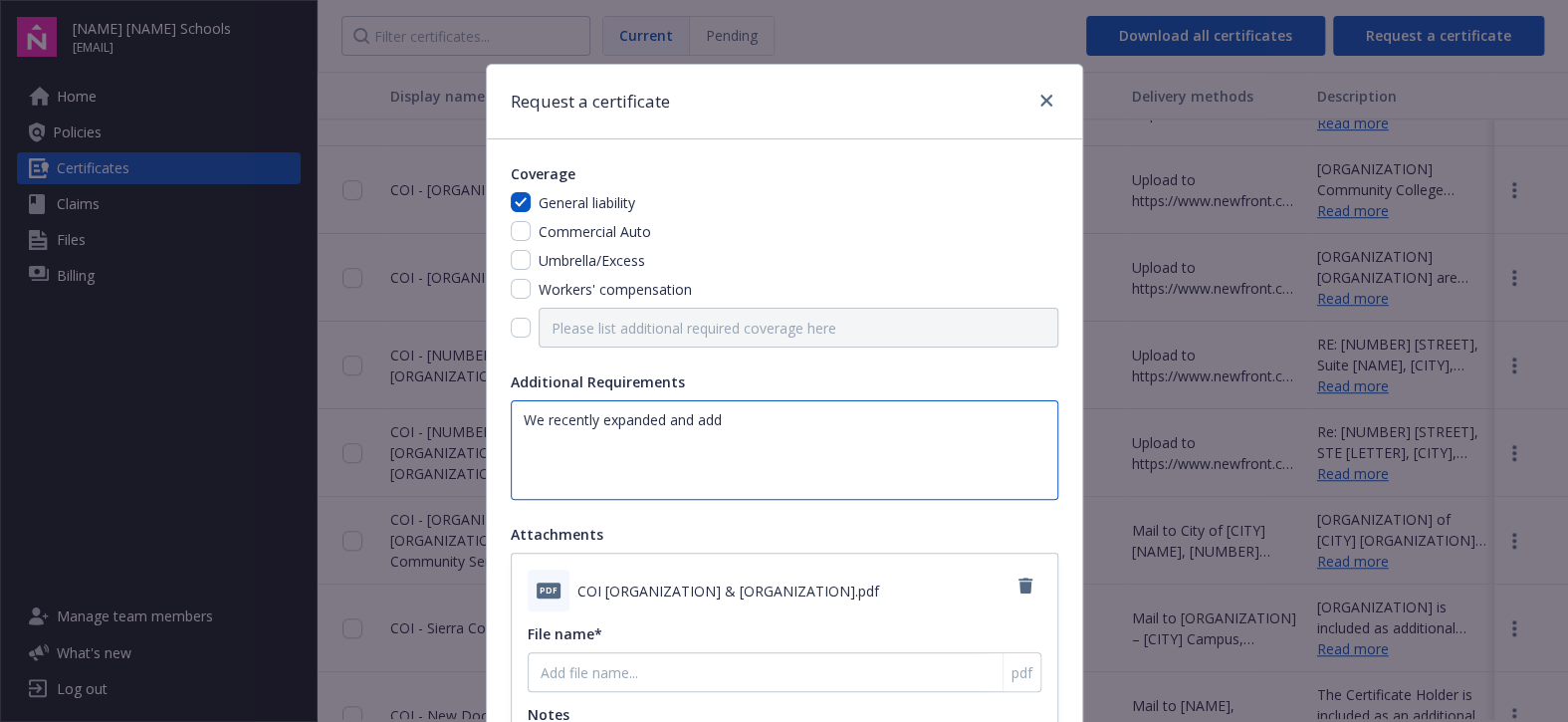 type on "We recently expanded and adde" 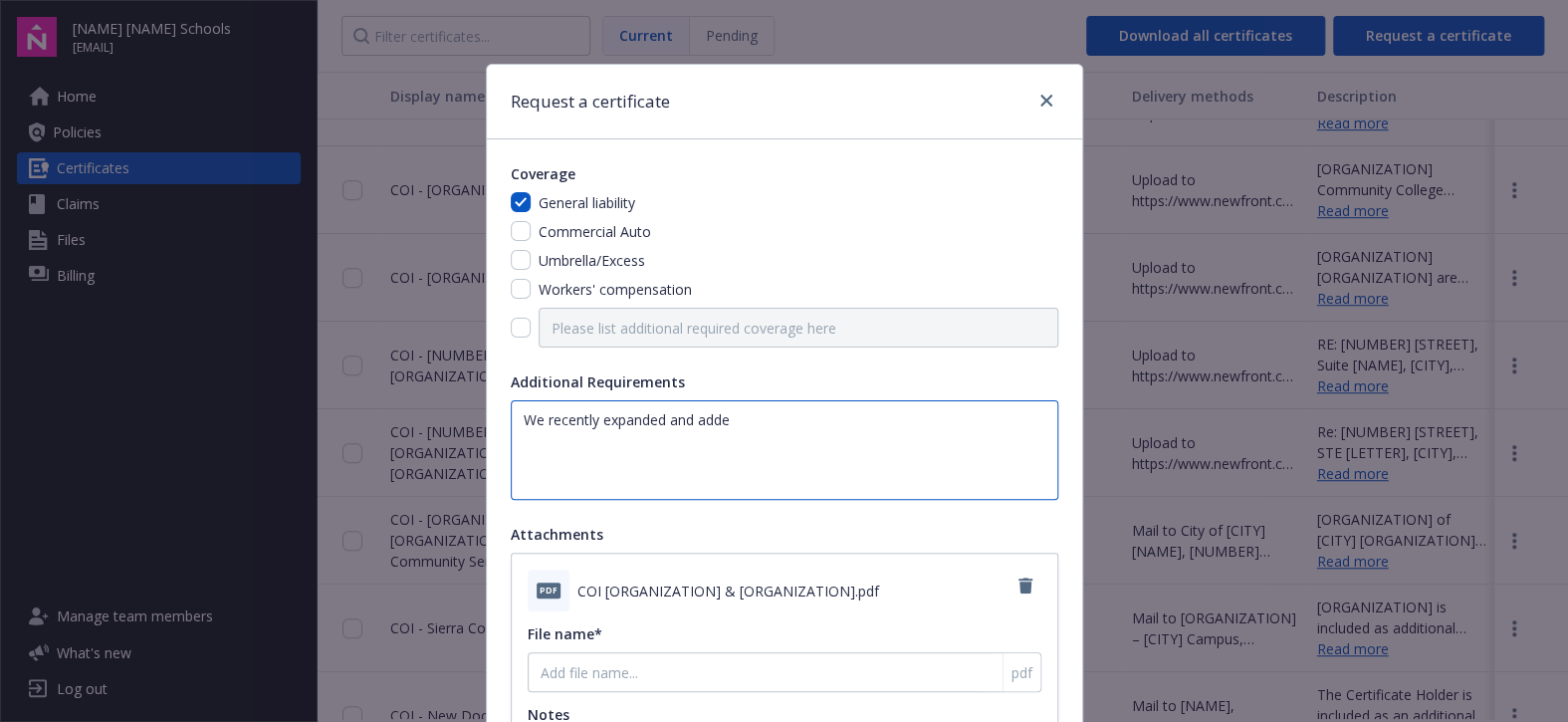 type on "We recently expanded and added" 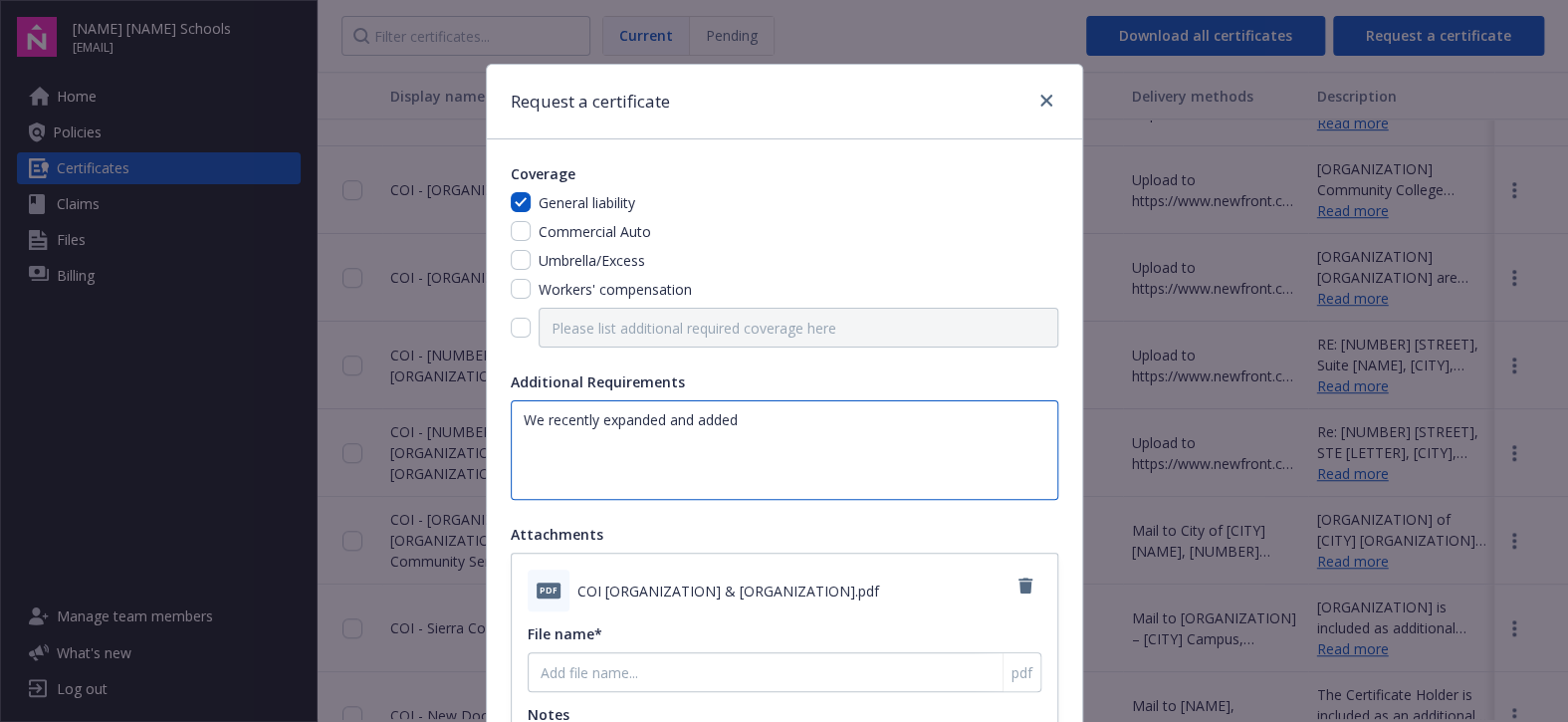 type on "We recently expanded and added" 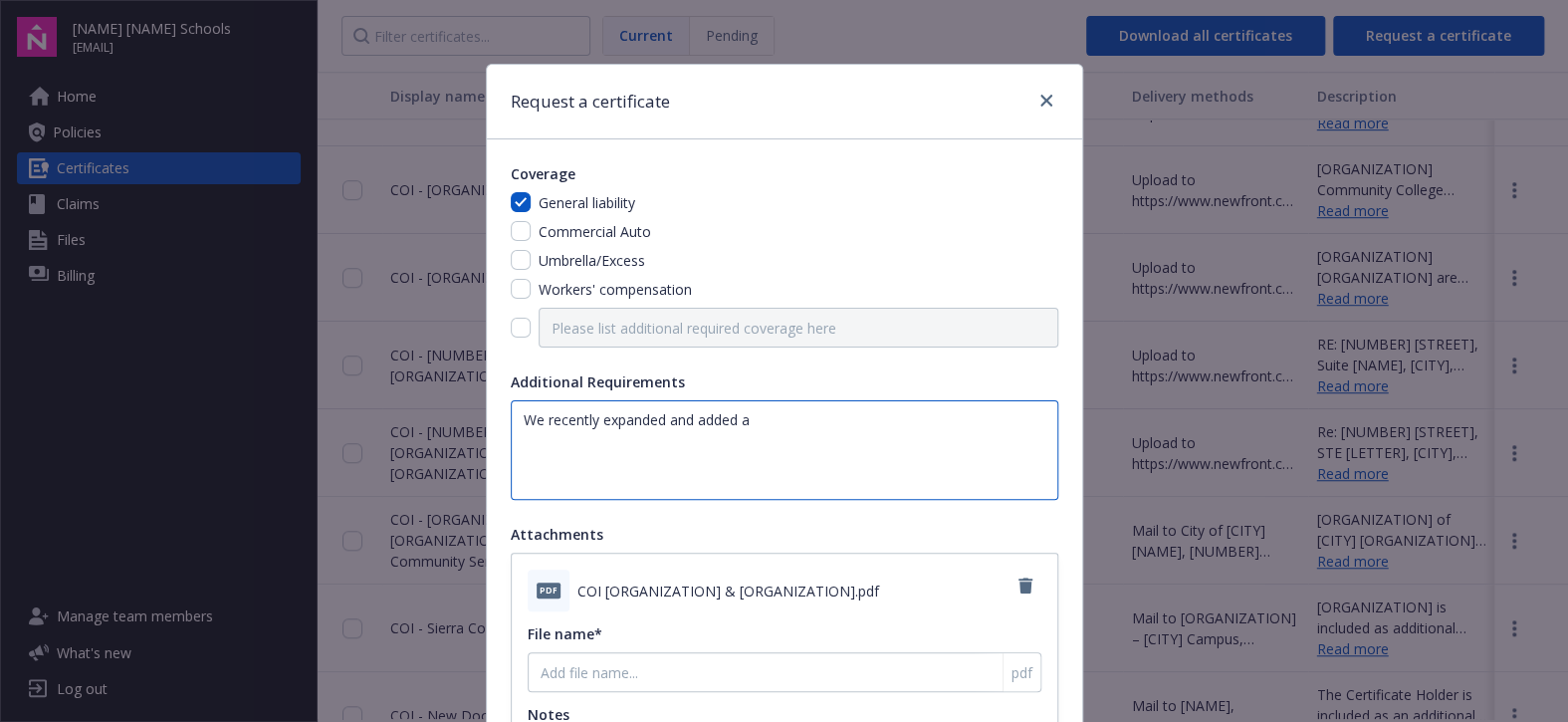 type on "We recently expanded and added a" 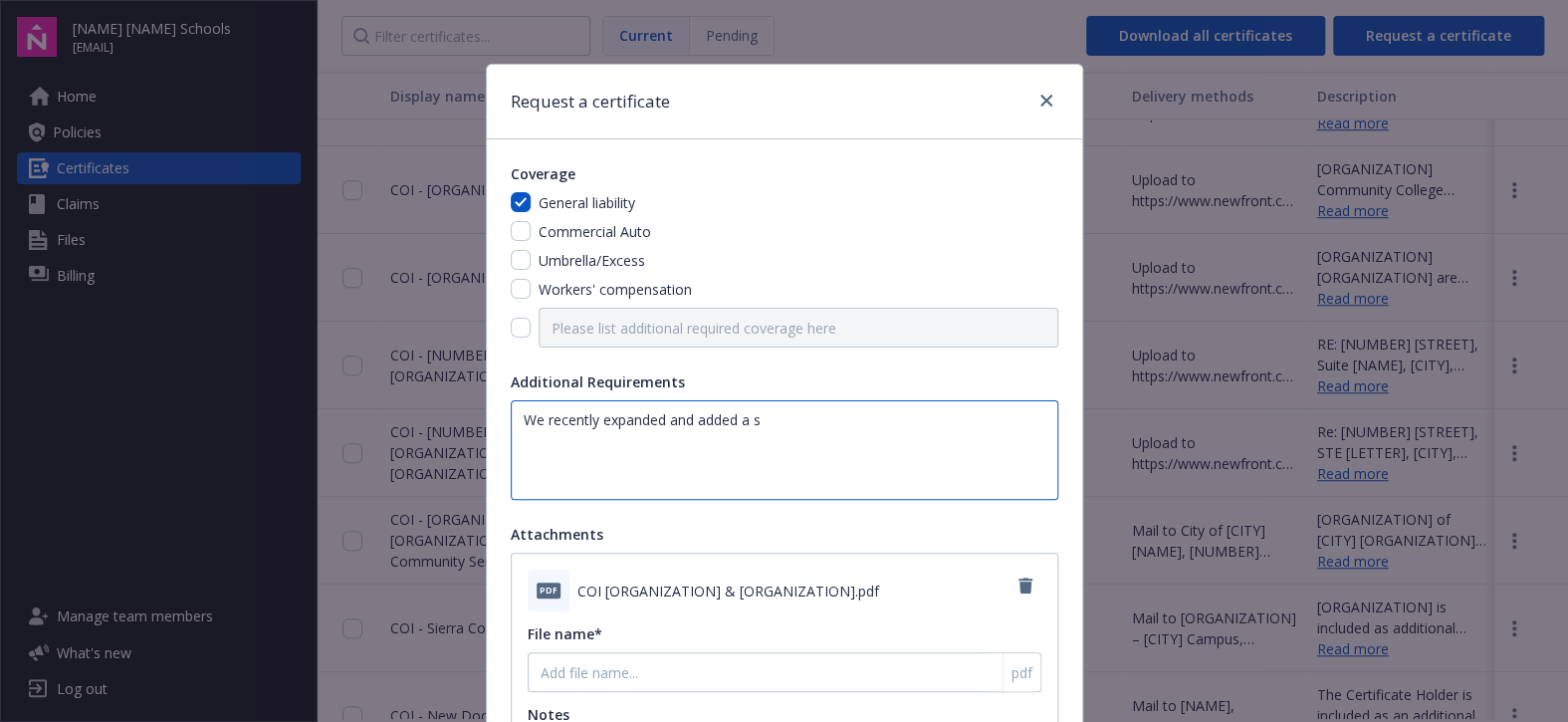 type on "We recently expanded and added a su" 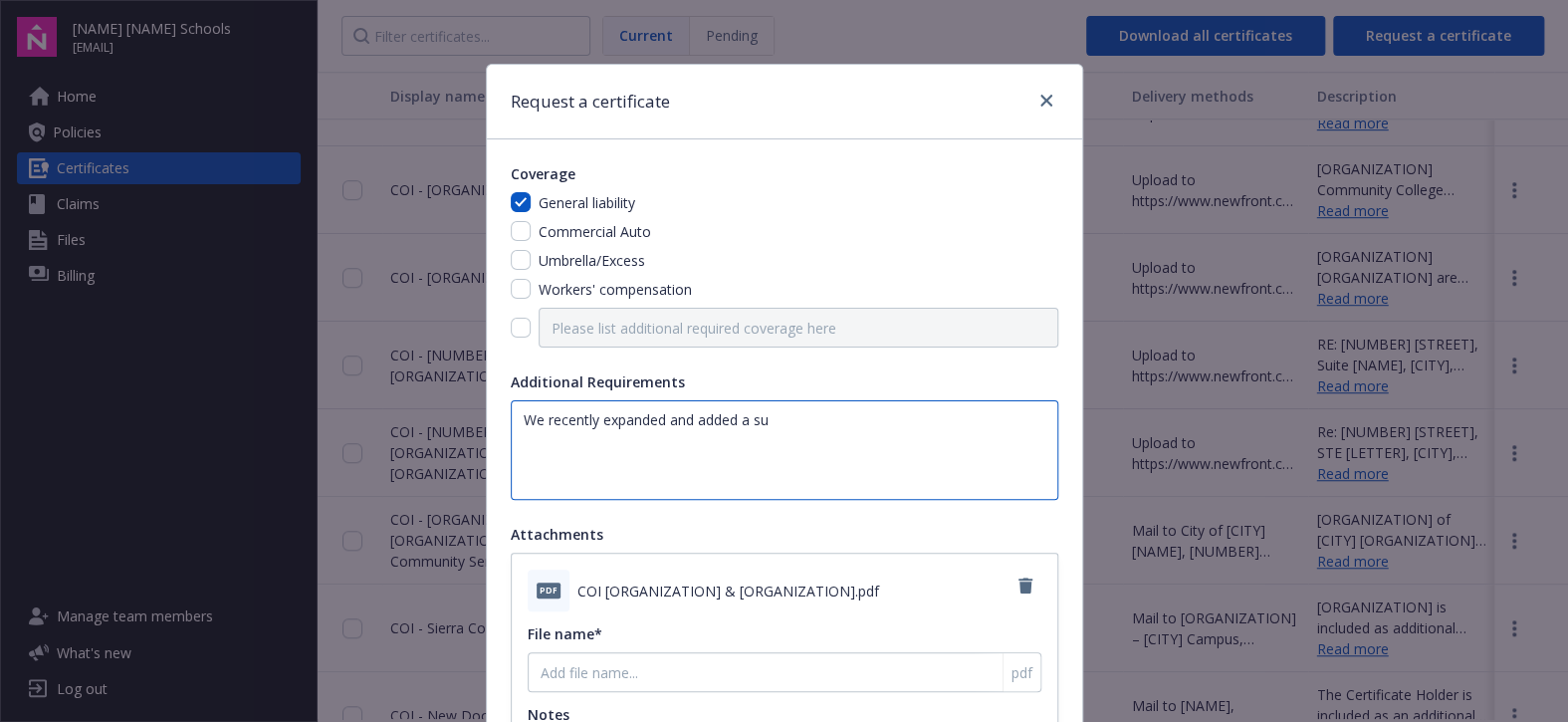 type on "x" 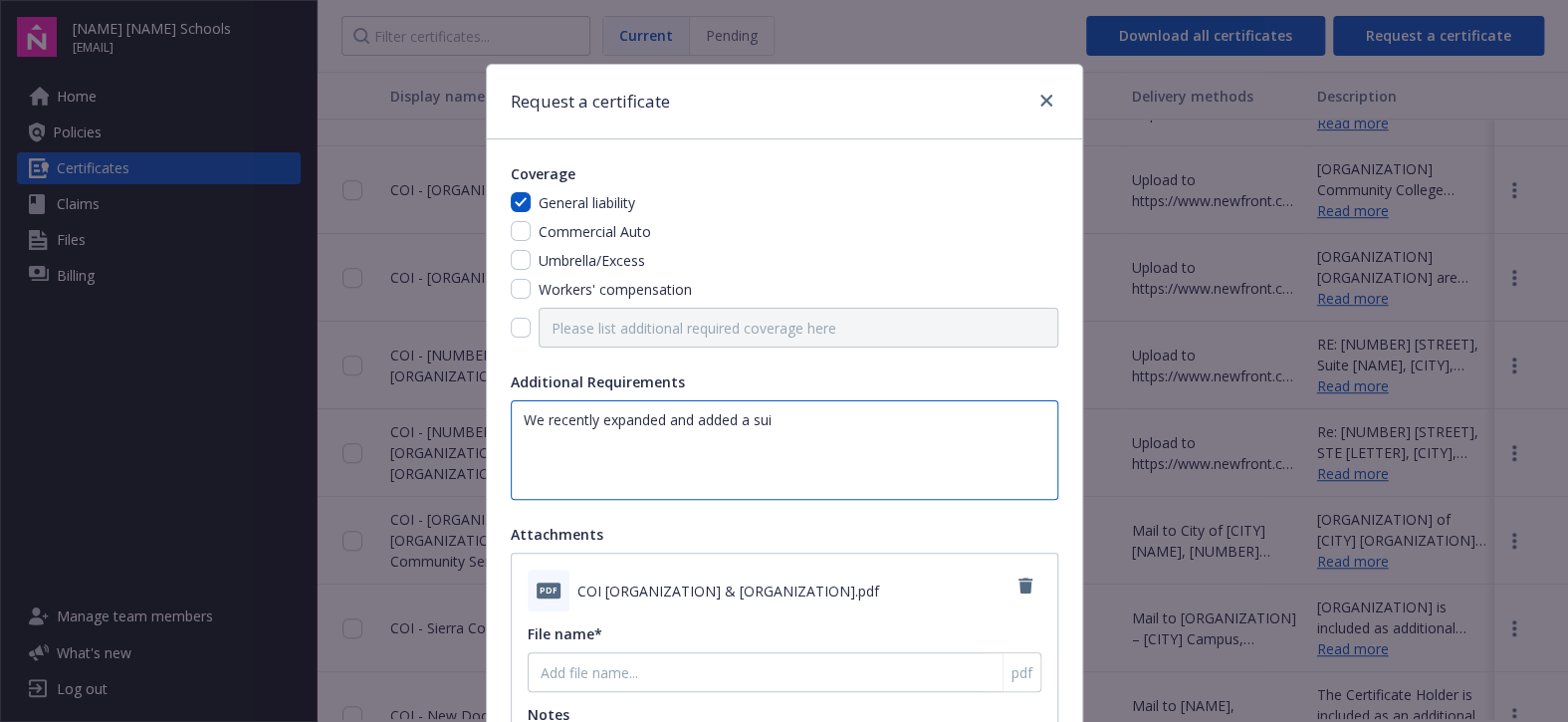 type on "We recently expanded and added a suit" 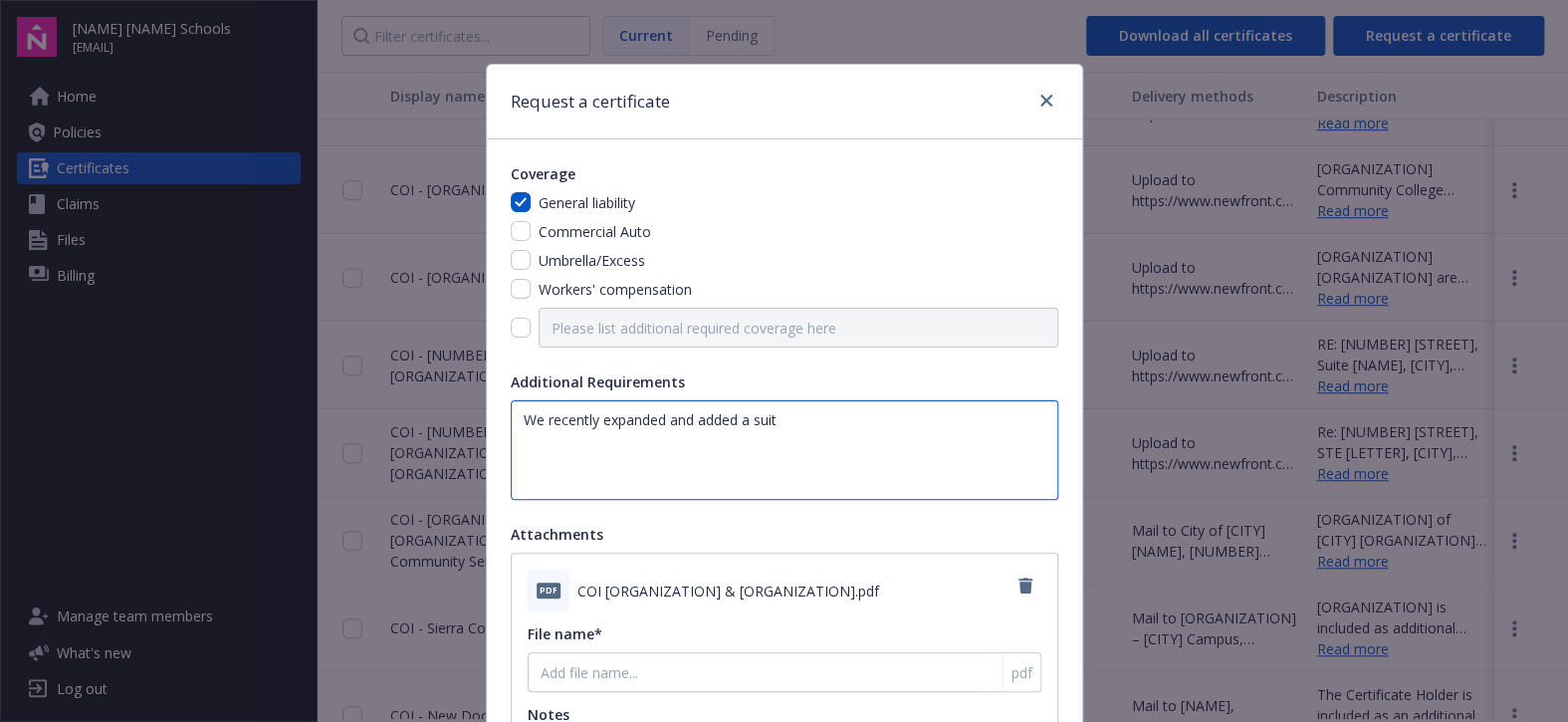 type on "We recently expanded and added a suite" 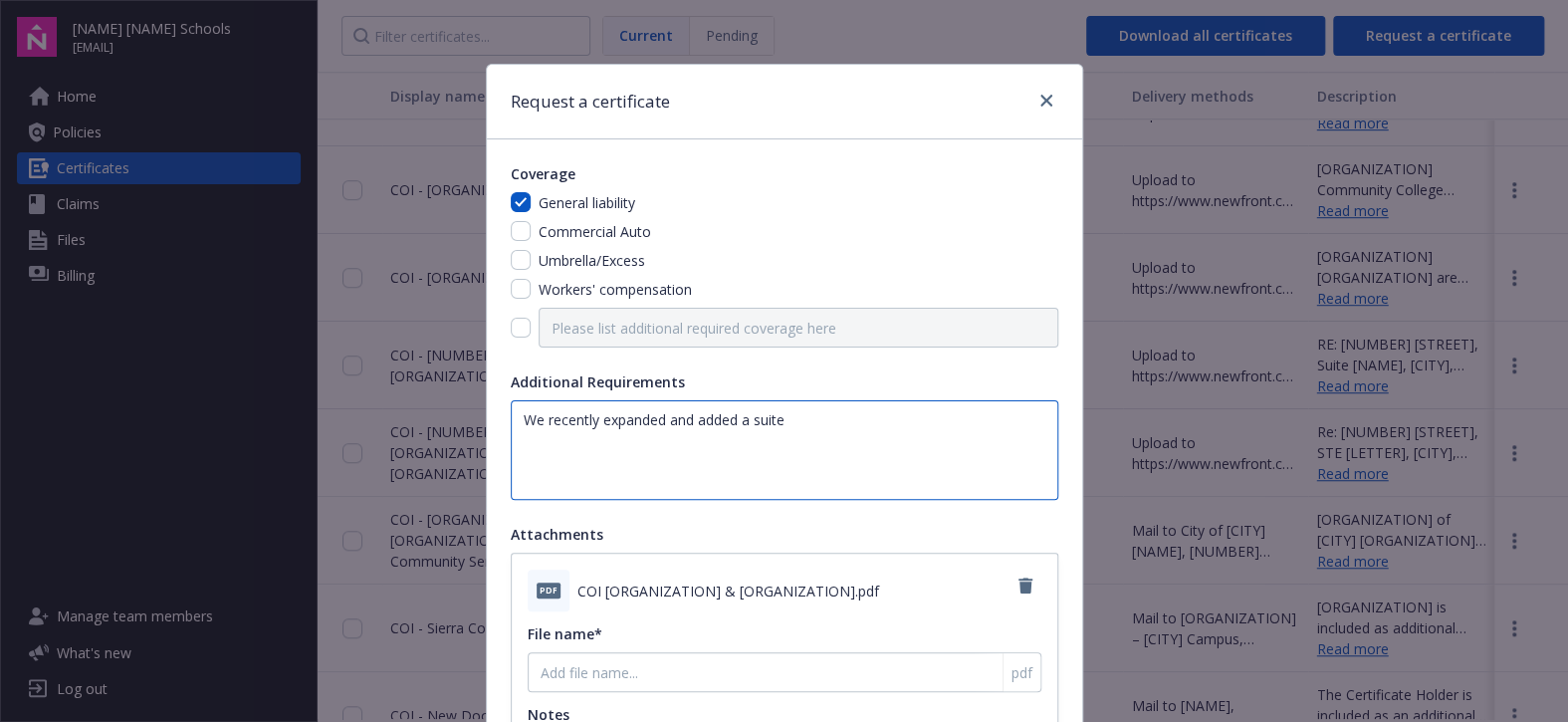 type on "We recently expanded and added a suite" 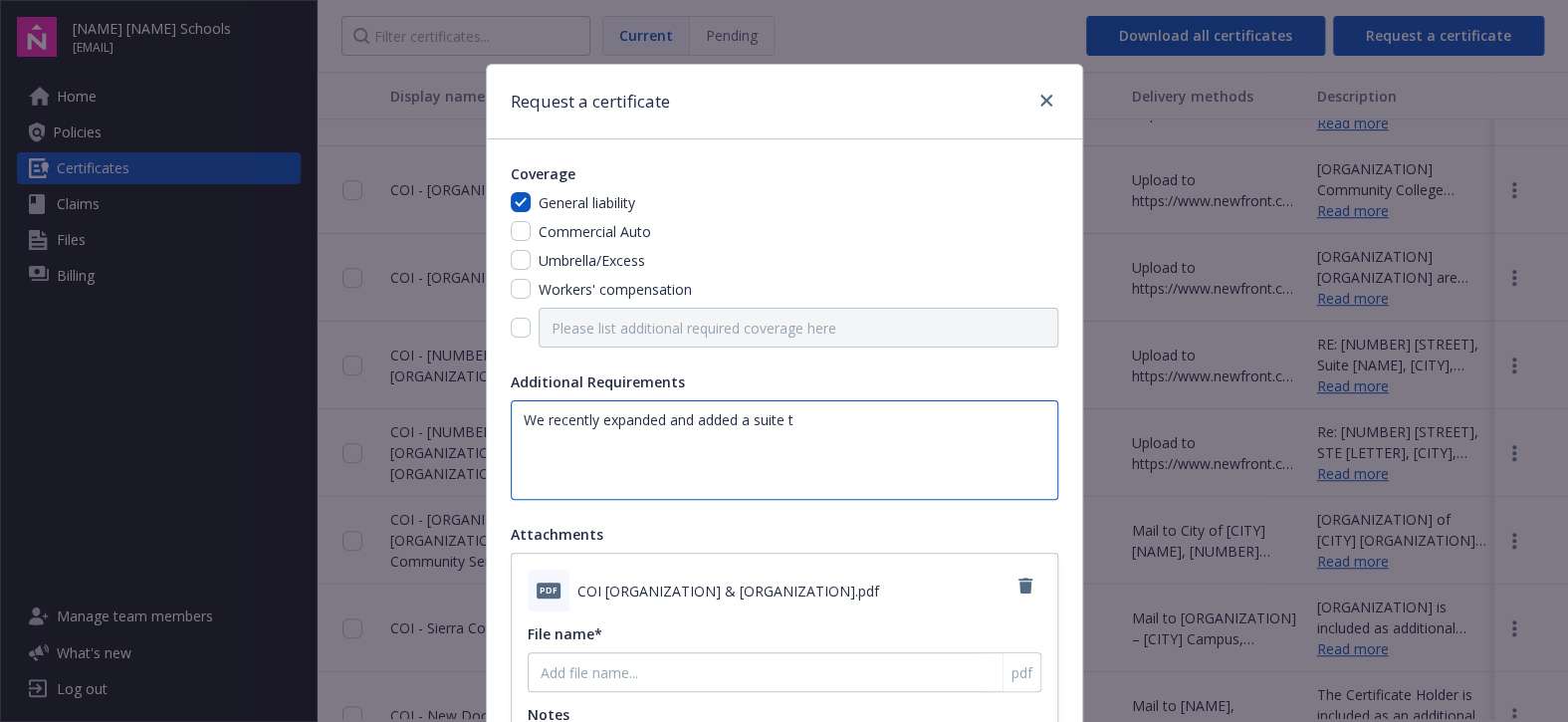 type on "We recently expanded and added a suite to" 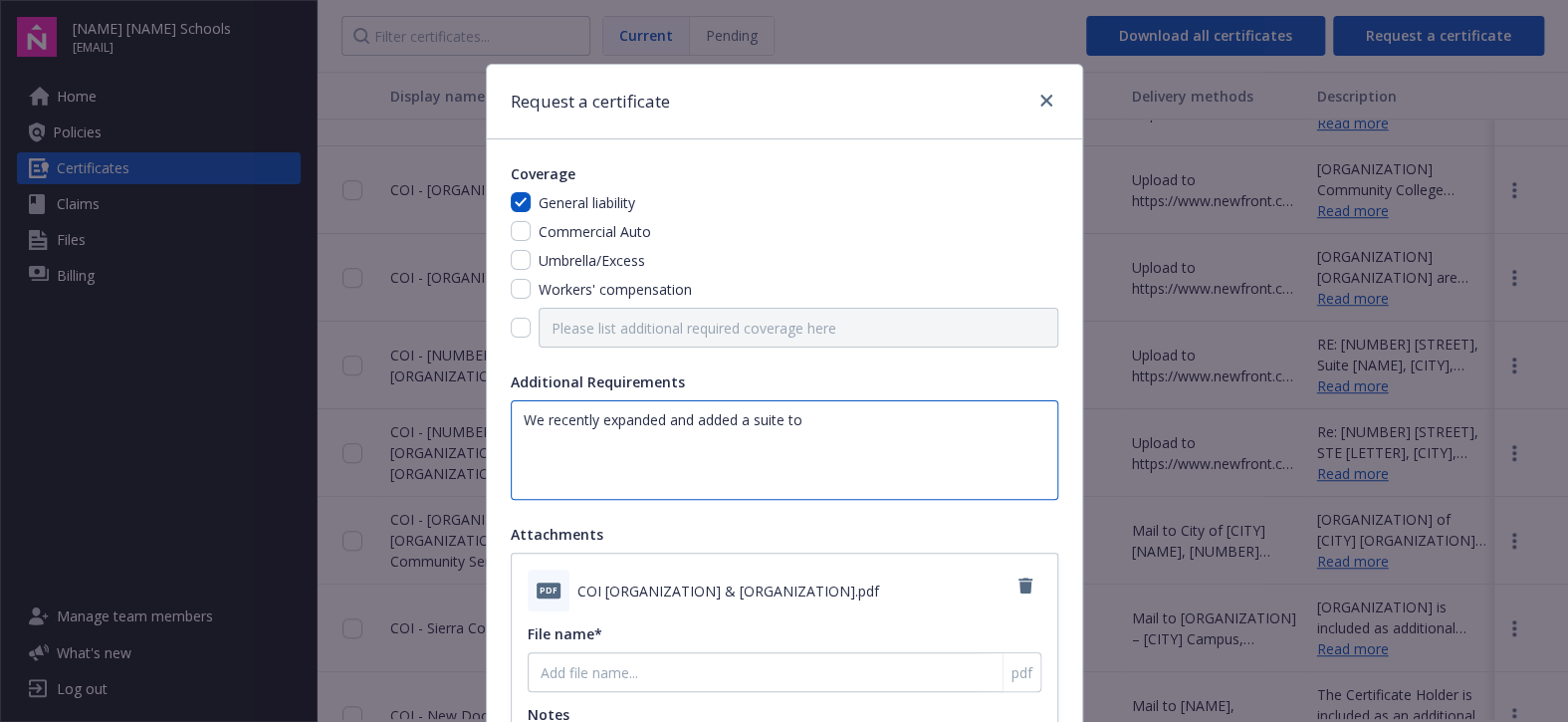 type on "We recently expanded and added a suite to" 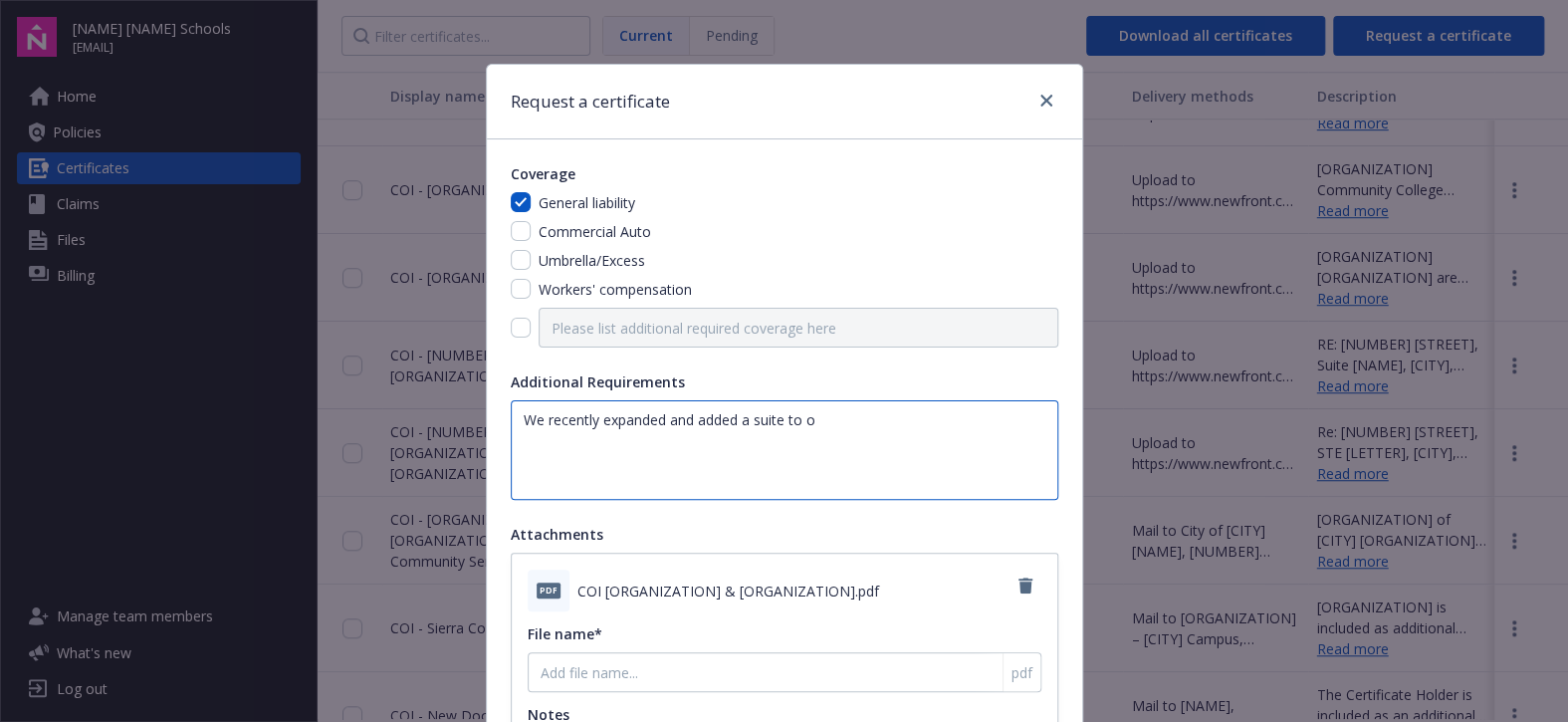 type on "We recently expanded and added a suite to ou" 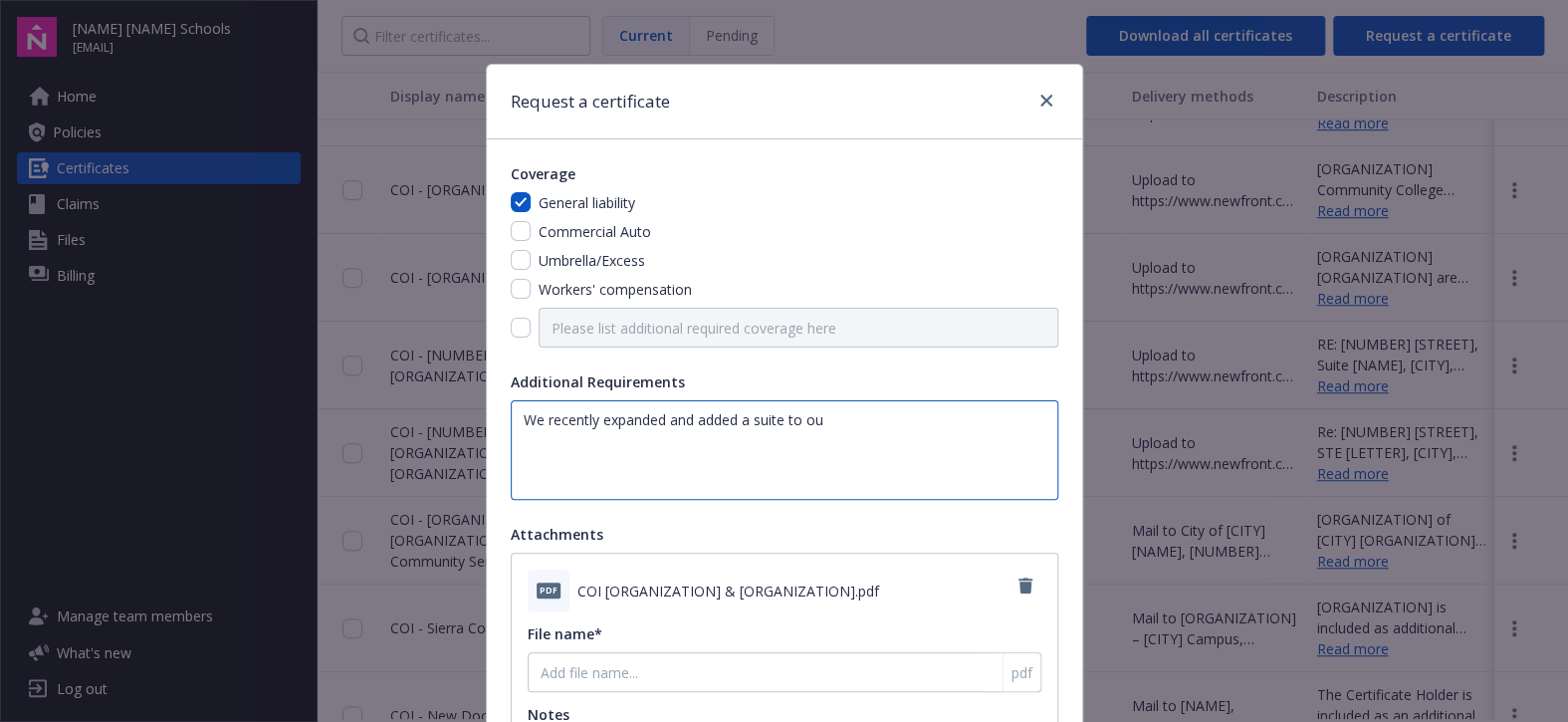 type on "We recently expanded and added a suite to our" 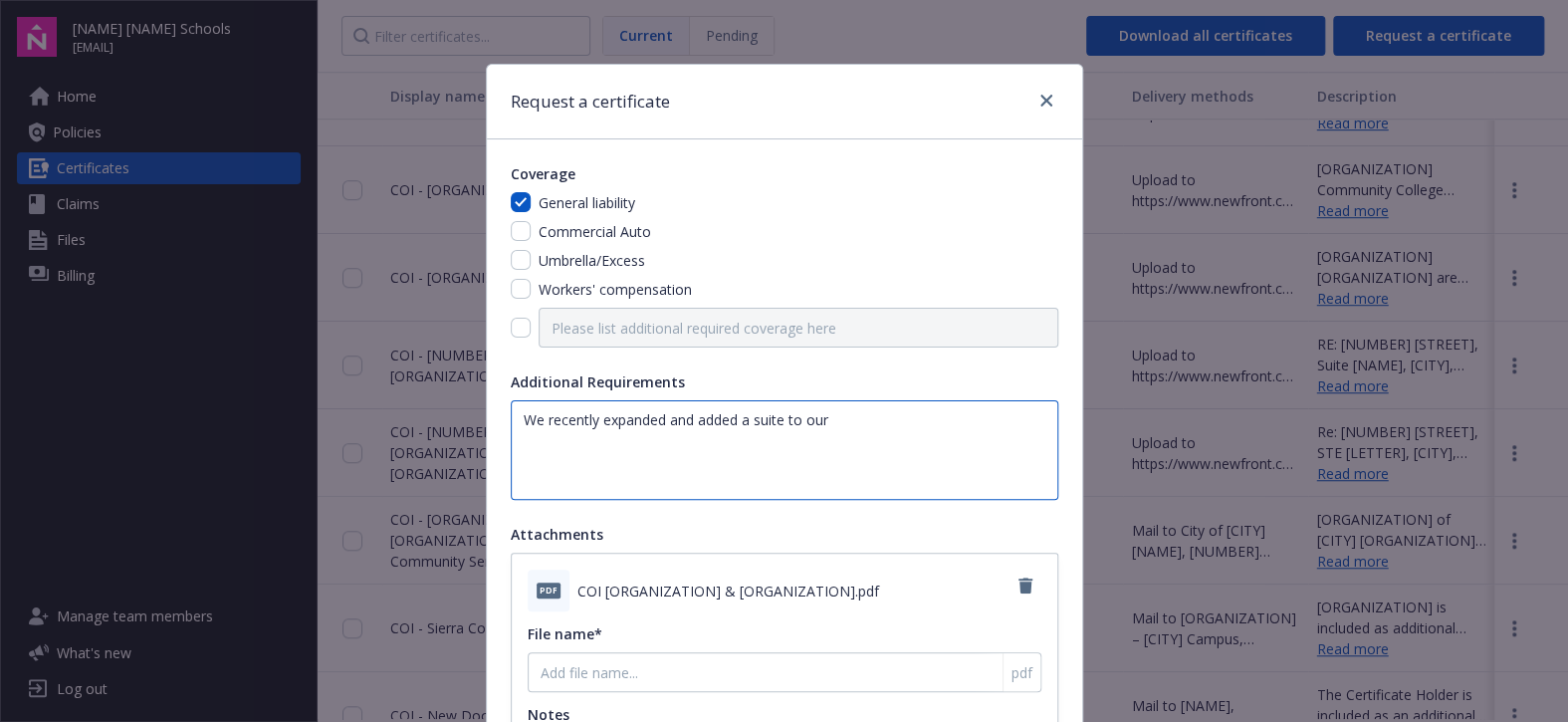 type on "We recently expanded and added a suite to our" 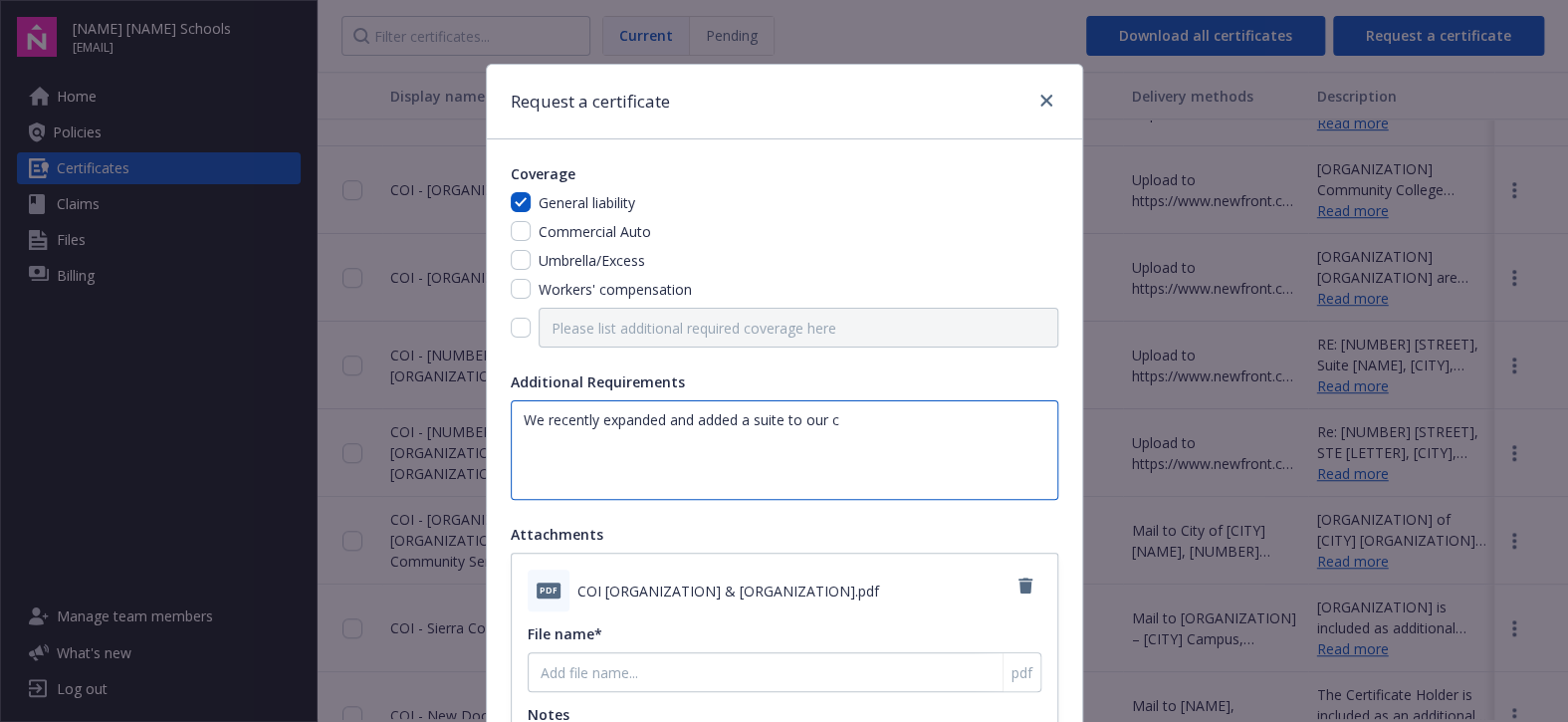 type on "We recently expanded and added a suite to our ci" 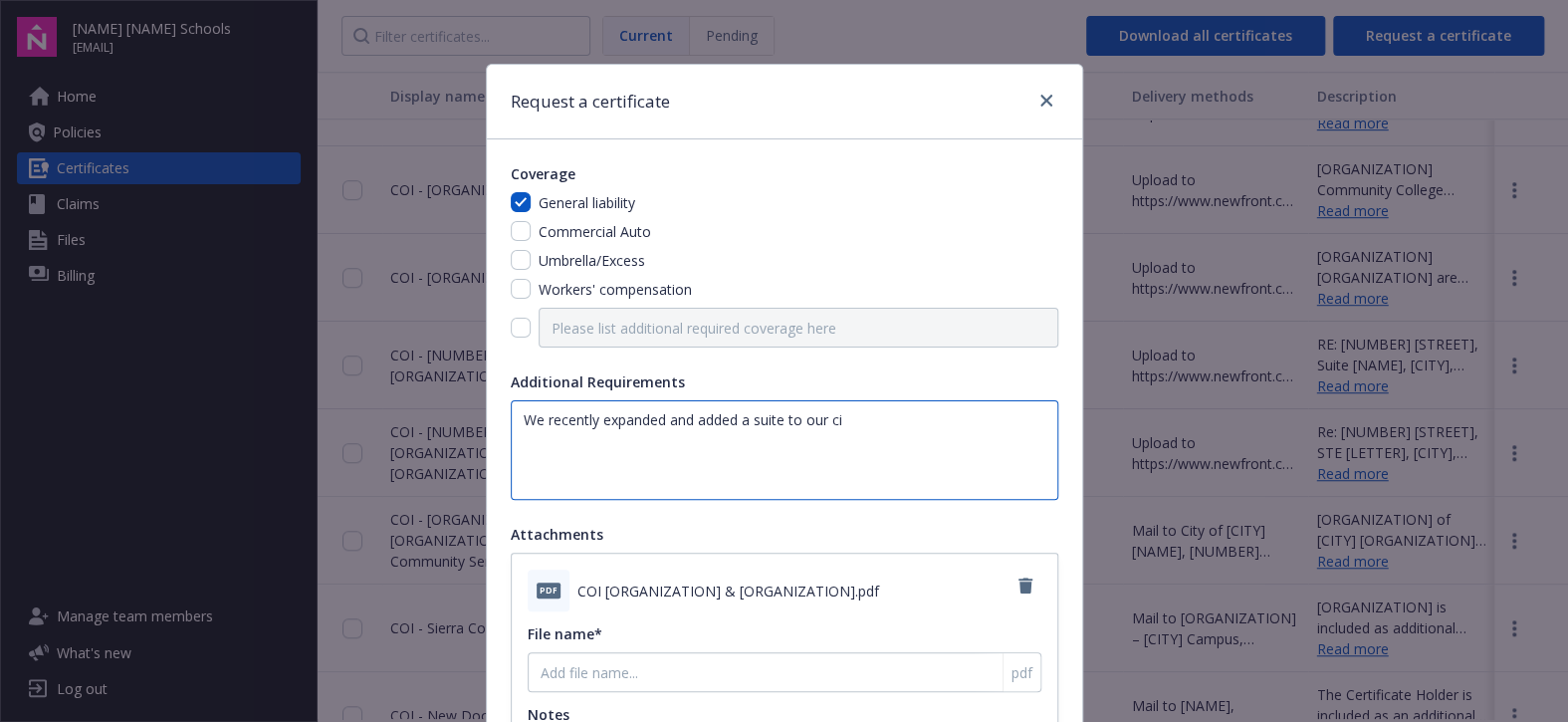 type on "We recently expanded and added a suite to our ciu" 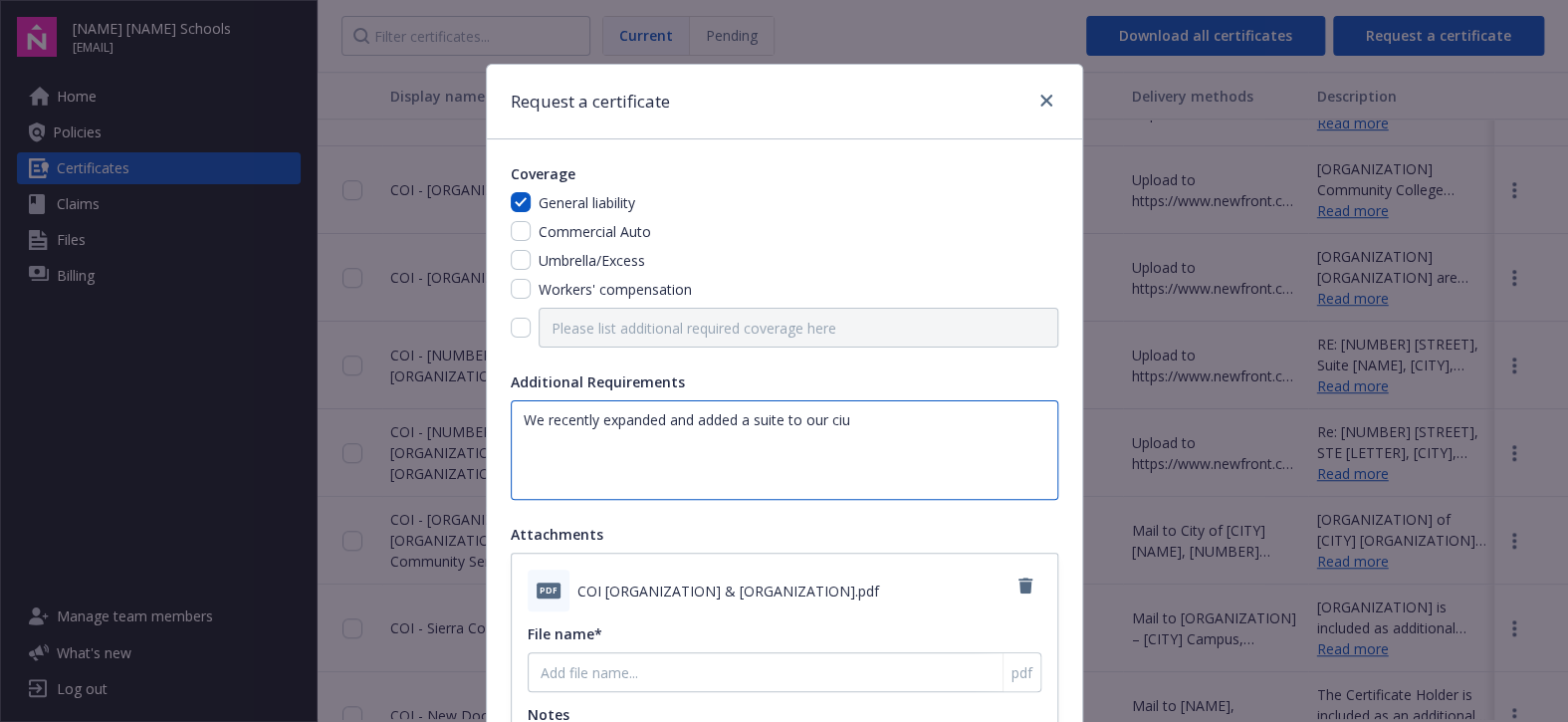 type on "We recently expanded and added a suite to our ci" 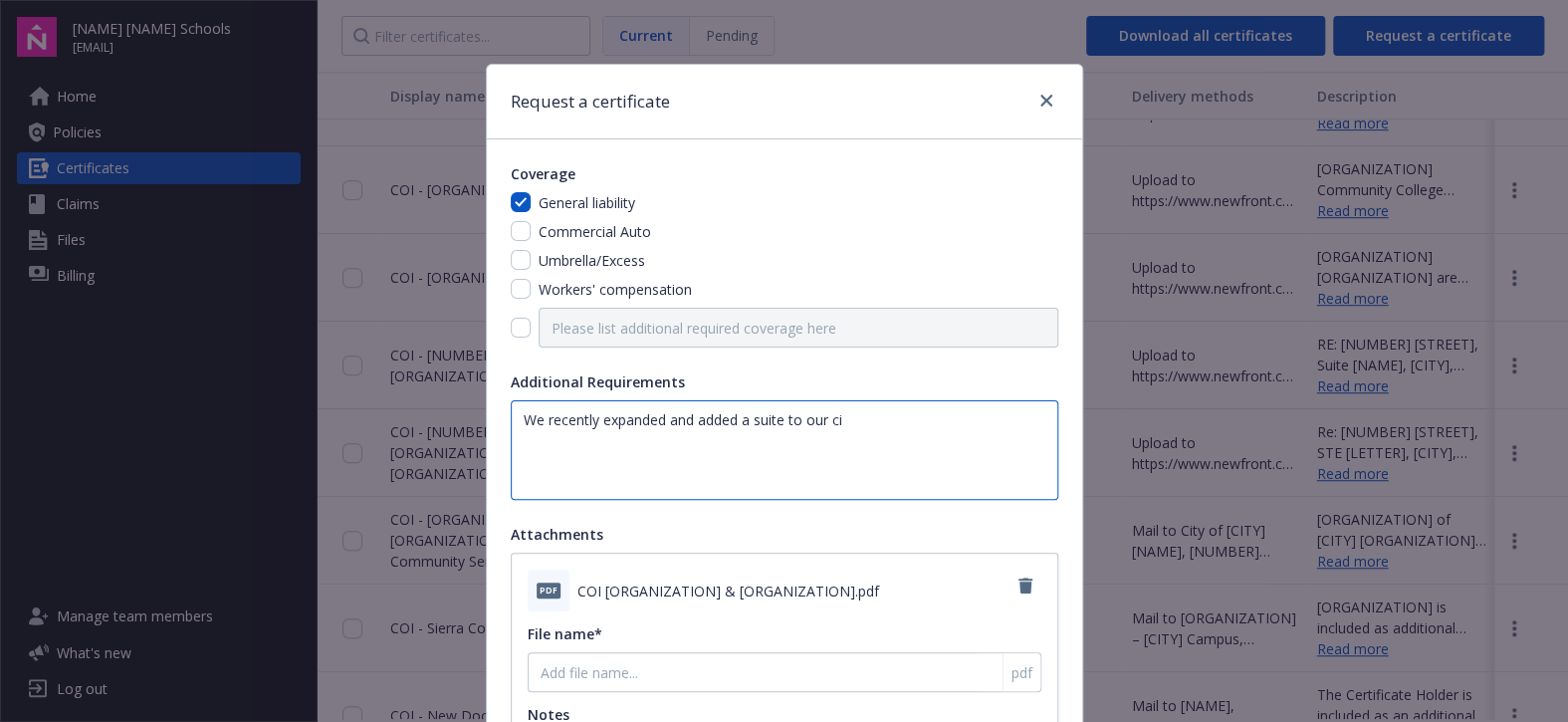 type on "We recently expanded and added a suite to our c" 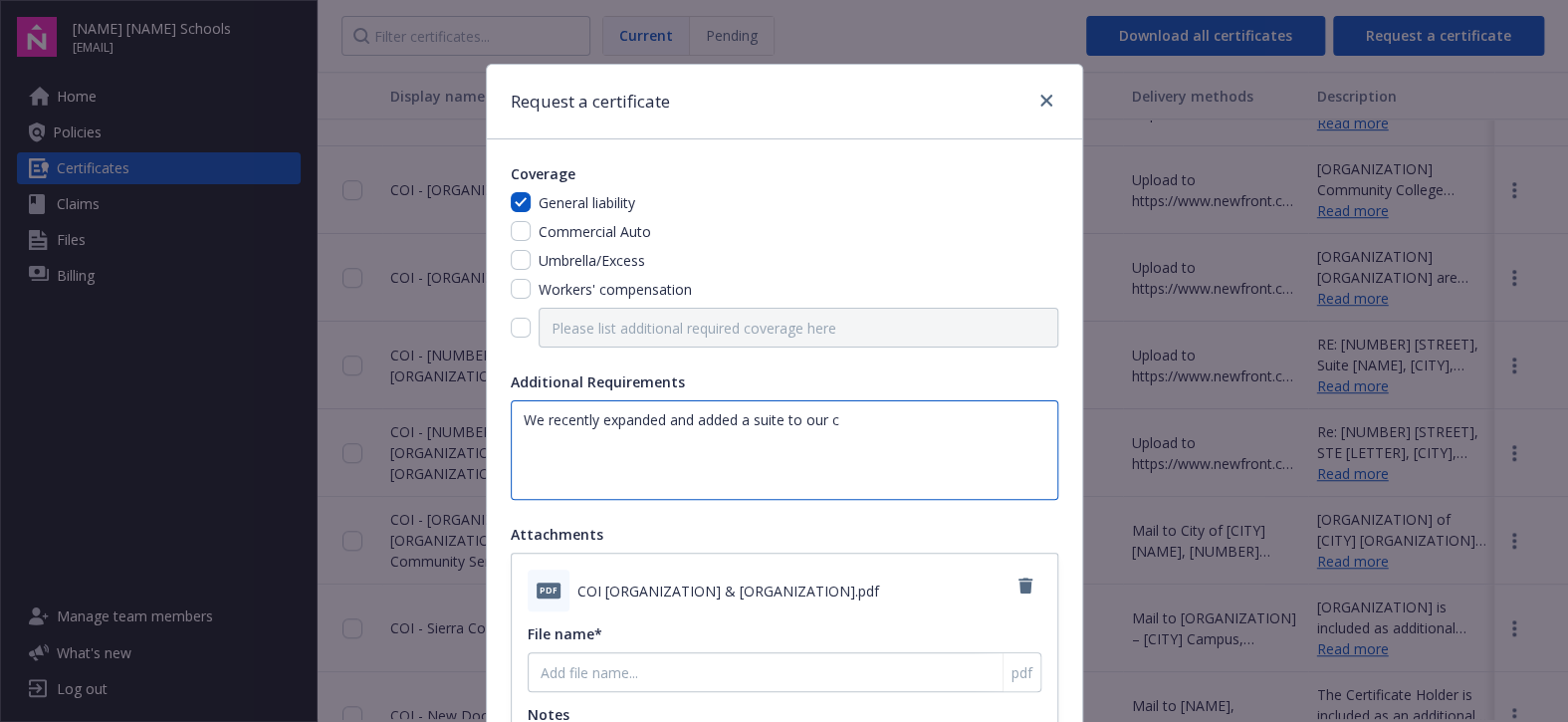 type on "We recently expanded and added a suite to our cu" 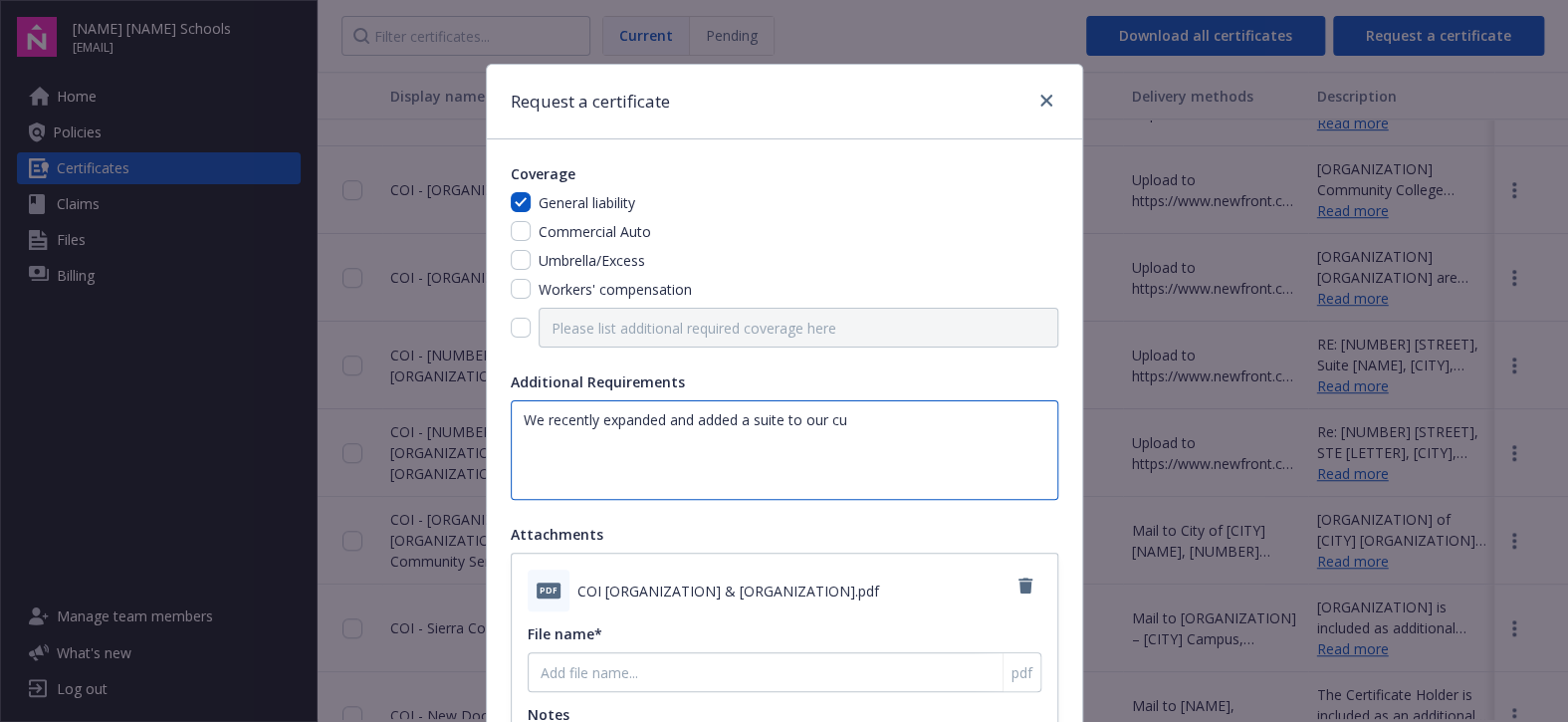 type on "We recently expanded and added a suite to our cur" 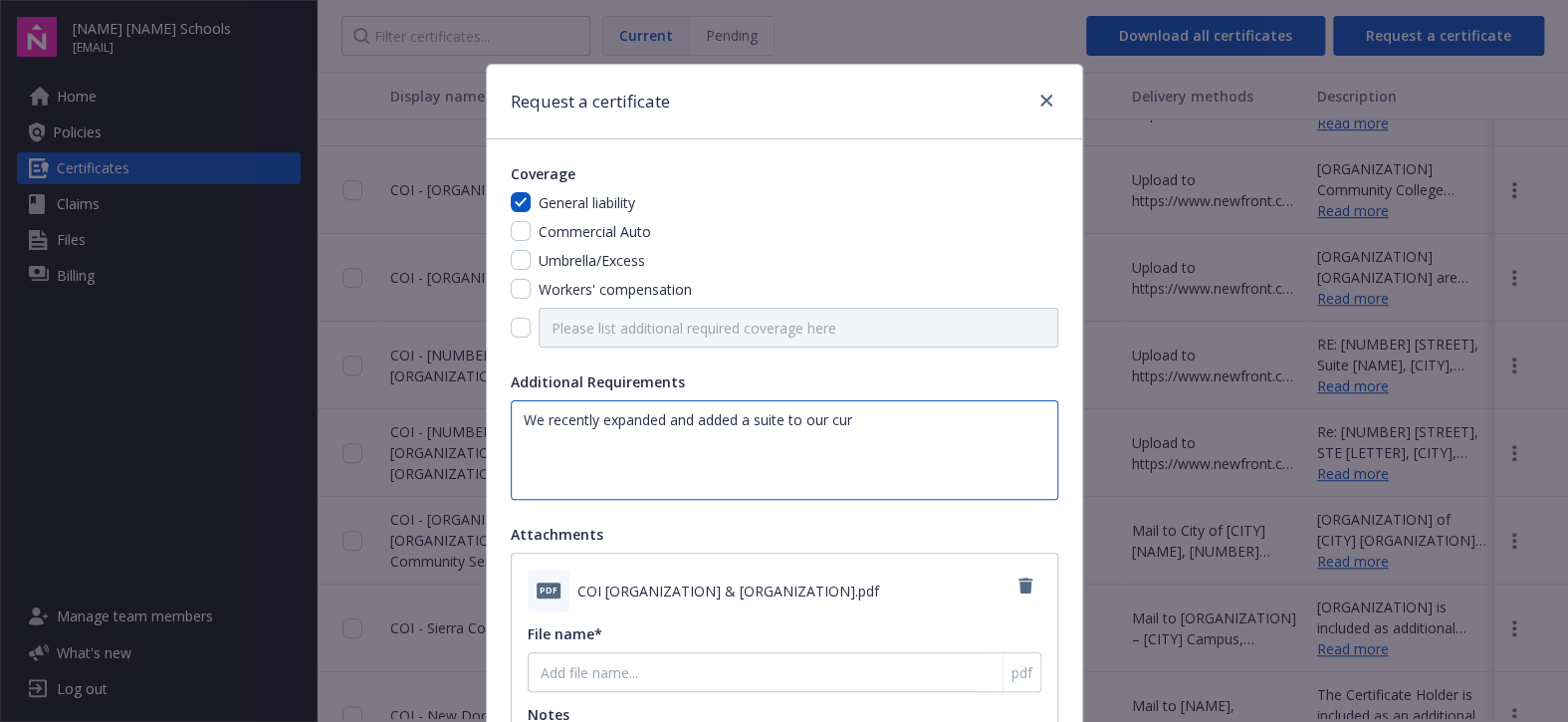 type on "We recently expanded and added a suite to our curr" 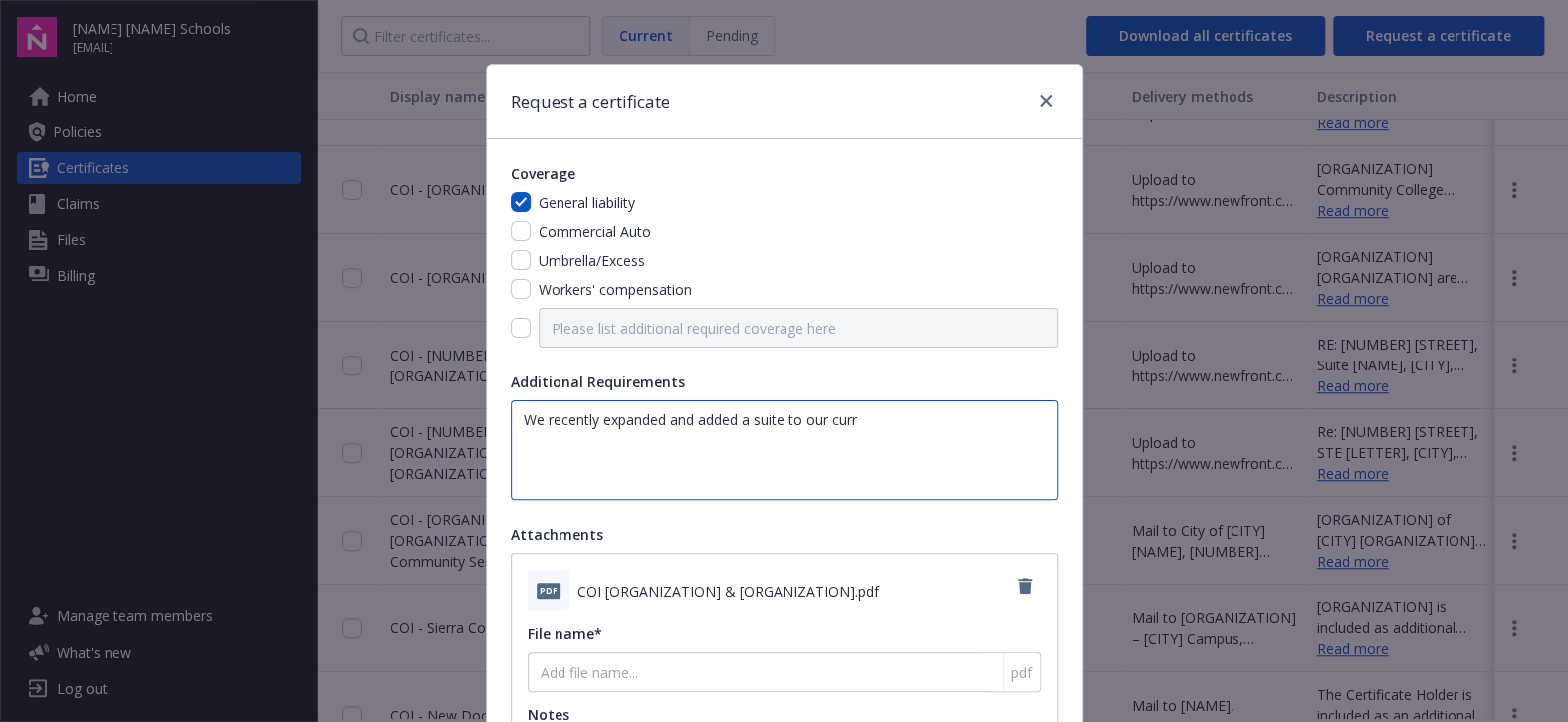 type on "We recently expanded and added a suite to our curre" 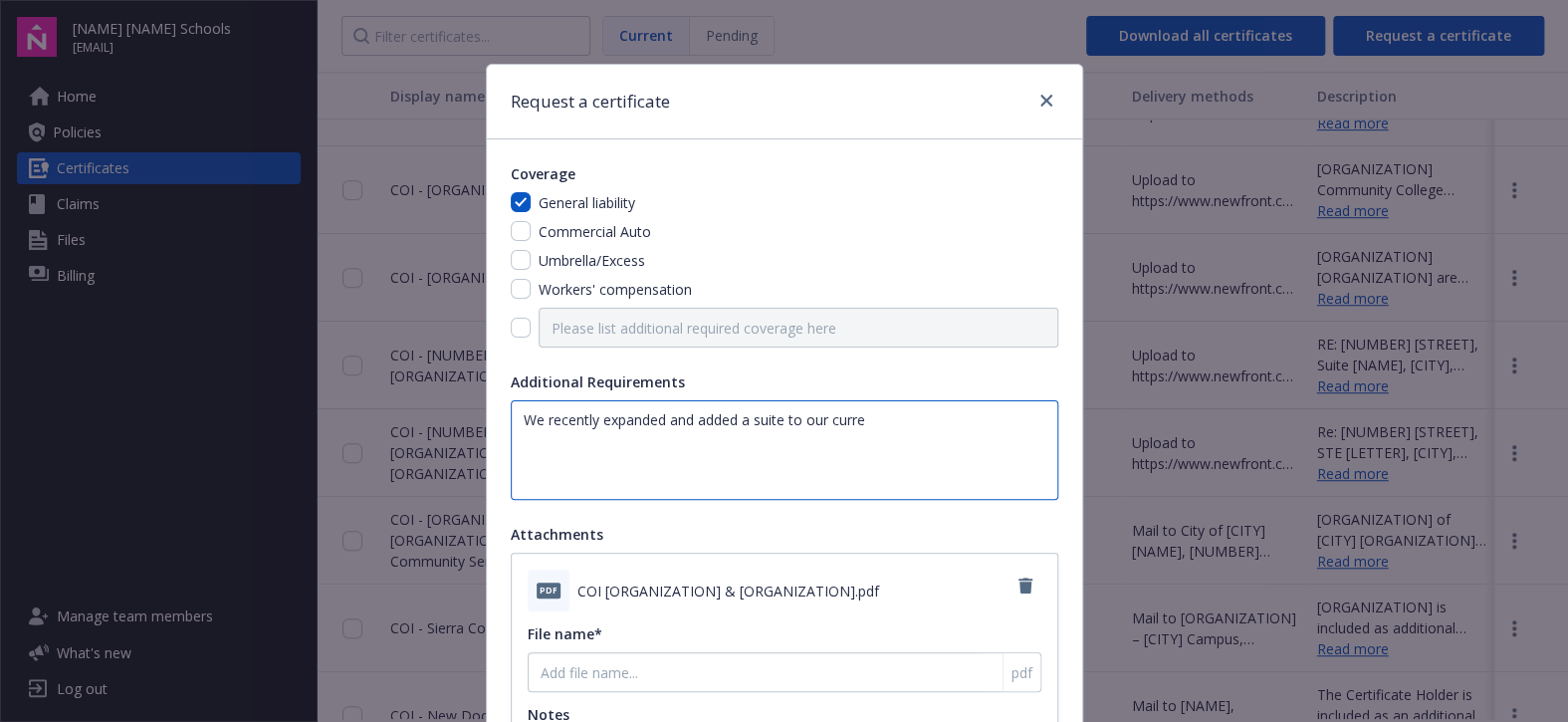type on "We recently expanded and added a suite to our curren" 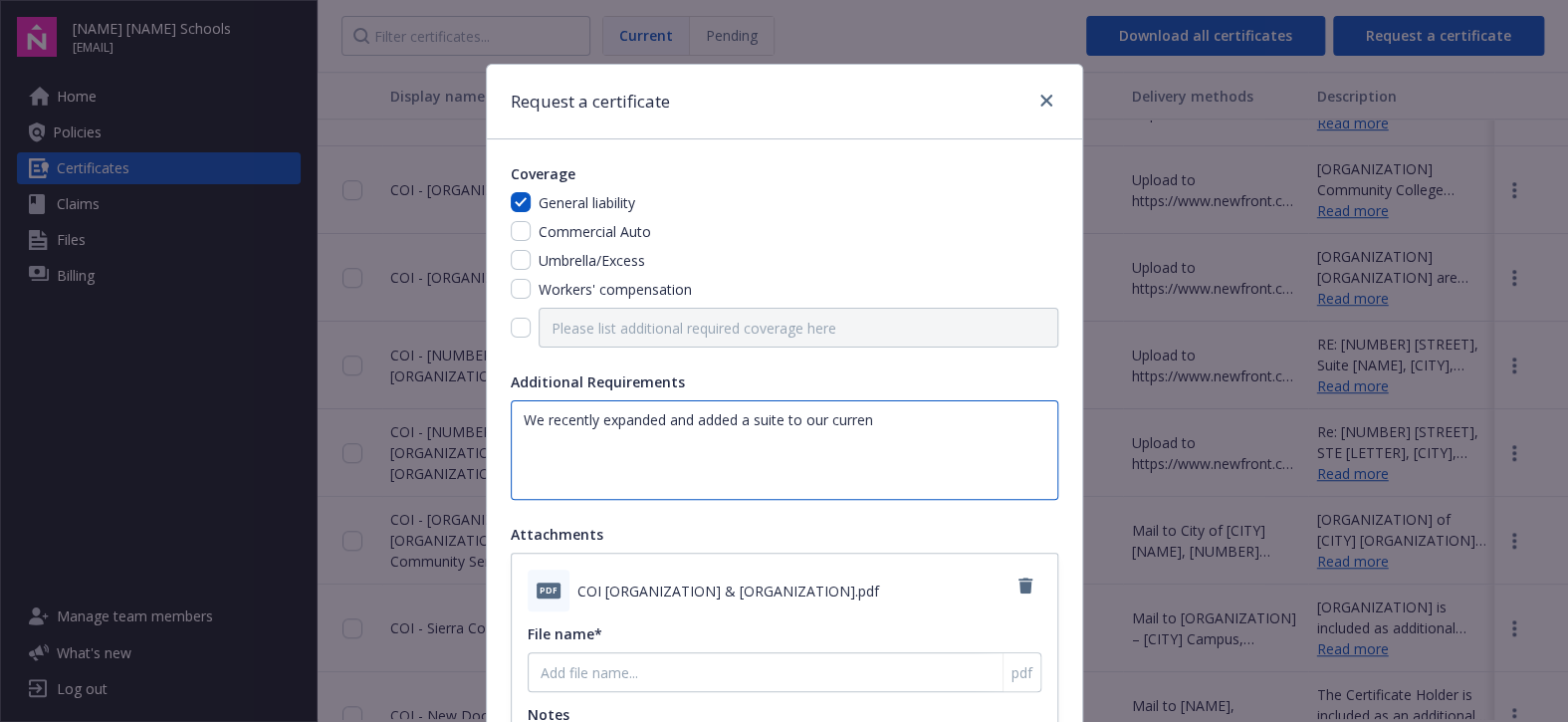 type on "We recently expanded and added a suite to our current" 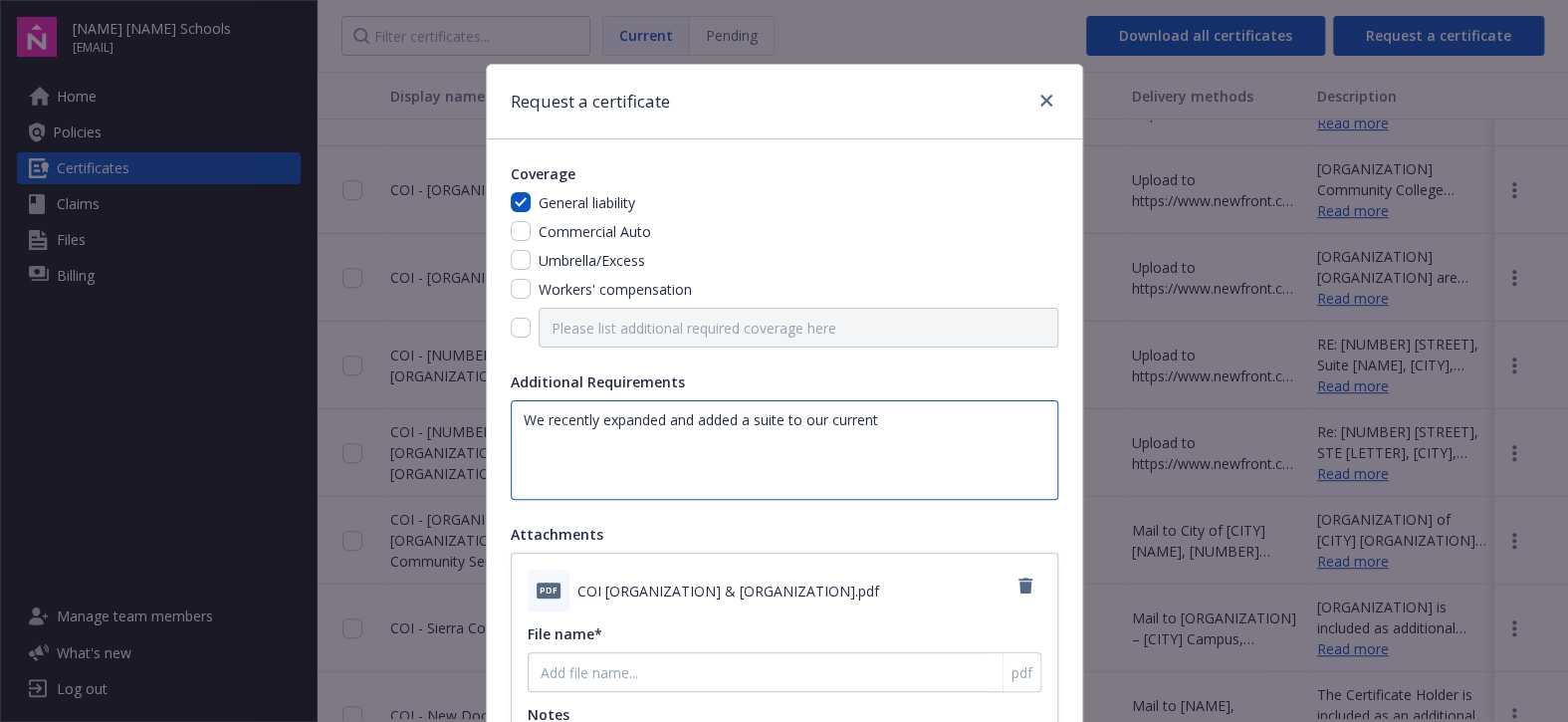 type on "We recently expanded and added a suite to our current" 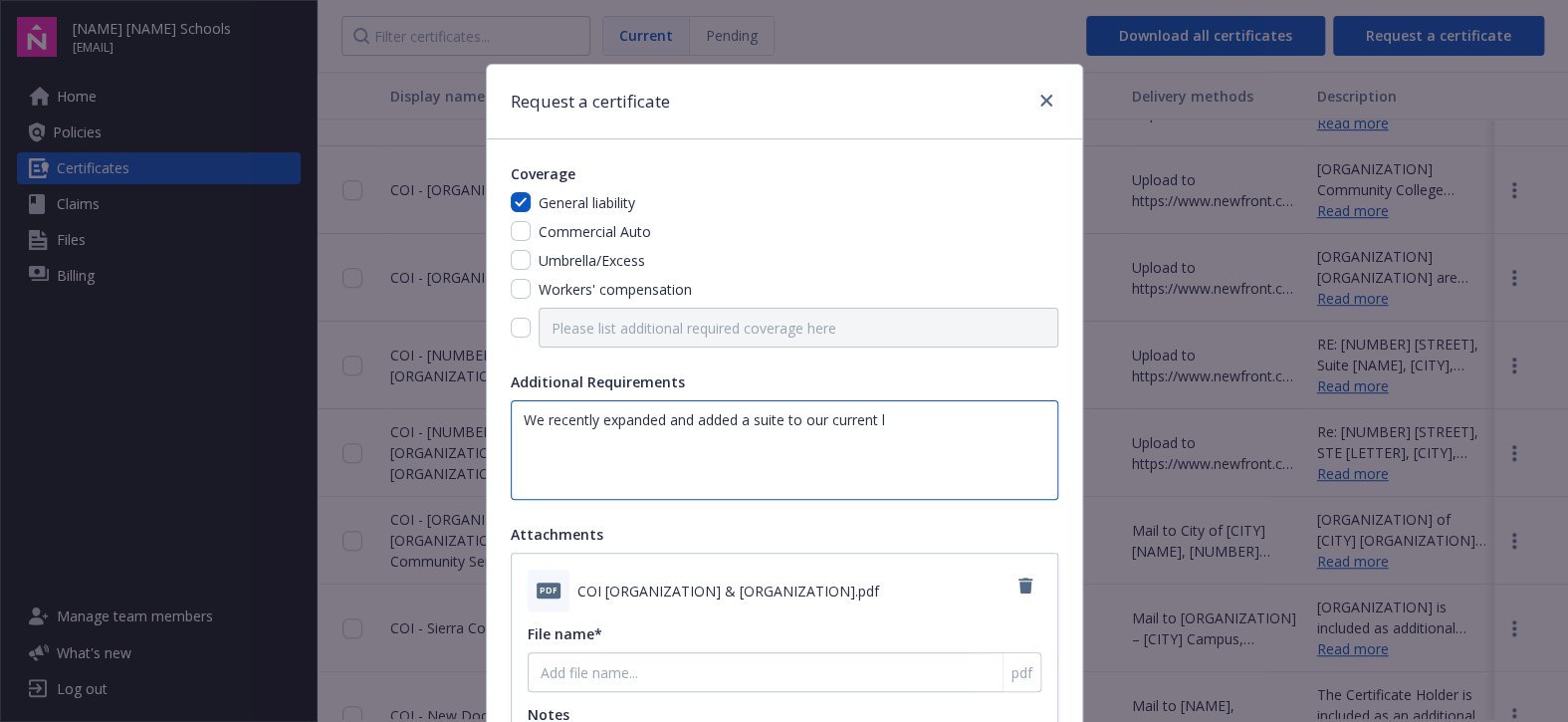 type on "We recently expanded and added a suite to our current le" 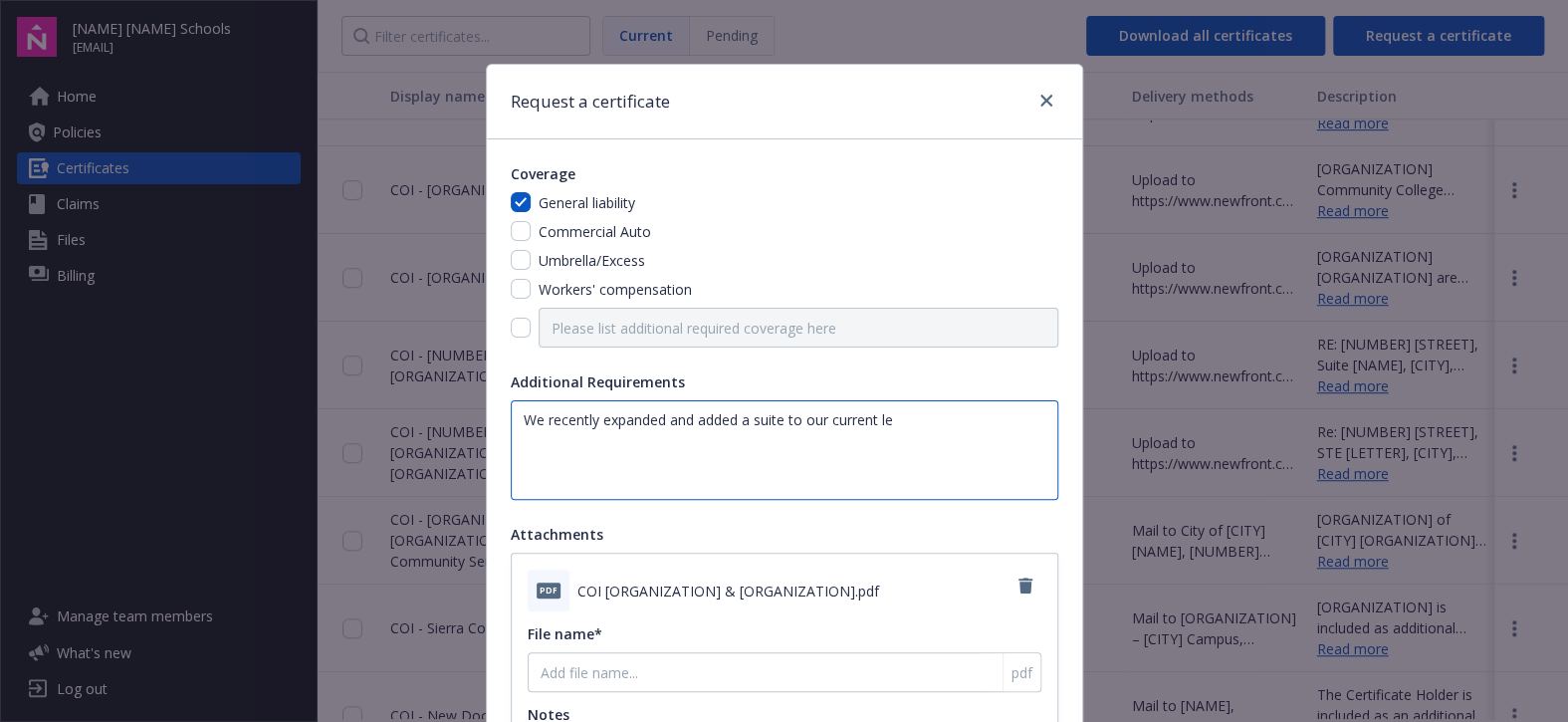 type on "We recently expanded and added a suite to our current lea" 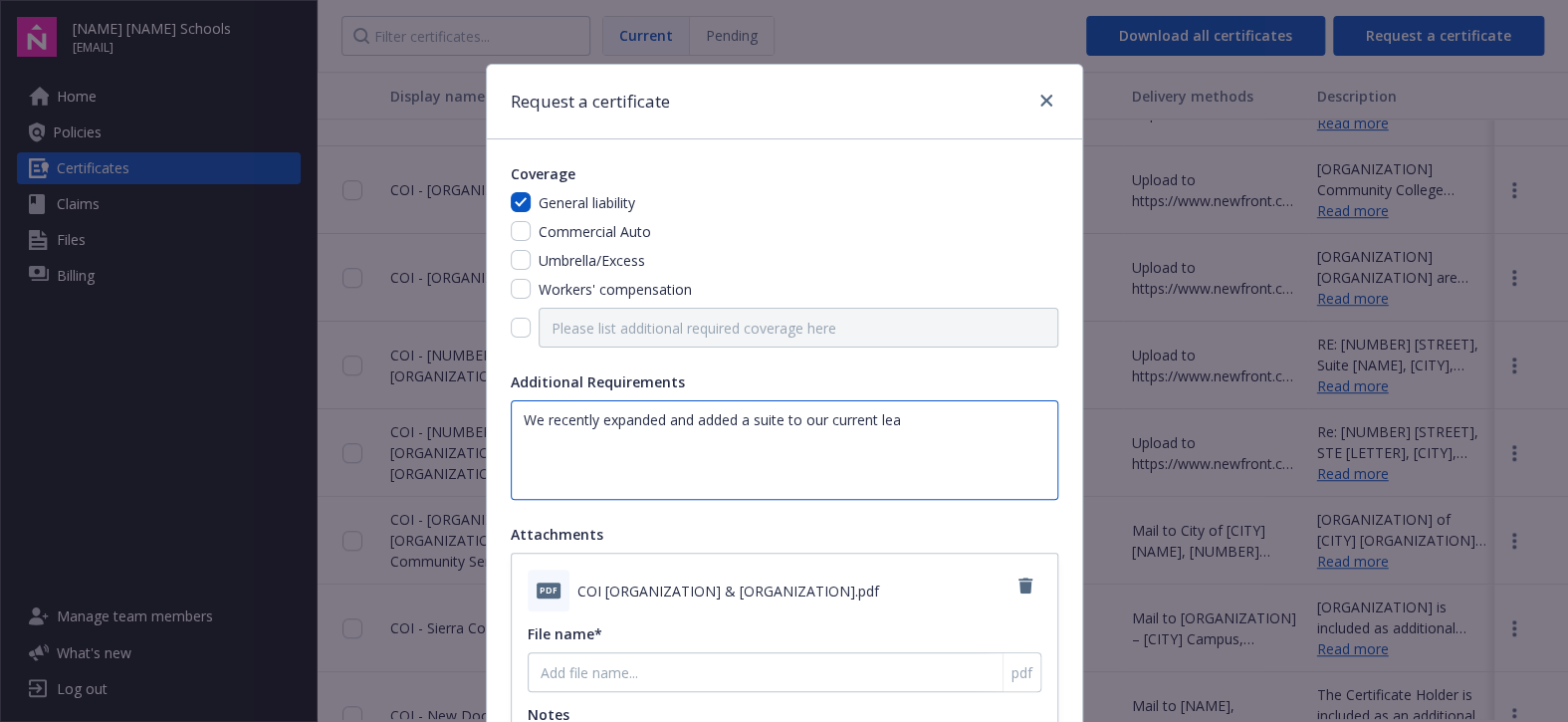 type on "We recently expanded and added a suite to our current leae" 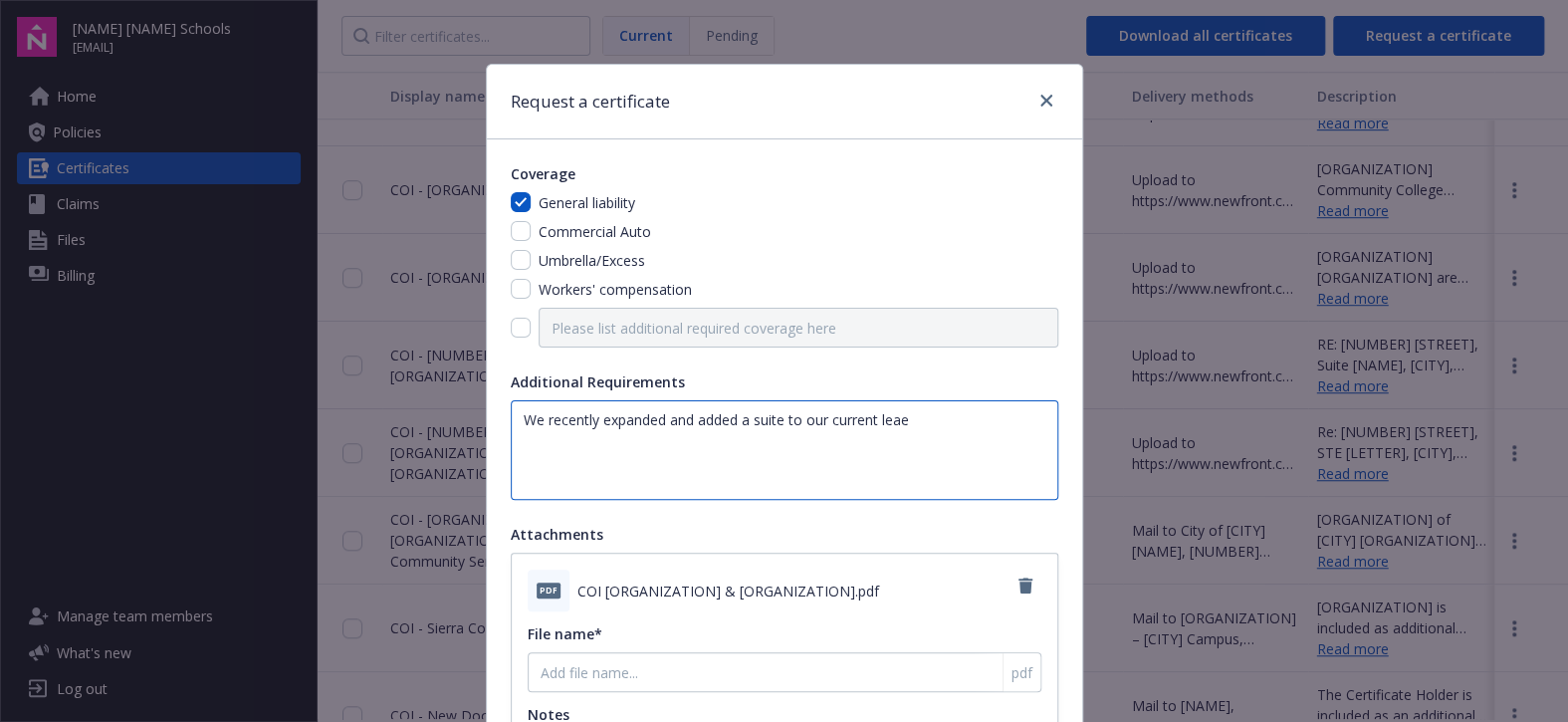 type on "We recently expanded and added a suite to our current lea" 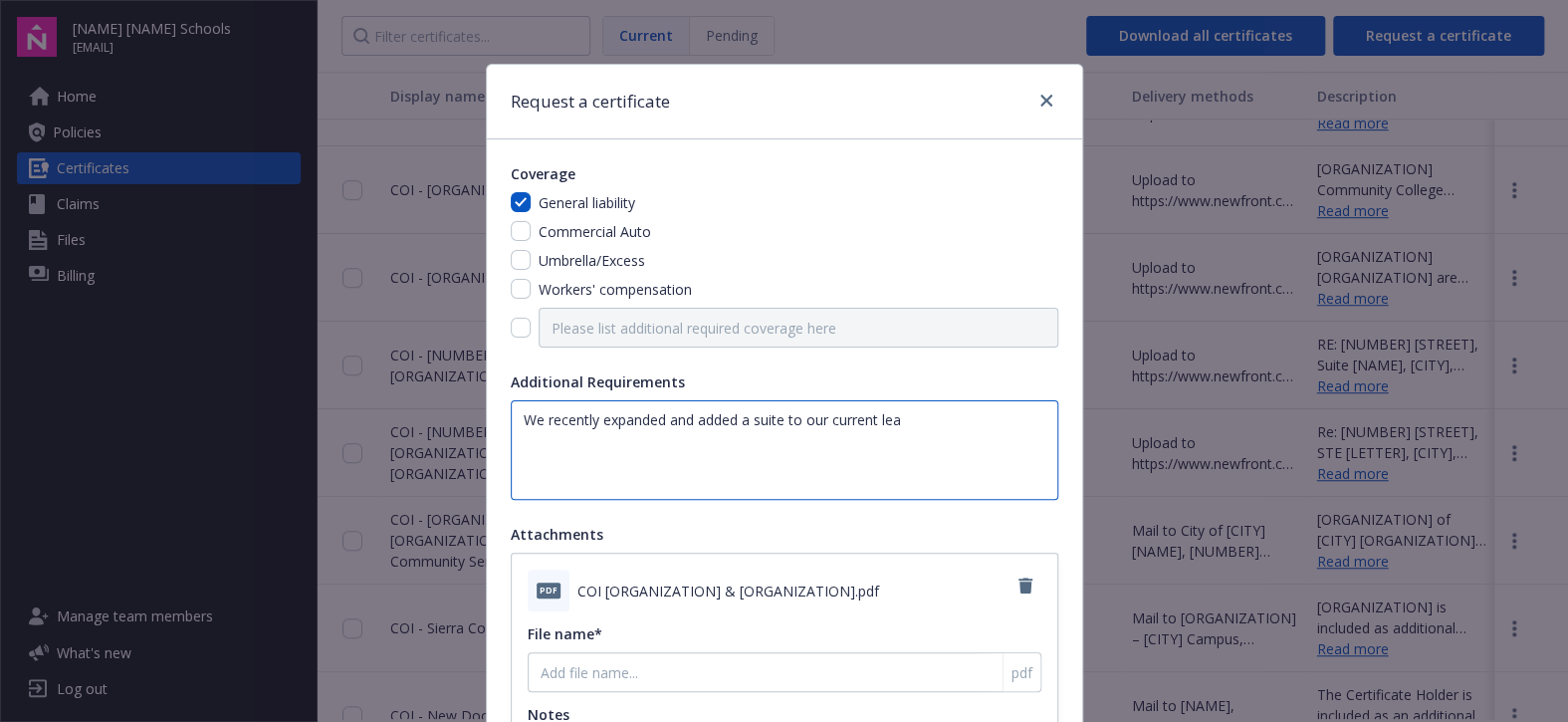 type on "We recently expanded and added a suite to our current leas" 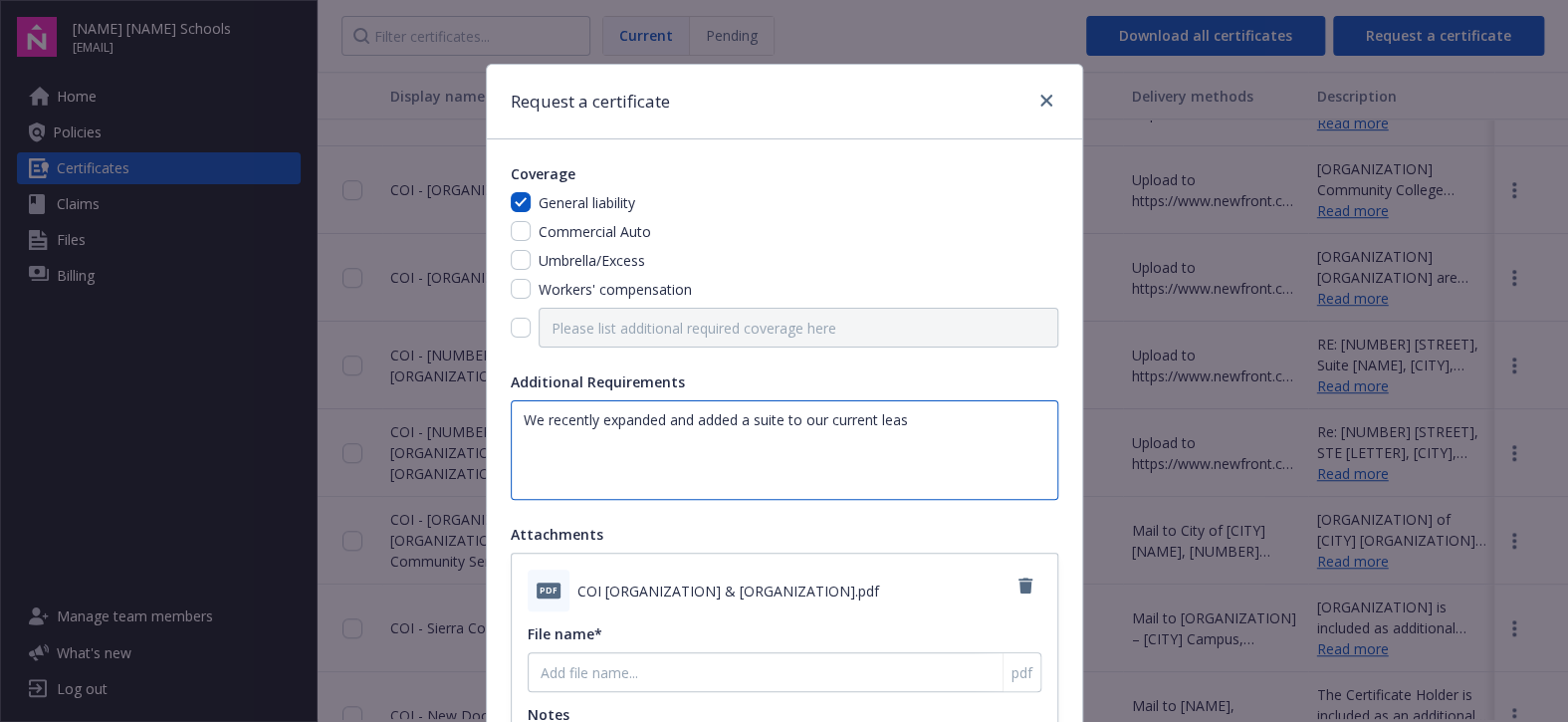 type on "We recently expanded and added a suite to our current lease" 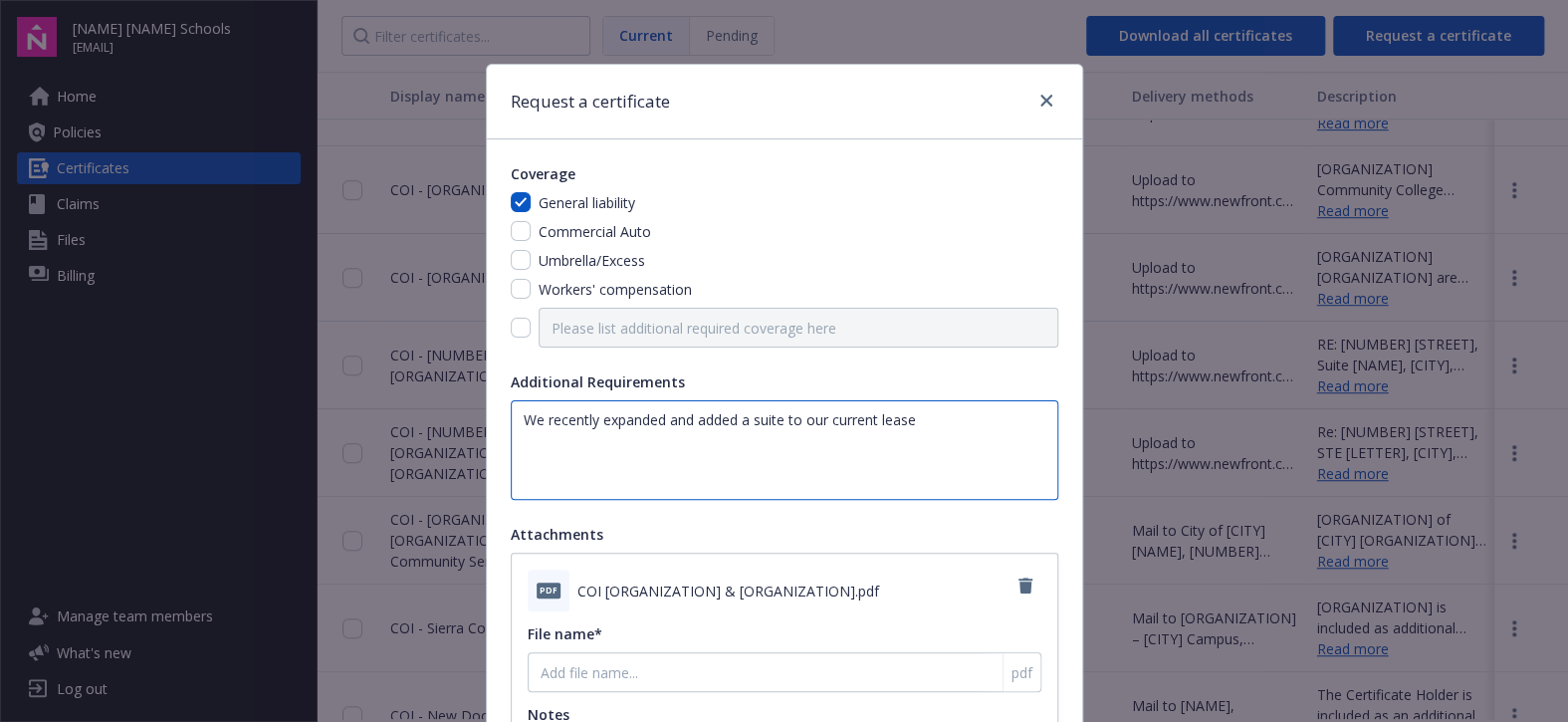 type on "We recently expanded and added a suite to our current lease." 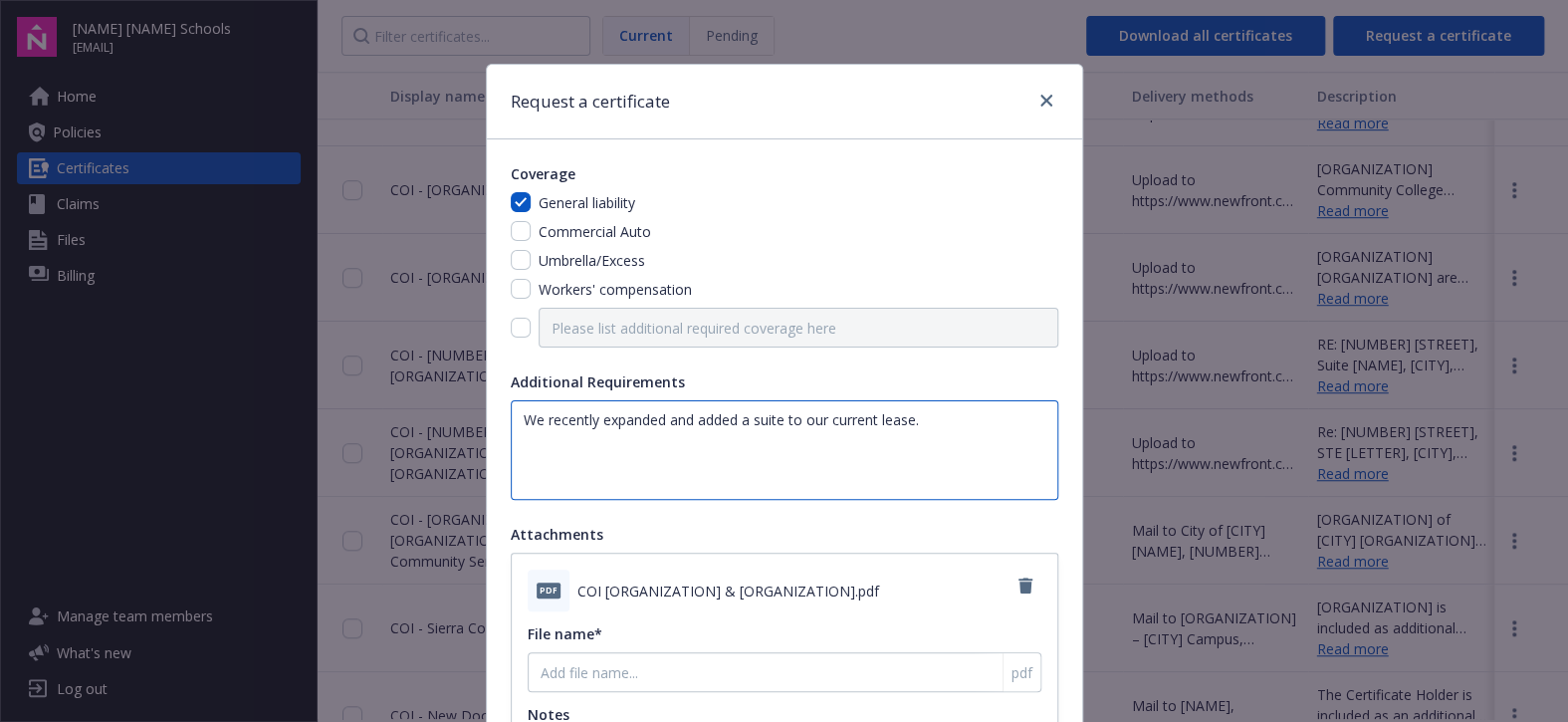 type on "We recently expanded and added a suite to our current lease." 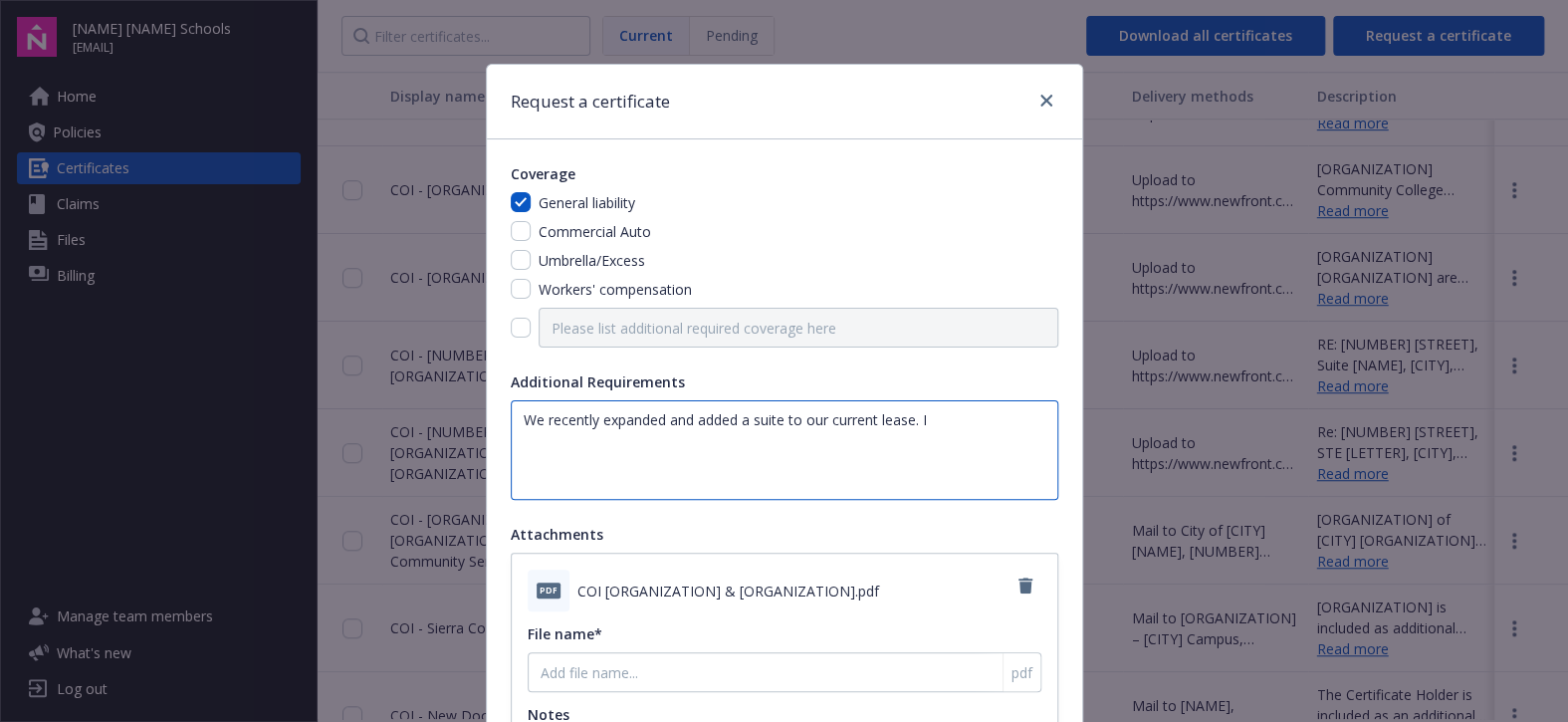 type on "We recently expanded and added a suite to our current lease. I" 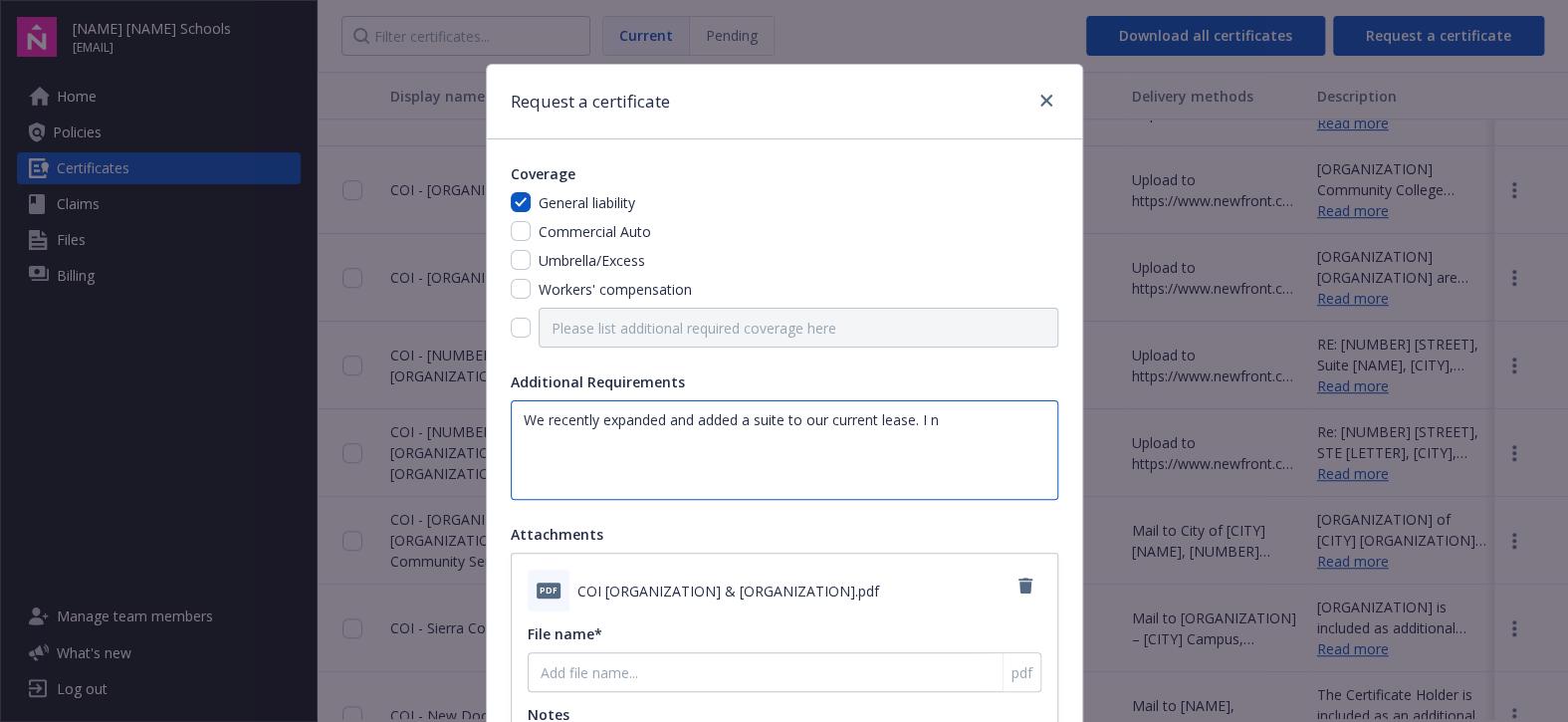 type on "We recently expanded and added a suite to our current lease. I ne" 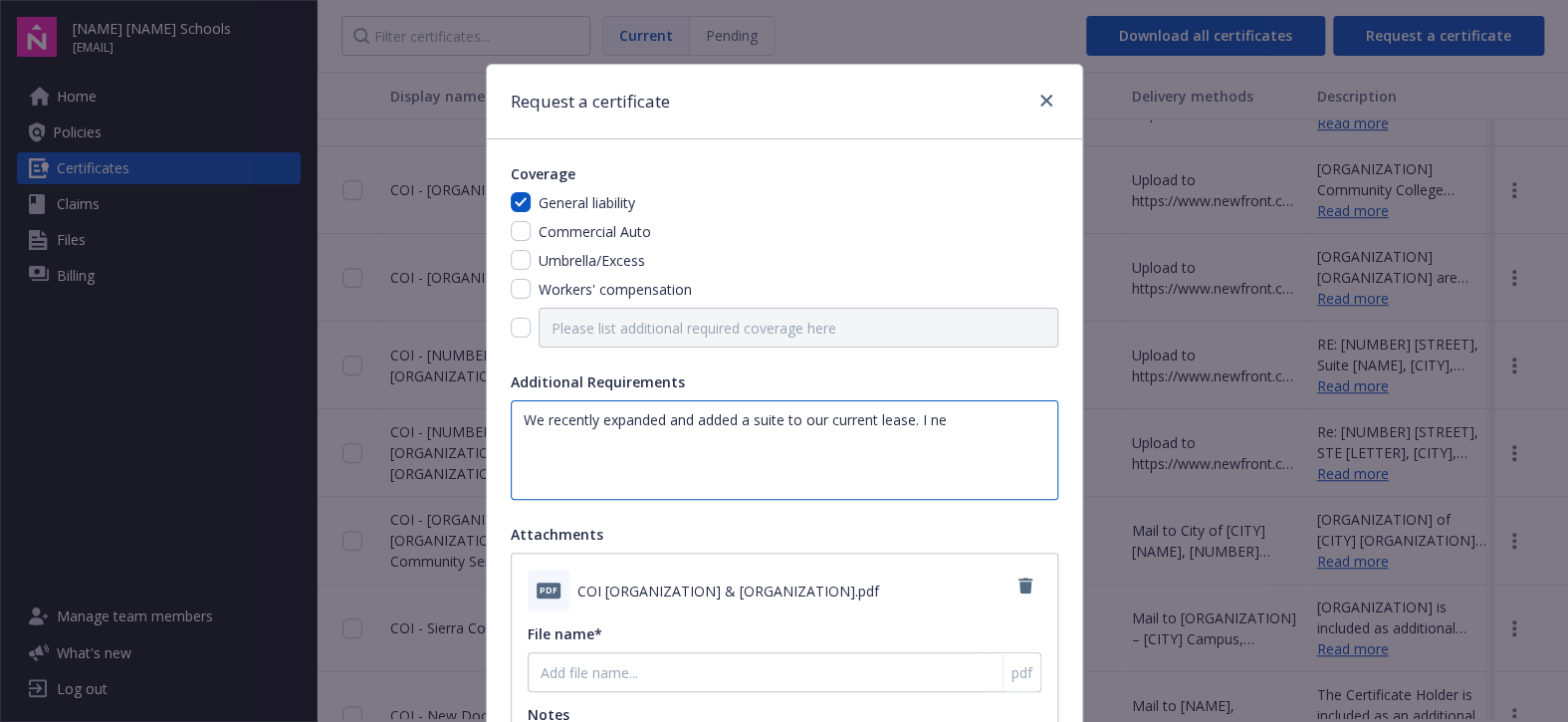 type on "We recently expanded and added a suite to our current lease. I need an nee" 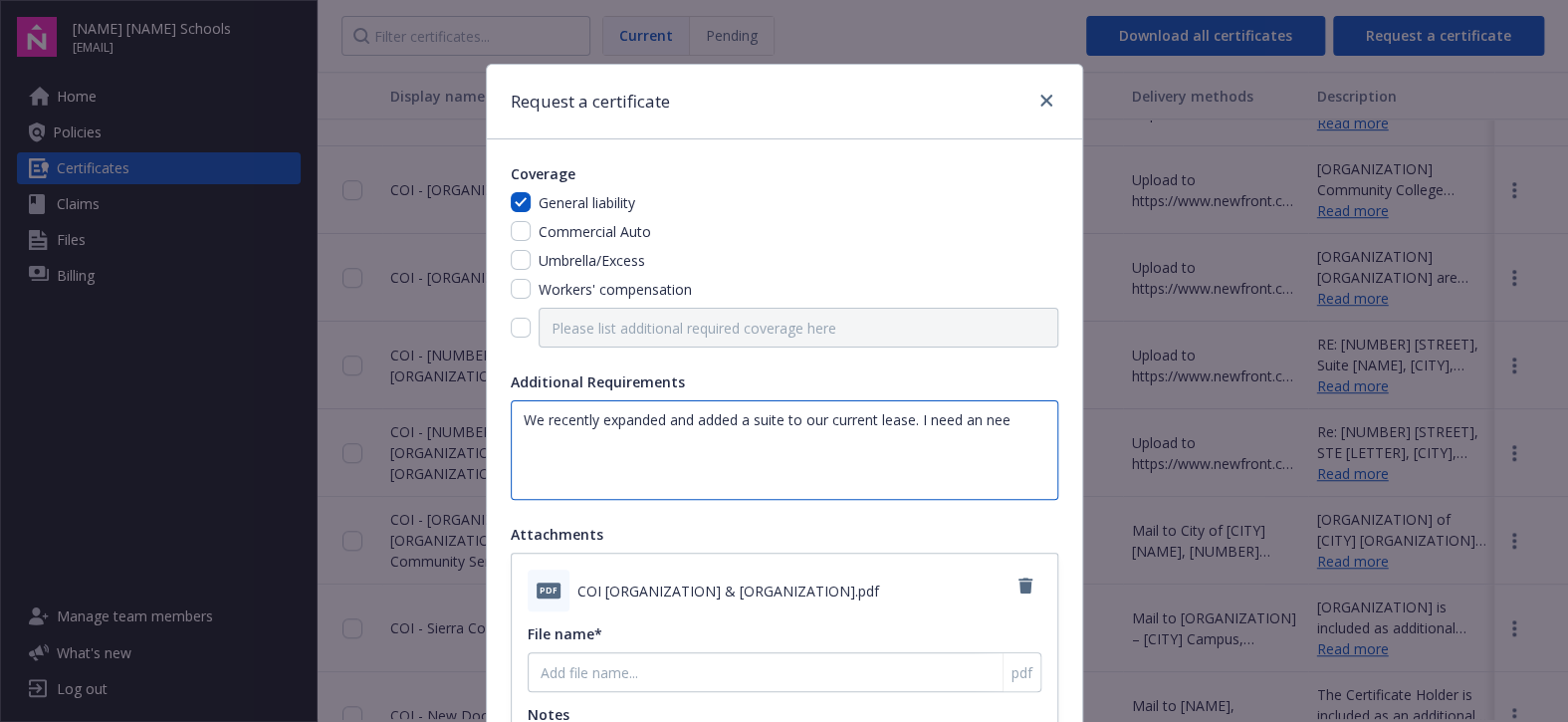 type on "We recently expanded and added a suite to our current lease. I need" 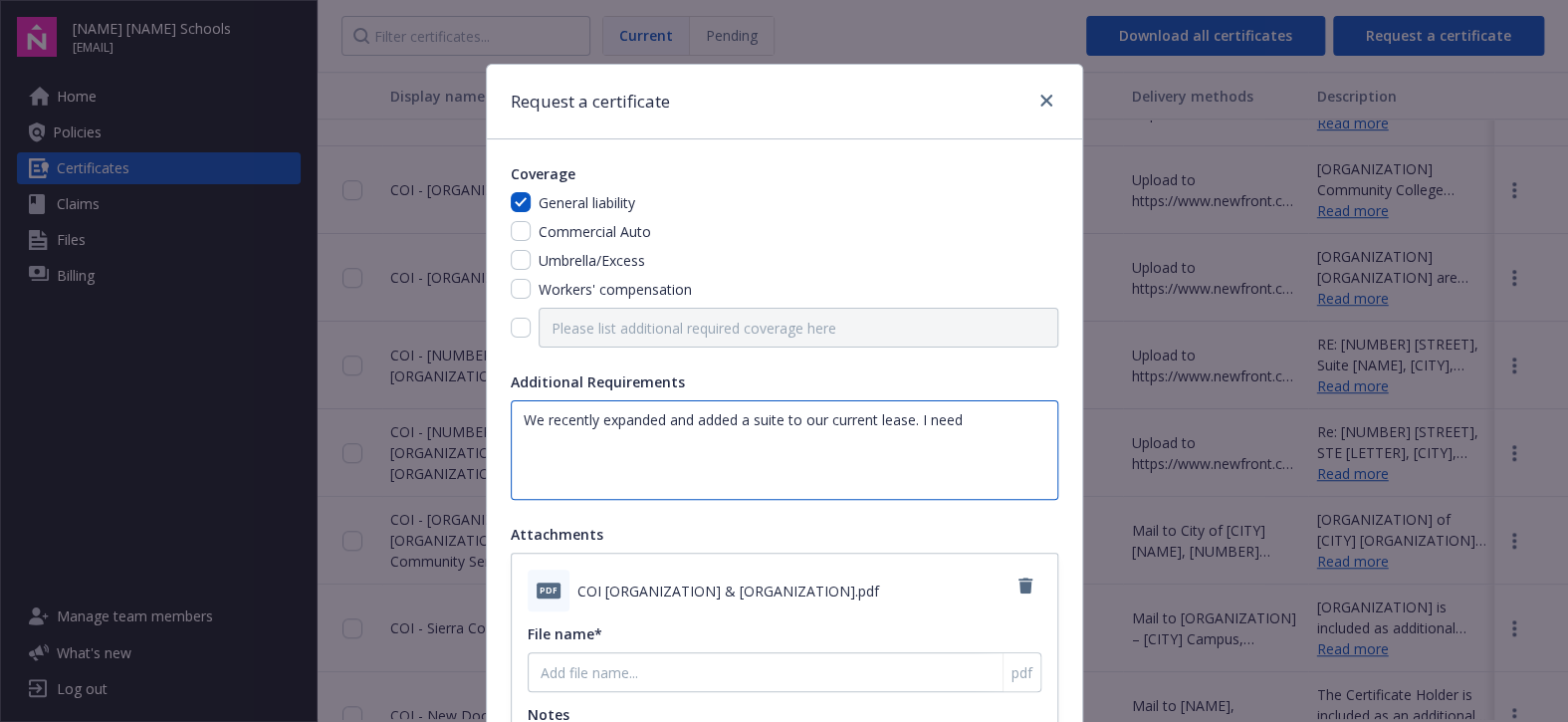 type on "We recently expanded and added a suite to our current lease. I need" 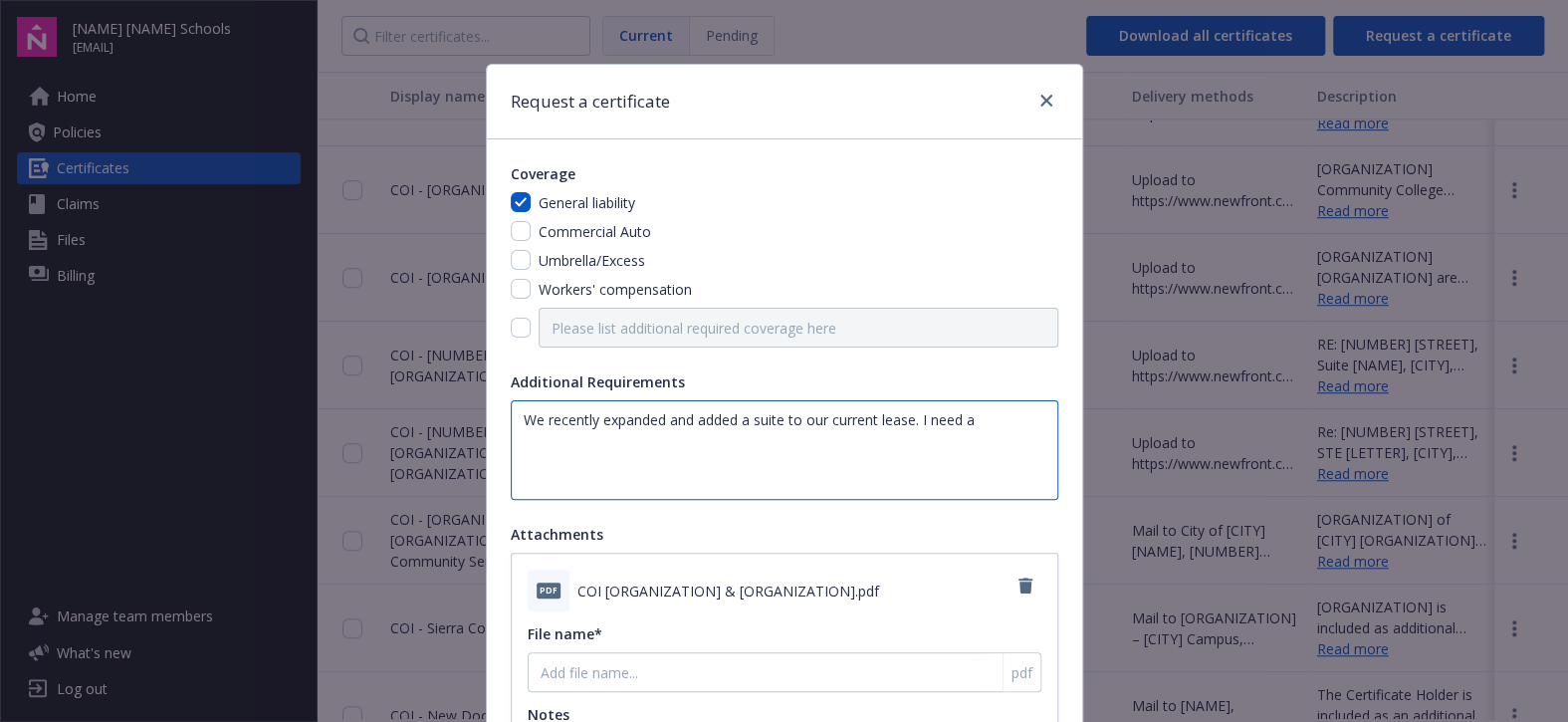 type on "We recently expanded and added a suite to our current lease. I need an" 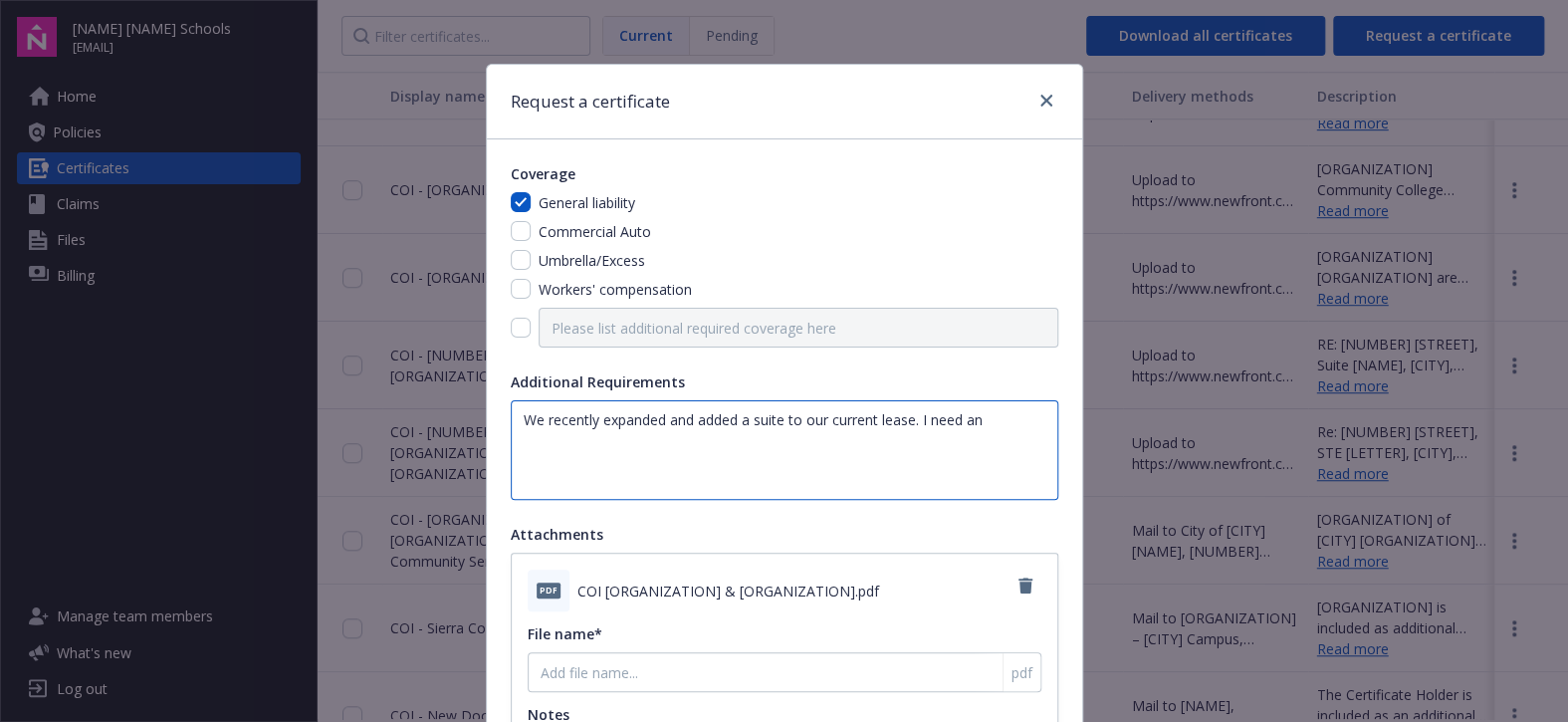 type on "We recently expanded and added a suite to our current lease. I need an" 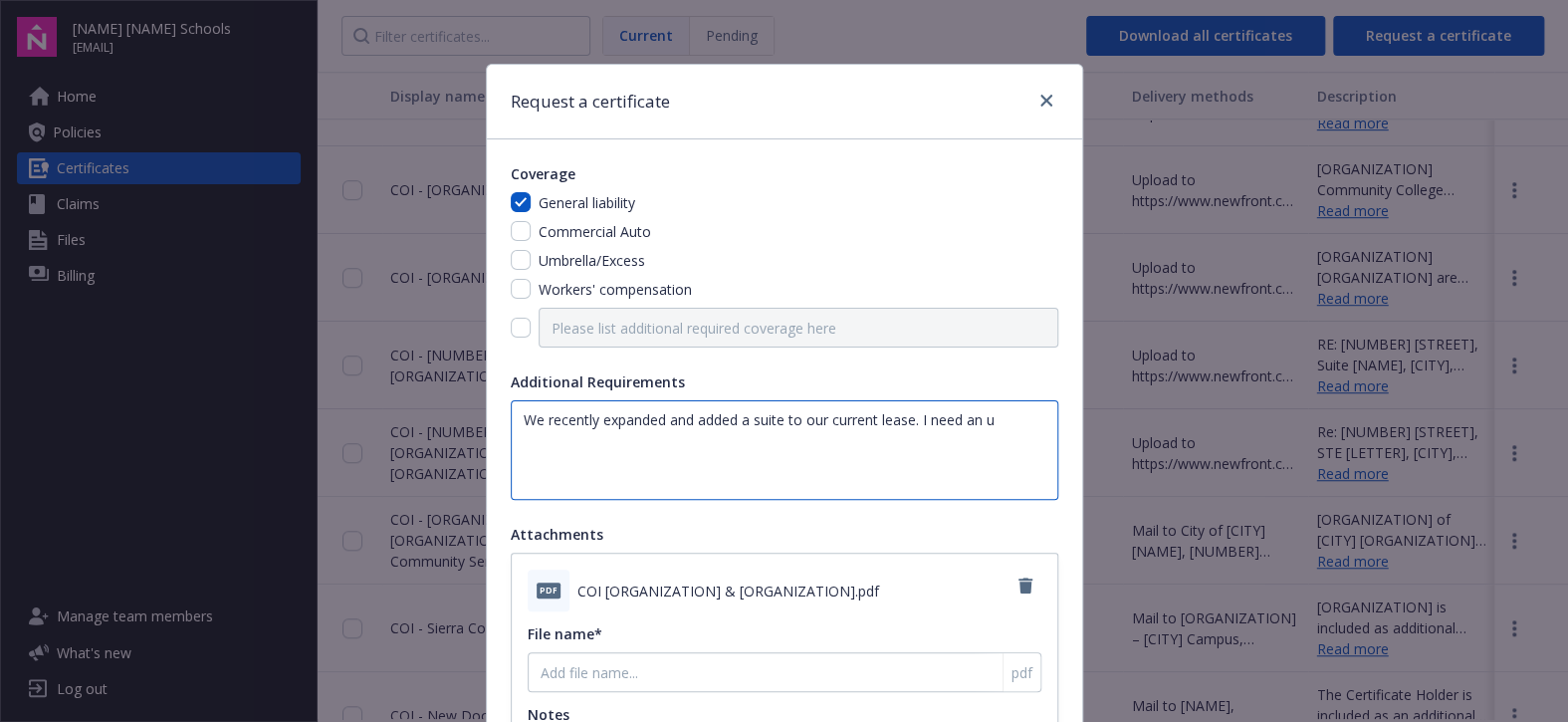 type on "We recently expanded and added a suite to our current lease. I need an up" 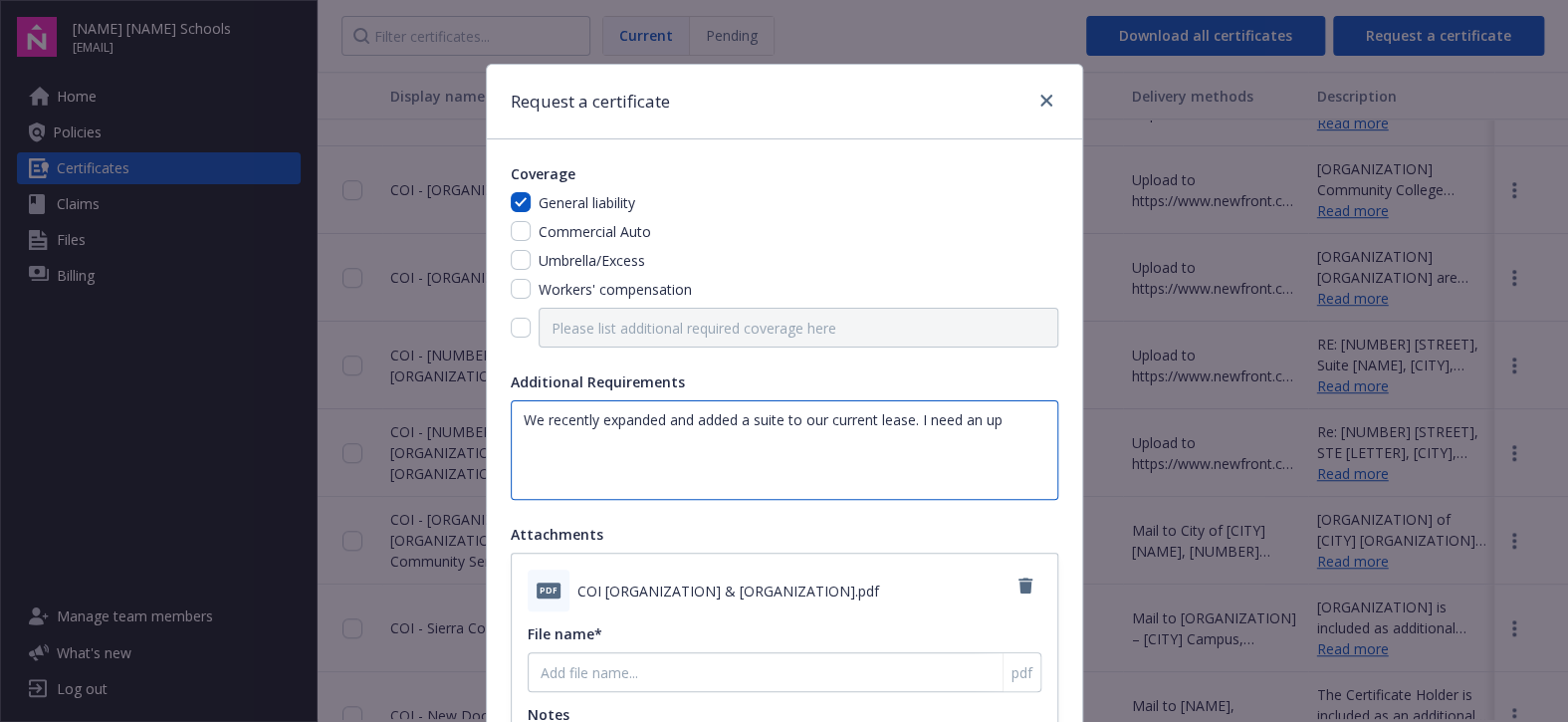 type on "We recently expanded and added a suite to our current lease. I need an upd" 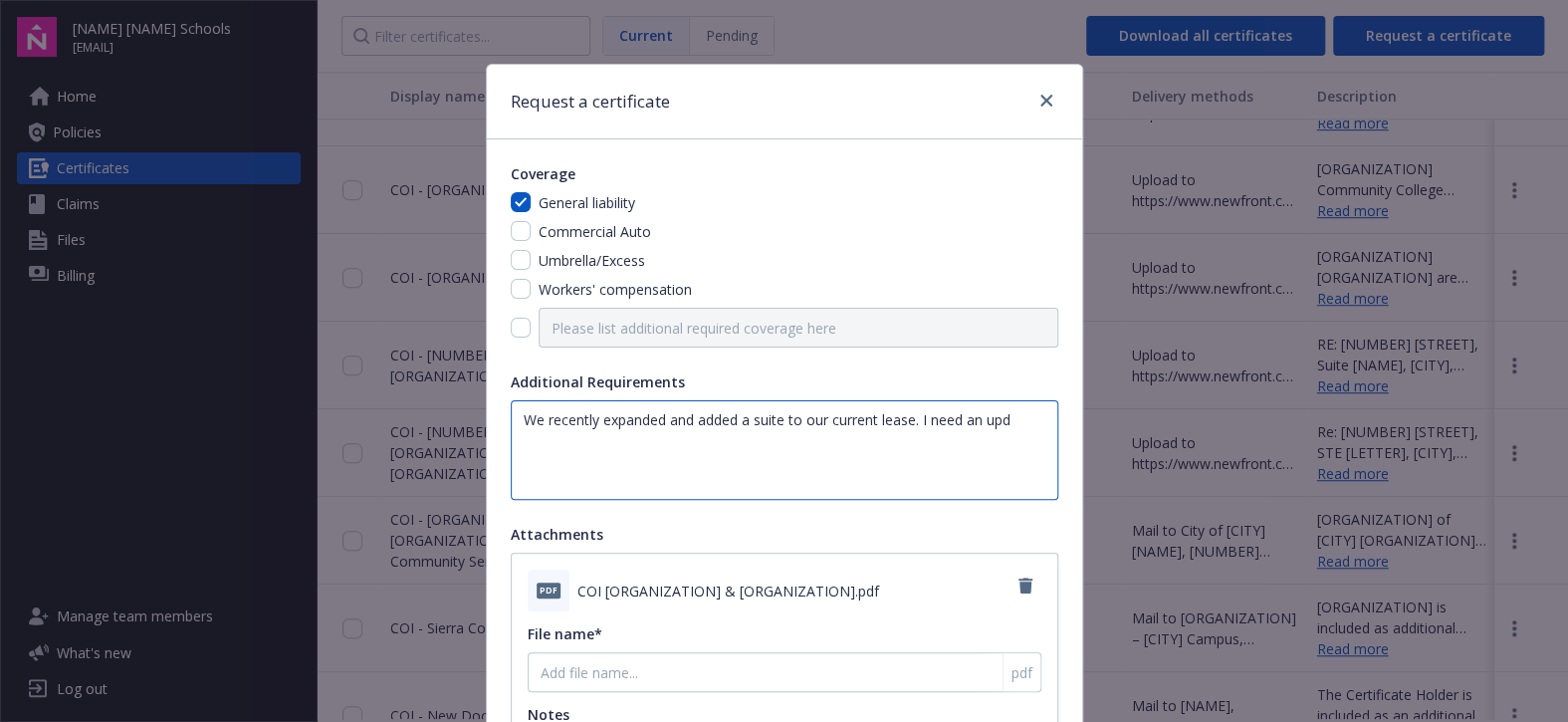 type on "We recently expanded and added a suite to our current lease. I need an upda" 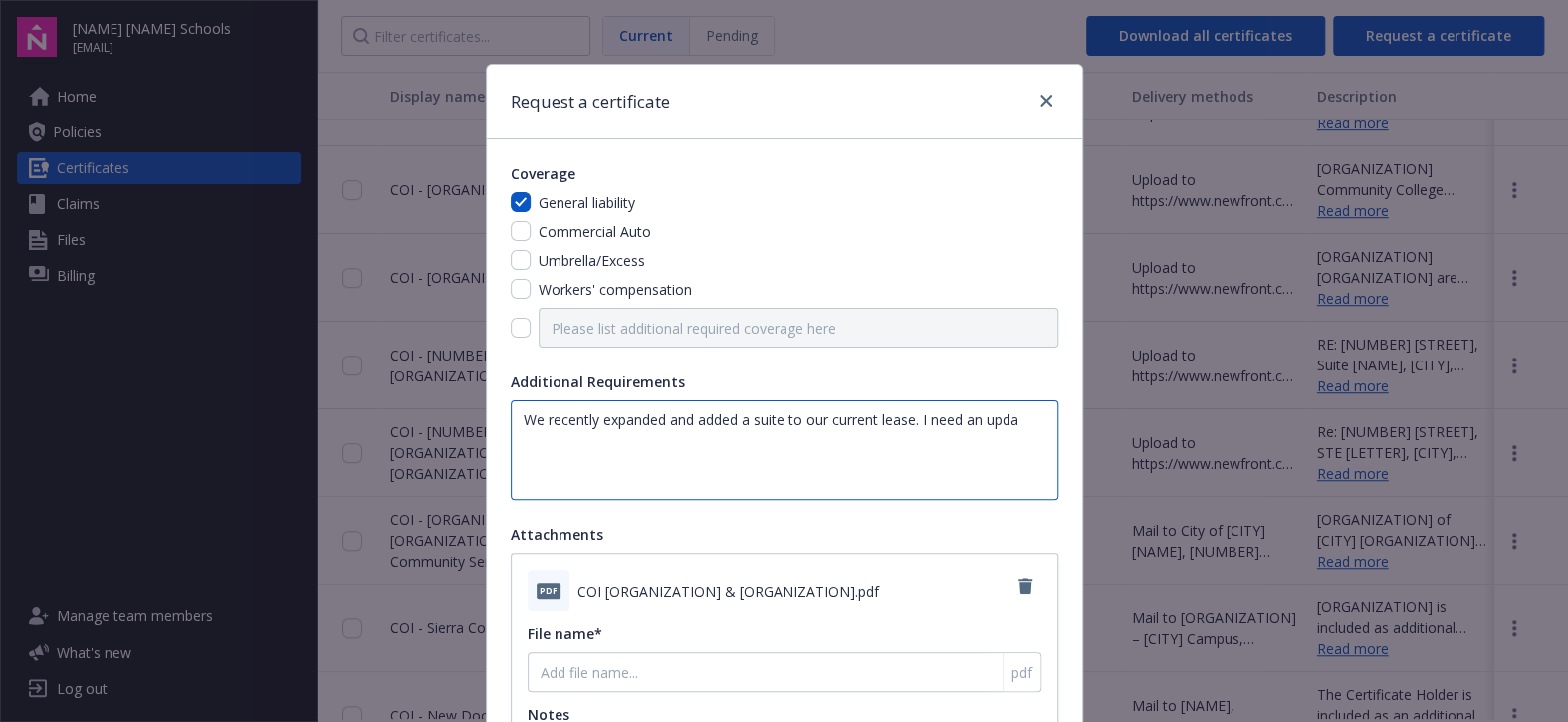 type on "We recently expanded and added a suite to our current lease. I need an updat" 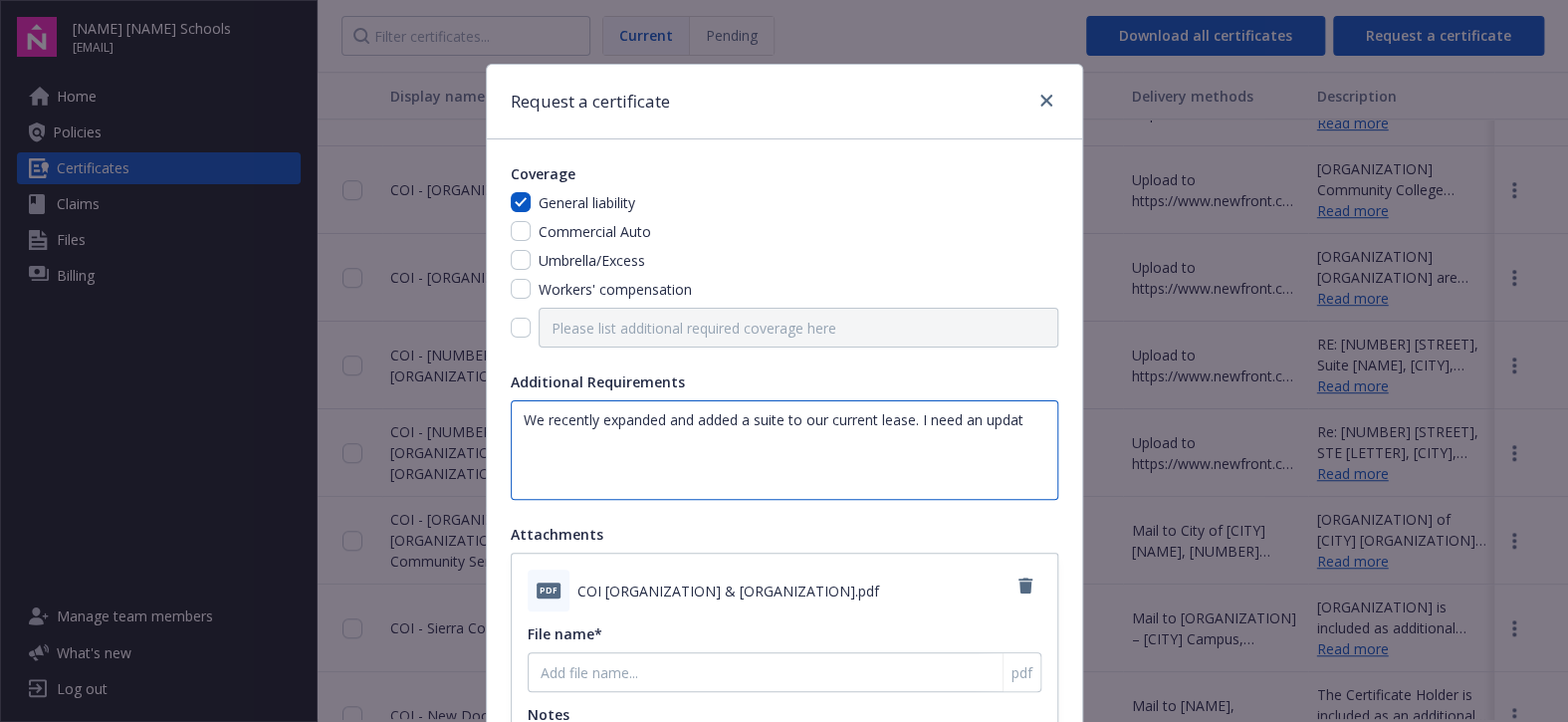 type on "We recently expanded and added a suite to our current lease. I need an update" 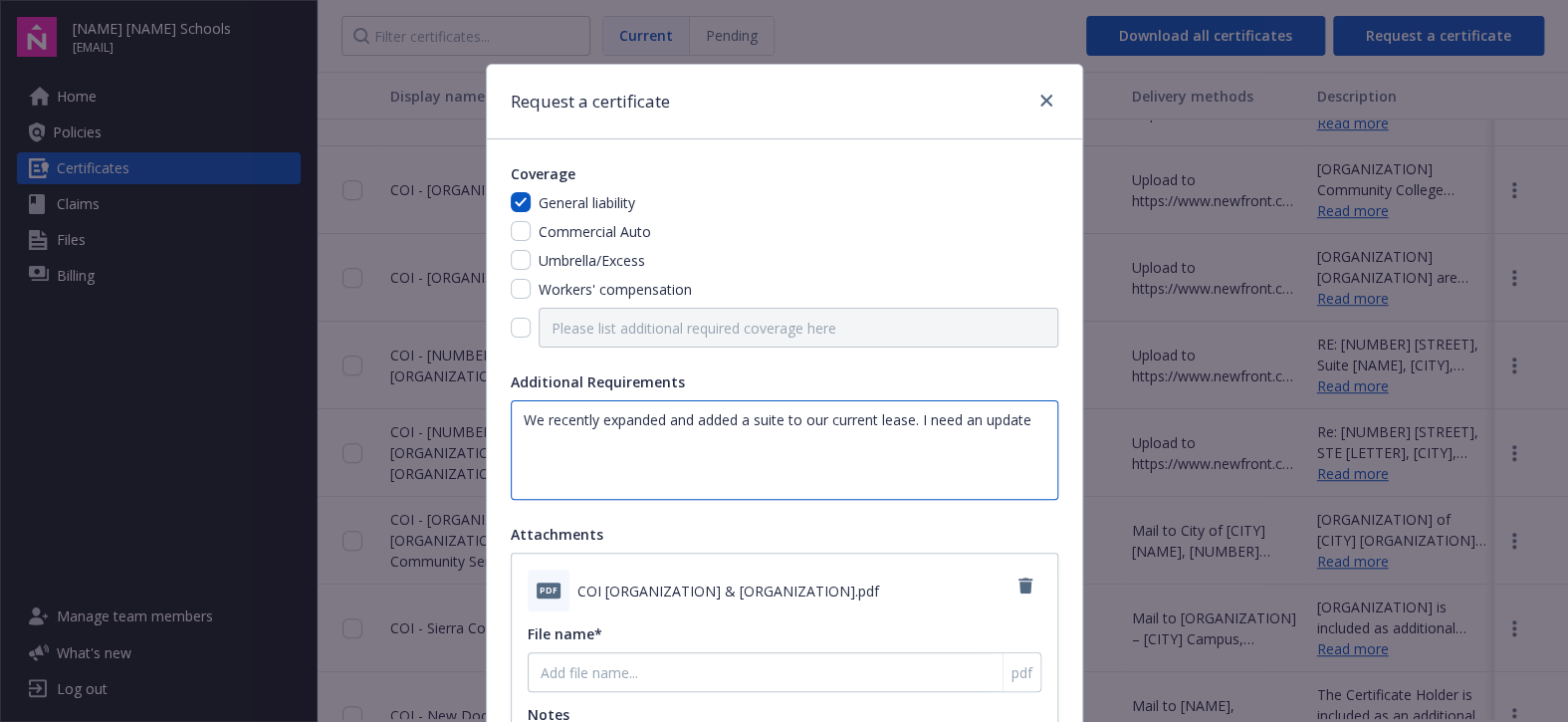 type 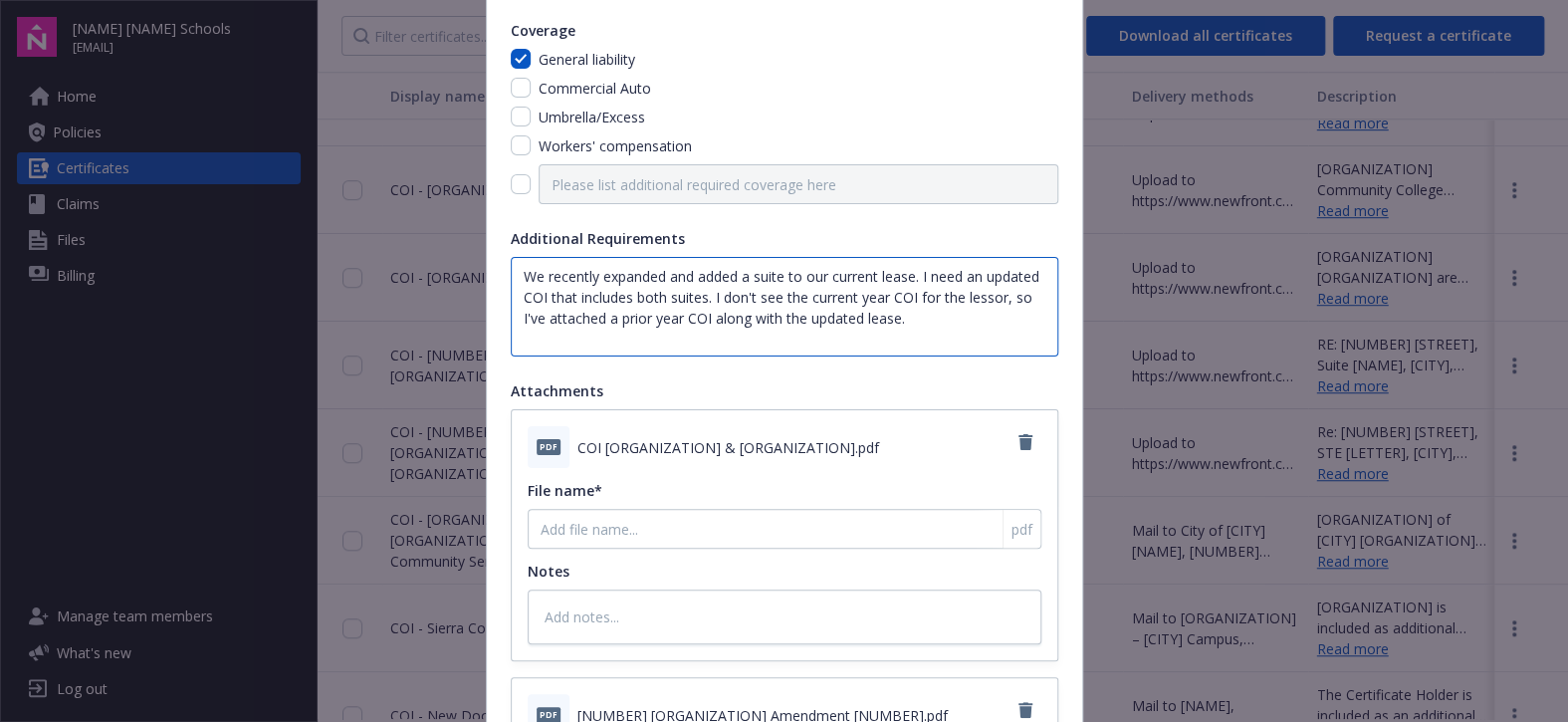 scroll, scrollTop: 199, scrollLeft: 0, axis: vertical 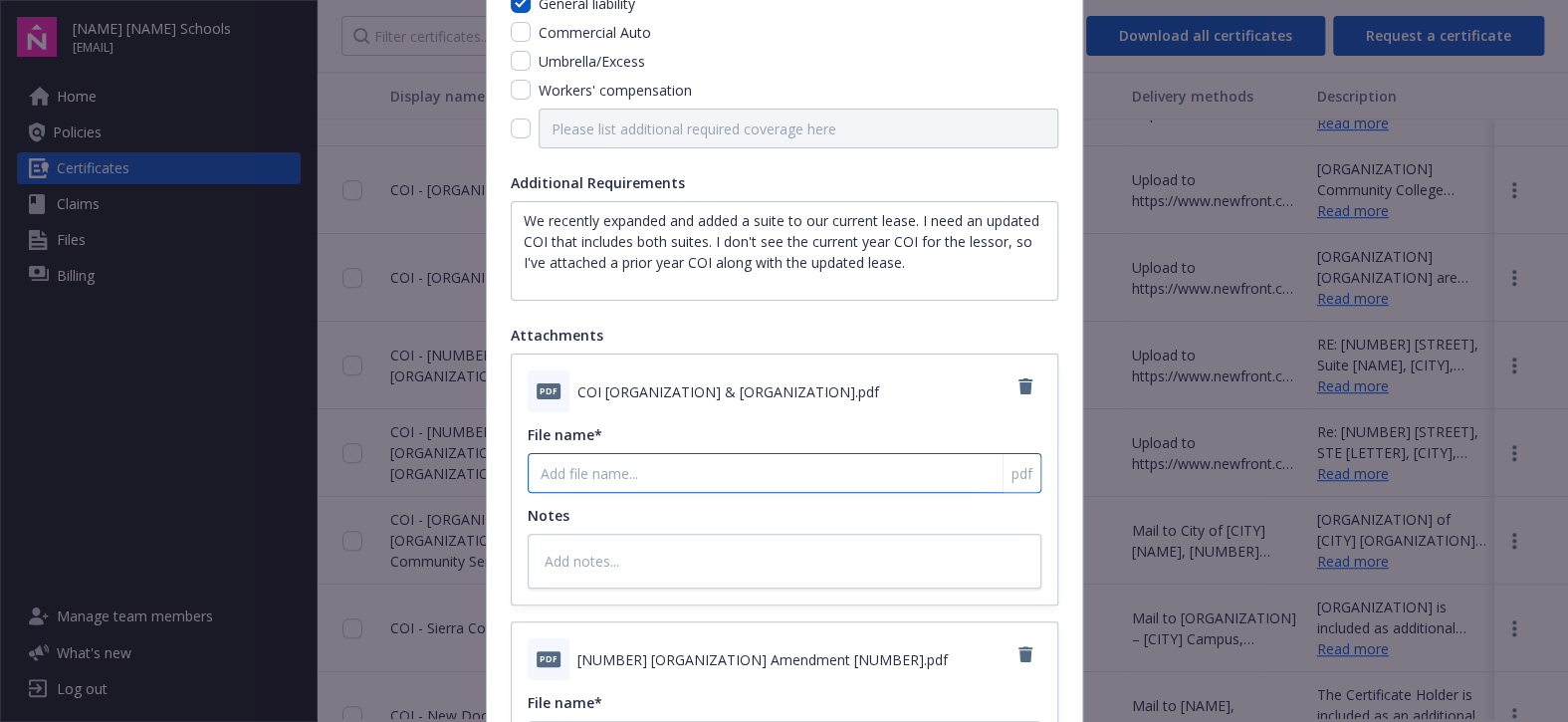 click on "File name*" at bounding box center [784, 473] 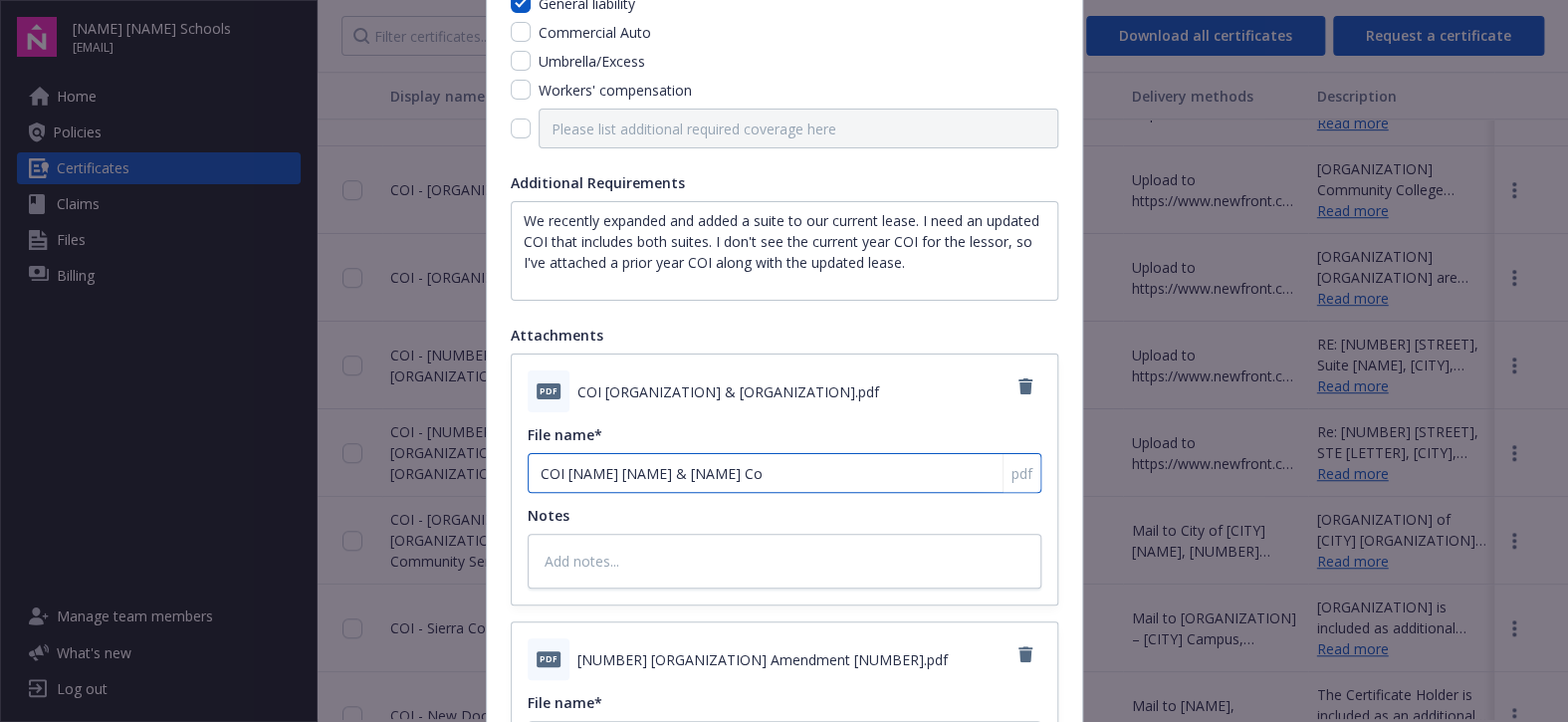 scroll, scrollTop: 547, scrollLeft: 0, axis: vertical 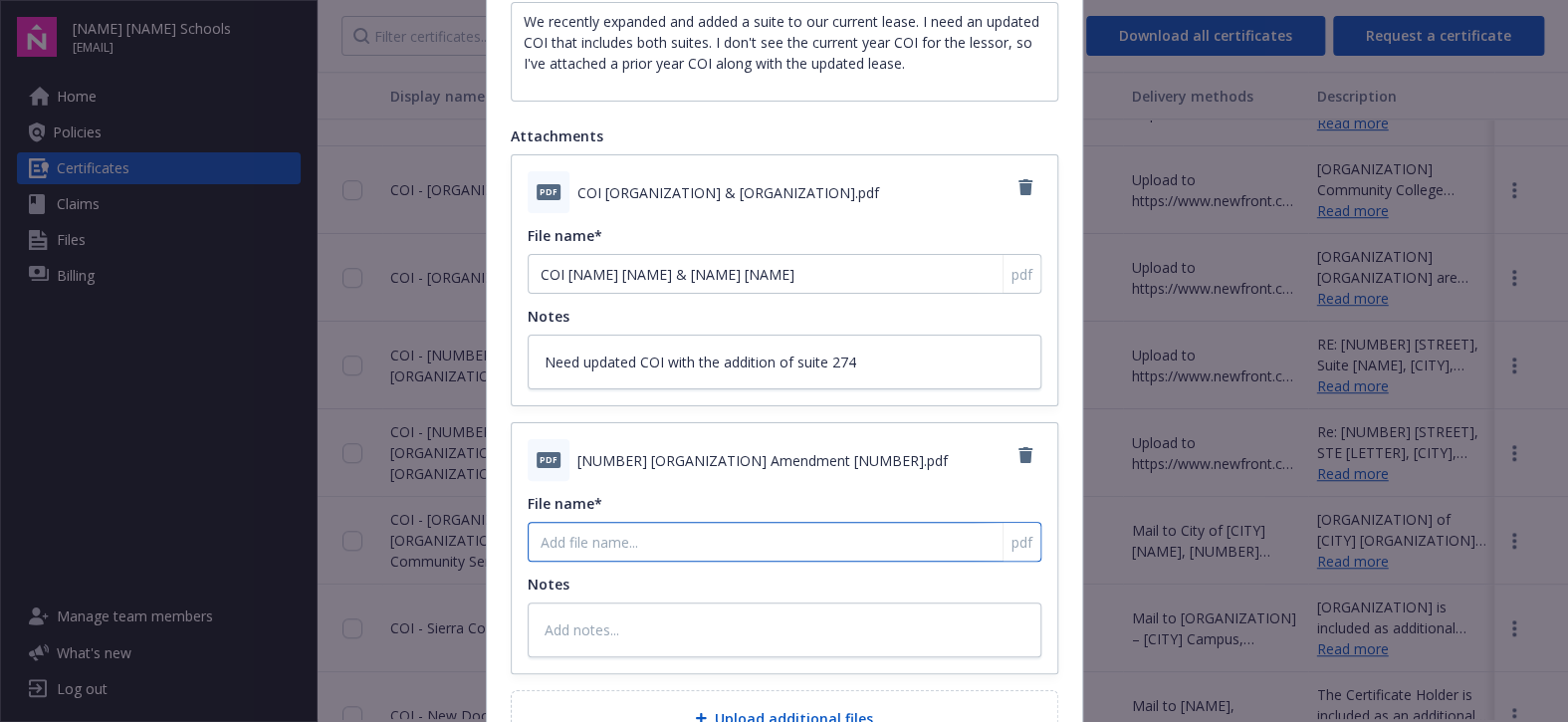 click on "File name*" at bounding box center [784, 274] 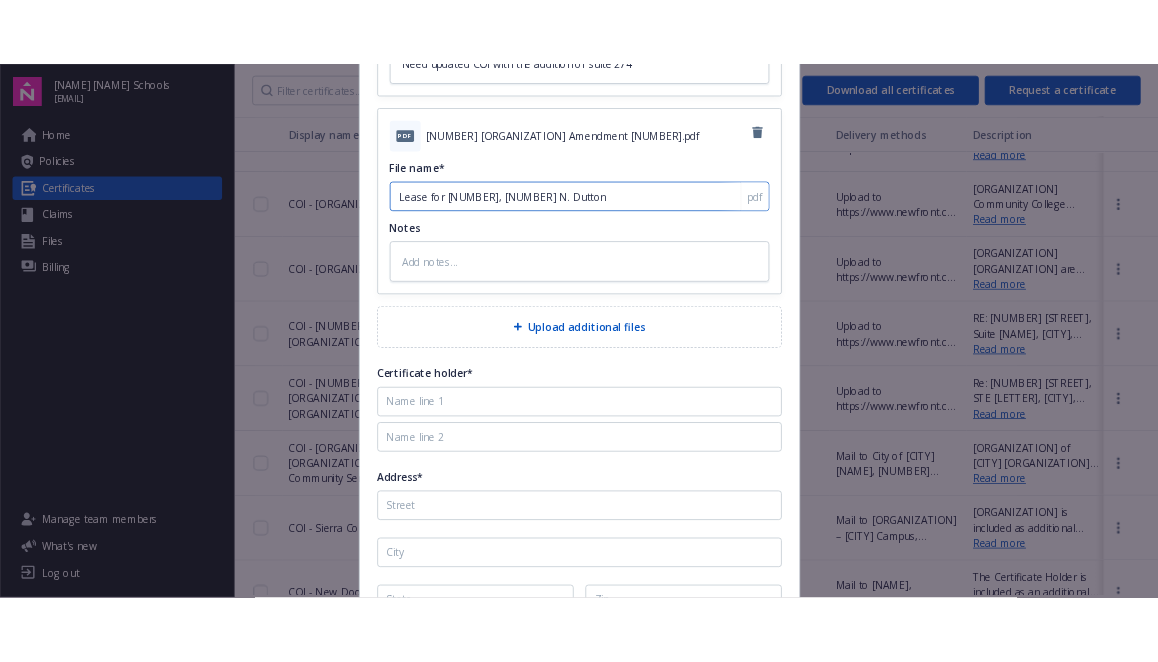 scroll, scrollTop: 800, scrollLeft: 0, axis: vertical 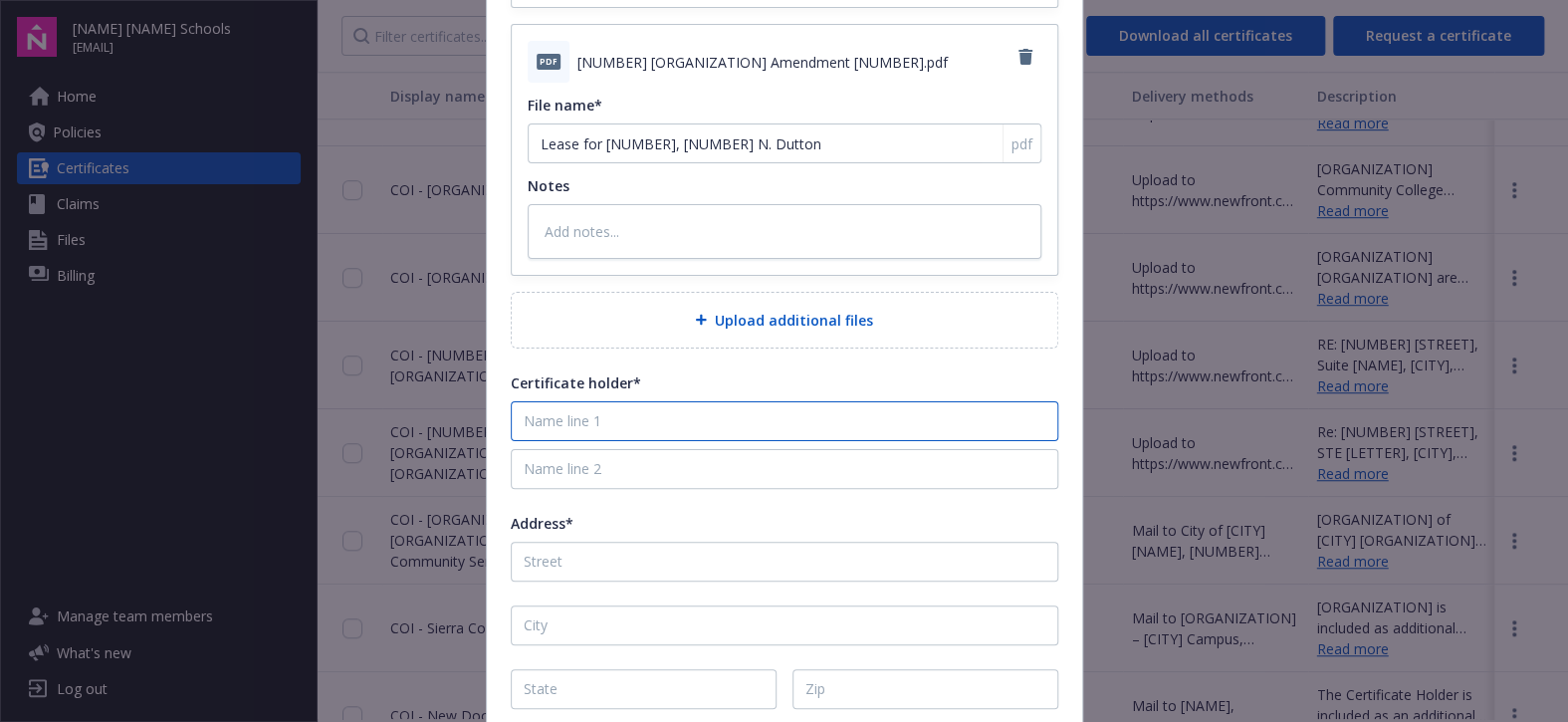 click at bounding box center (784, 421) 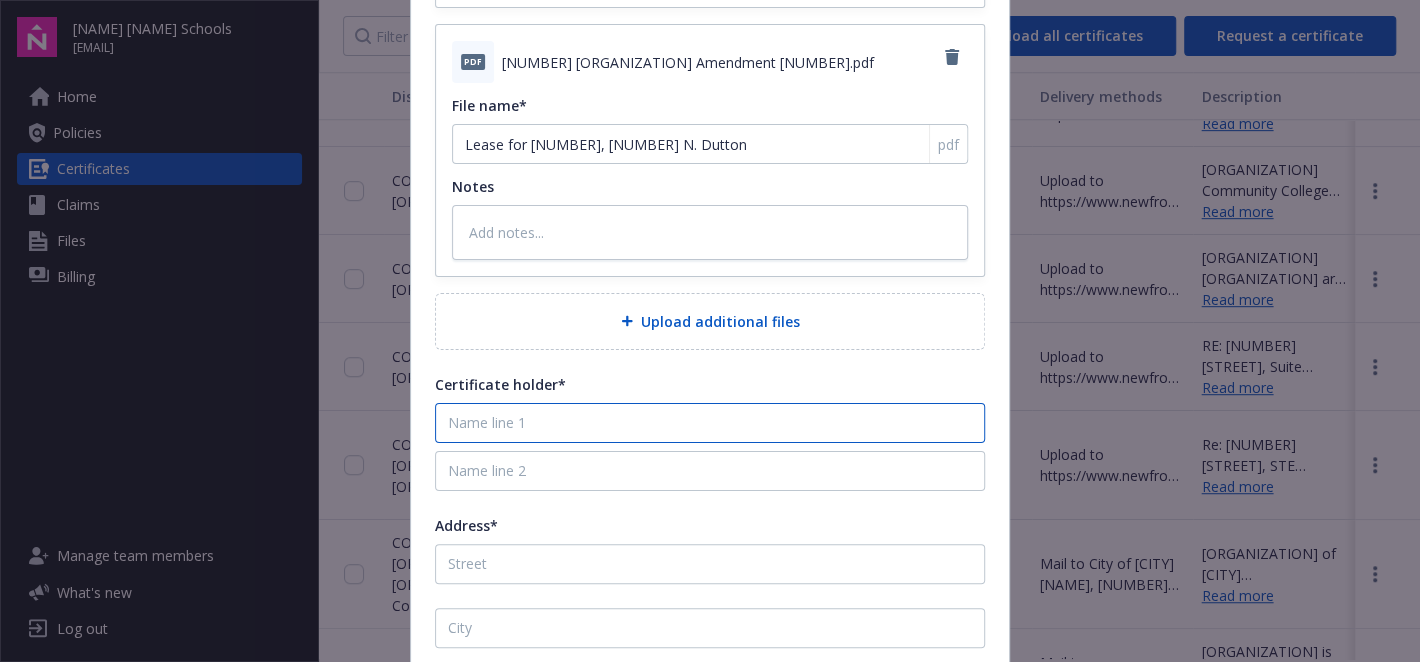 click at bounding box center (710, 423) 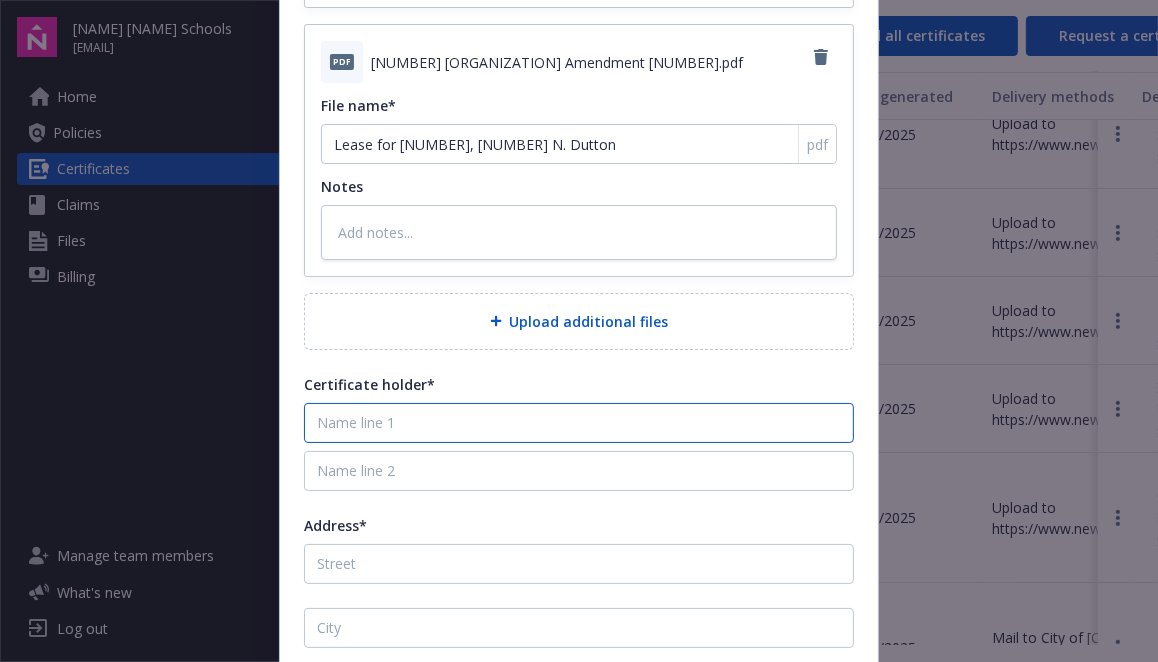 click at bounding box center (579, 423) 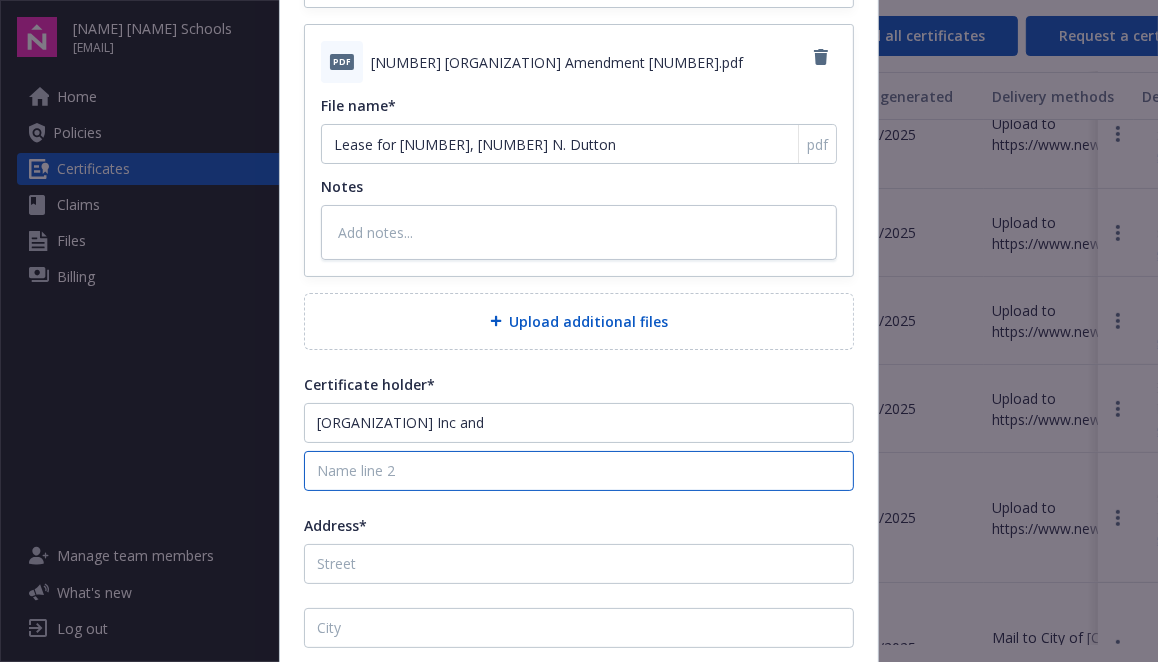 click at bounding box center [579, 471] 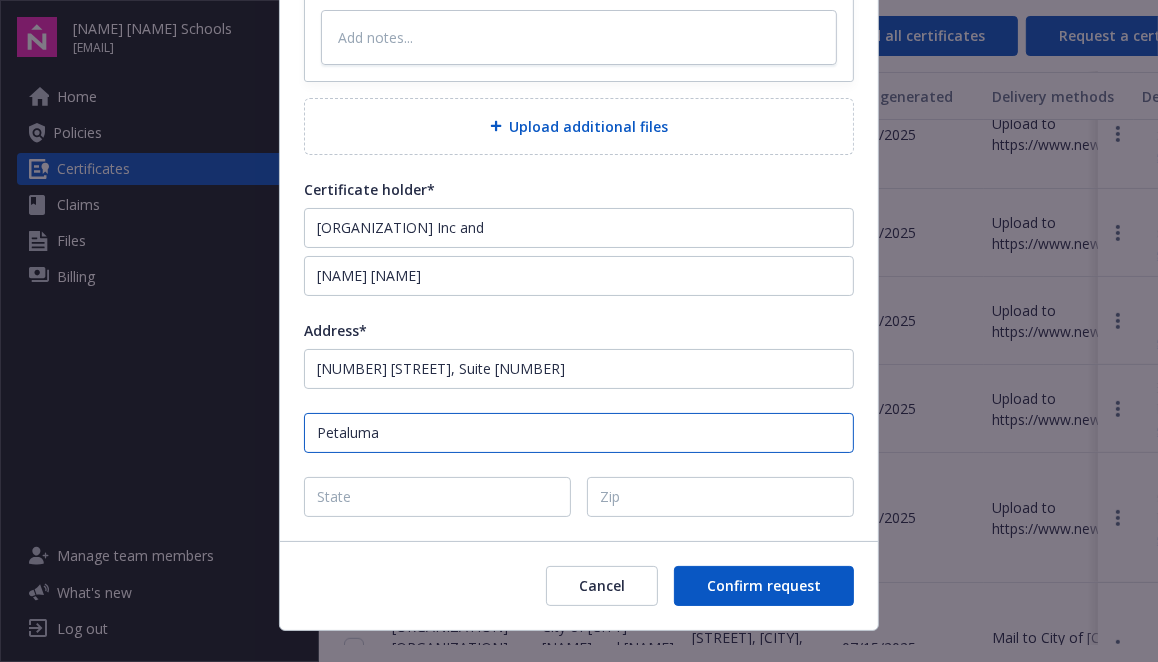 scroll, scrollTop: 1000, scrollLeft: 0, axis: vertical 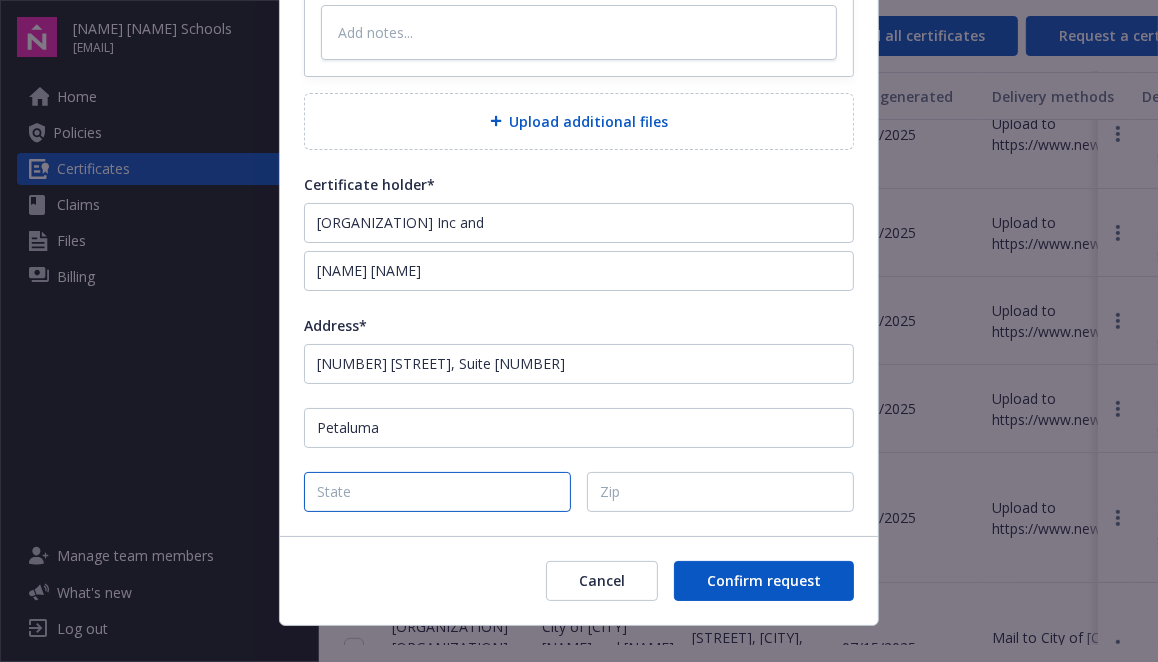 click at bounding box center [437, 492] 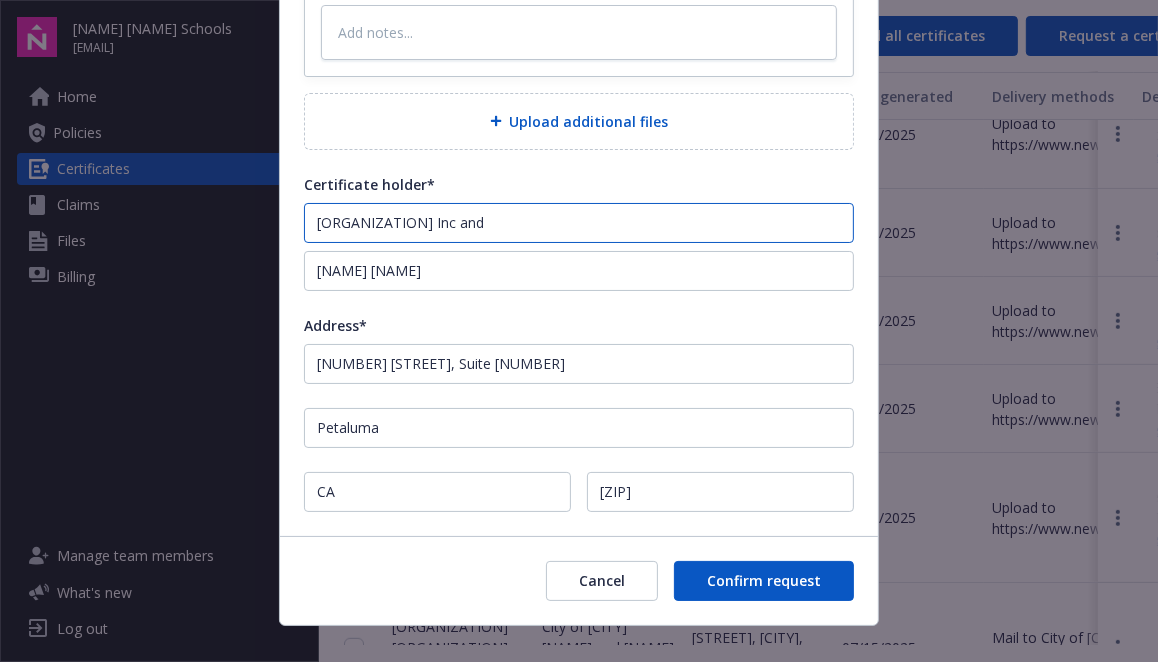 click on "[ORGANIZATION] Inc and" at bounding box center [579, 223] 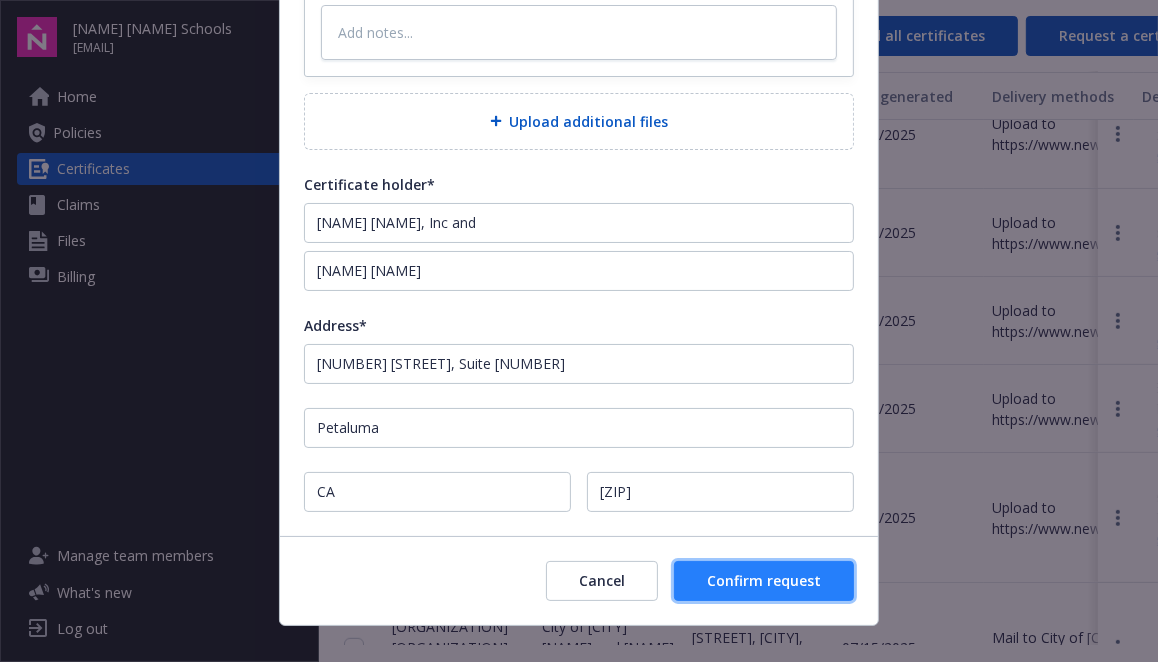 click on "Confirm request" at bounding box center [764, 580] 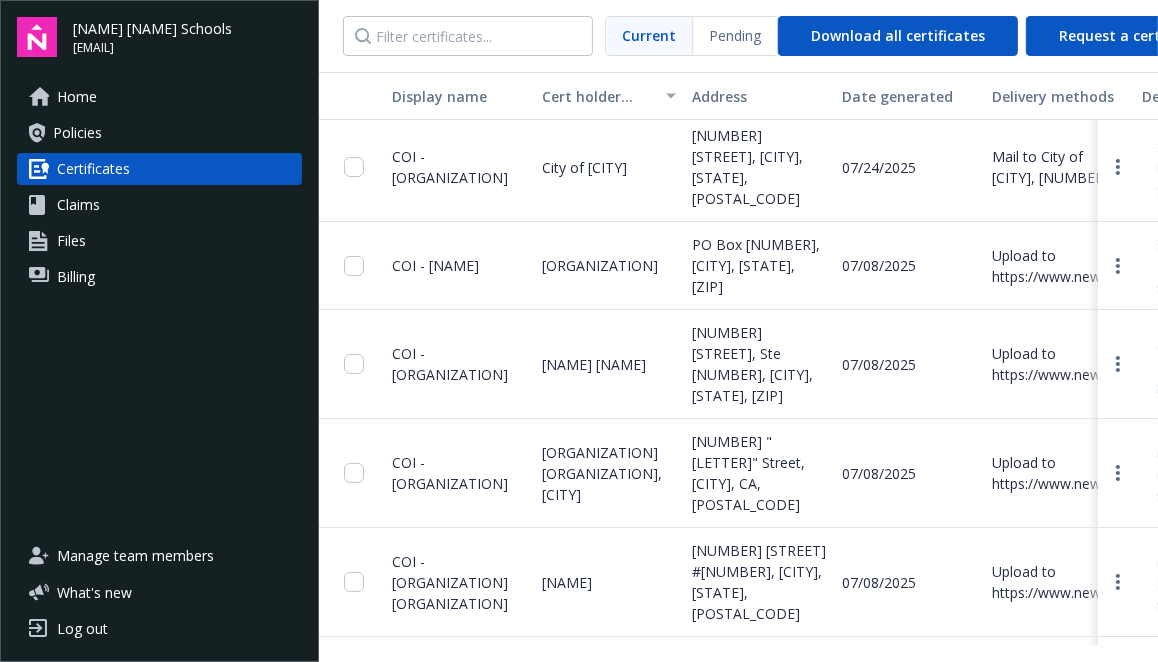 scroll, scrollTop: 0, scrollLeft: 0, axis: both 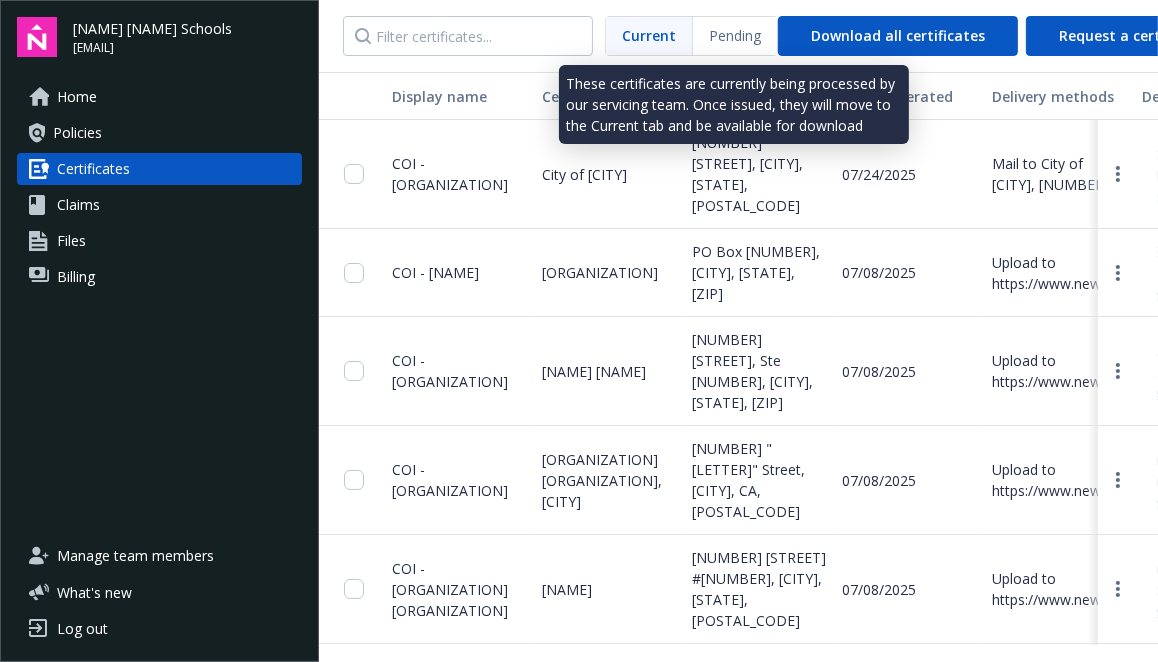click on "Pending" at bounding box center (735, 35) 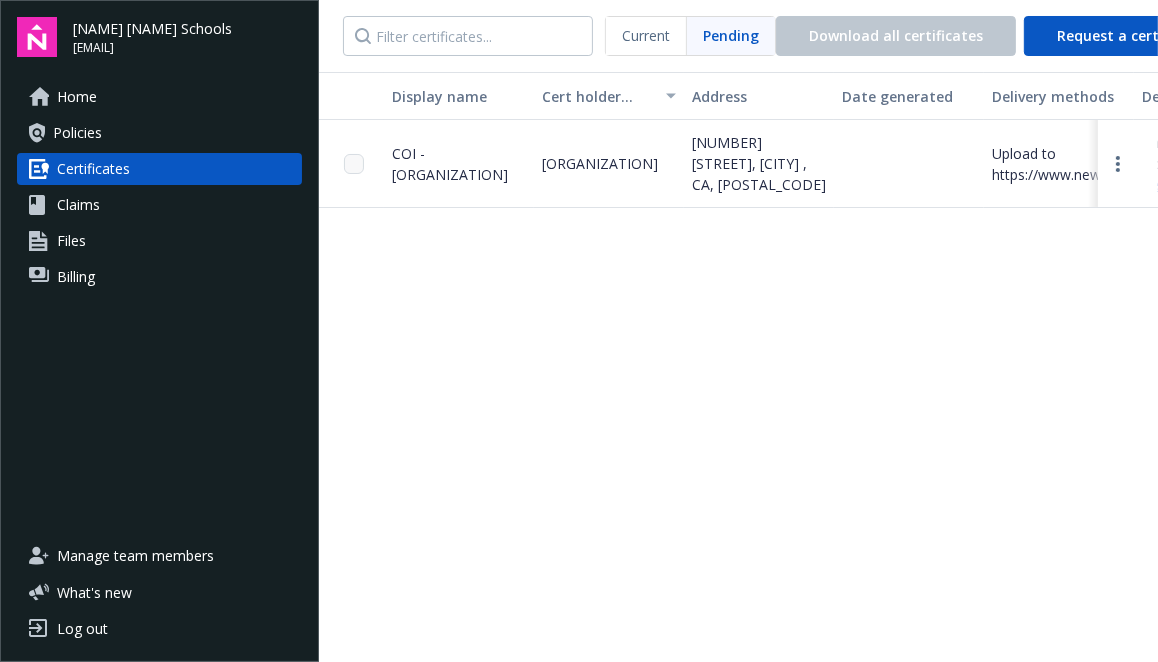 click on "Current" at bounding box center [646, 35] 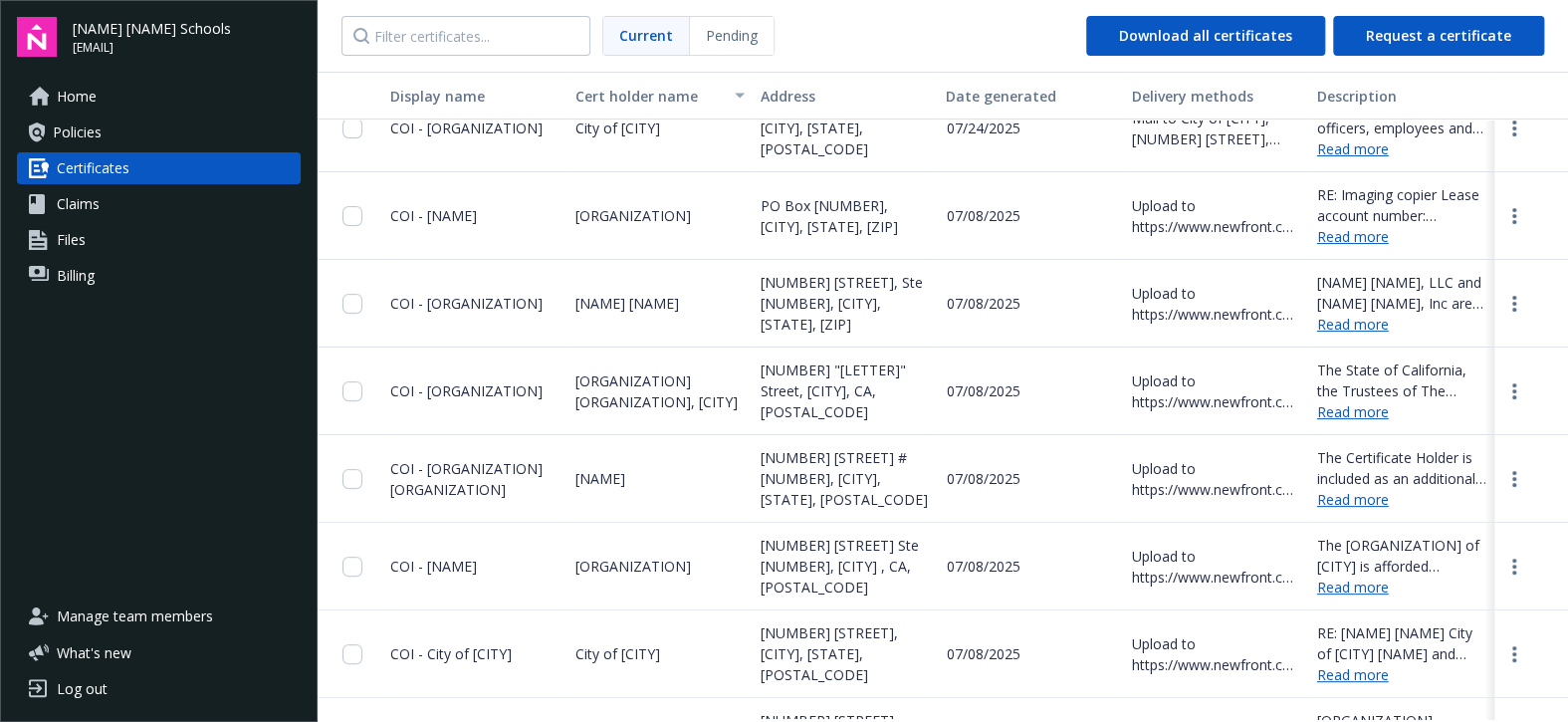 scroll, scrollTop: 0, scrollLeft: 0, axis: both 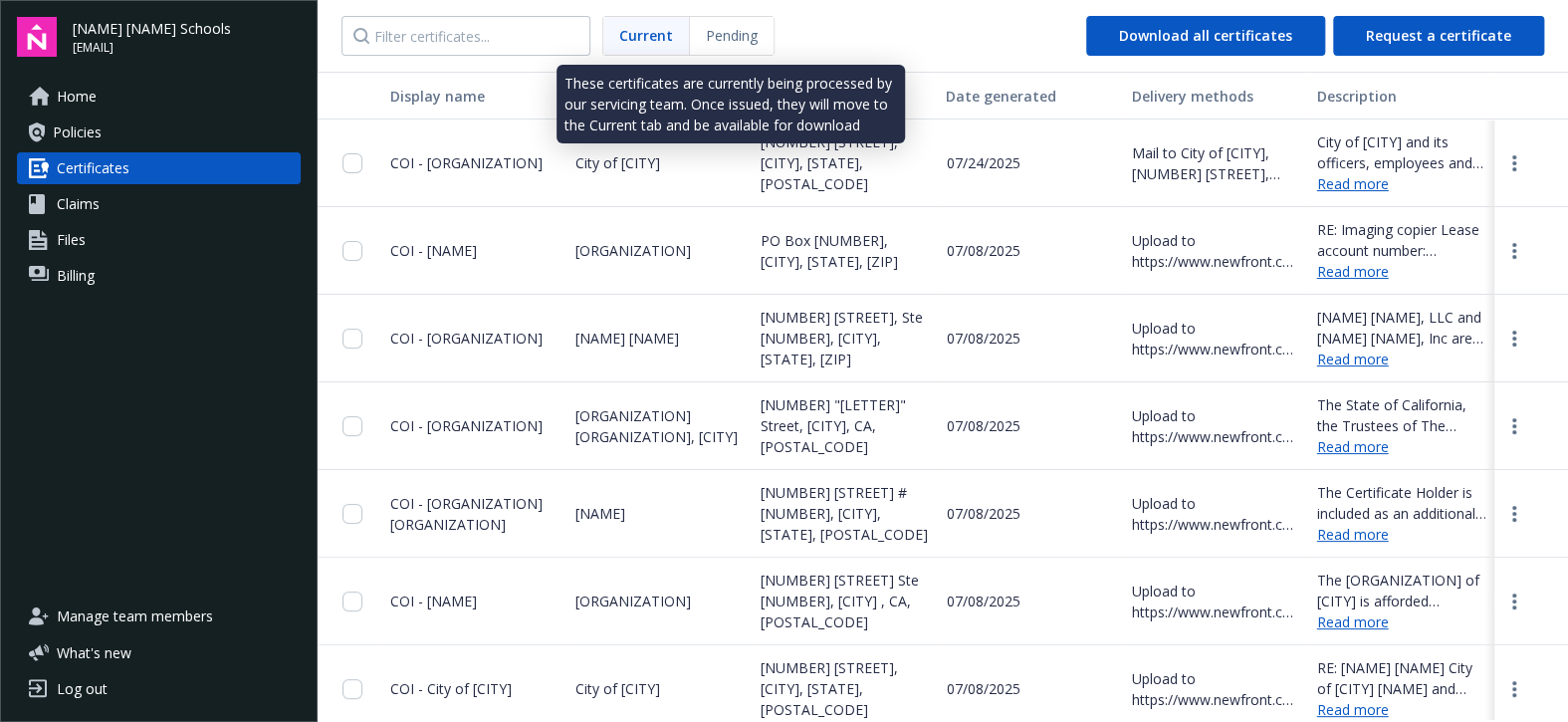 click on "Pending" at bounding box center (732, 35) 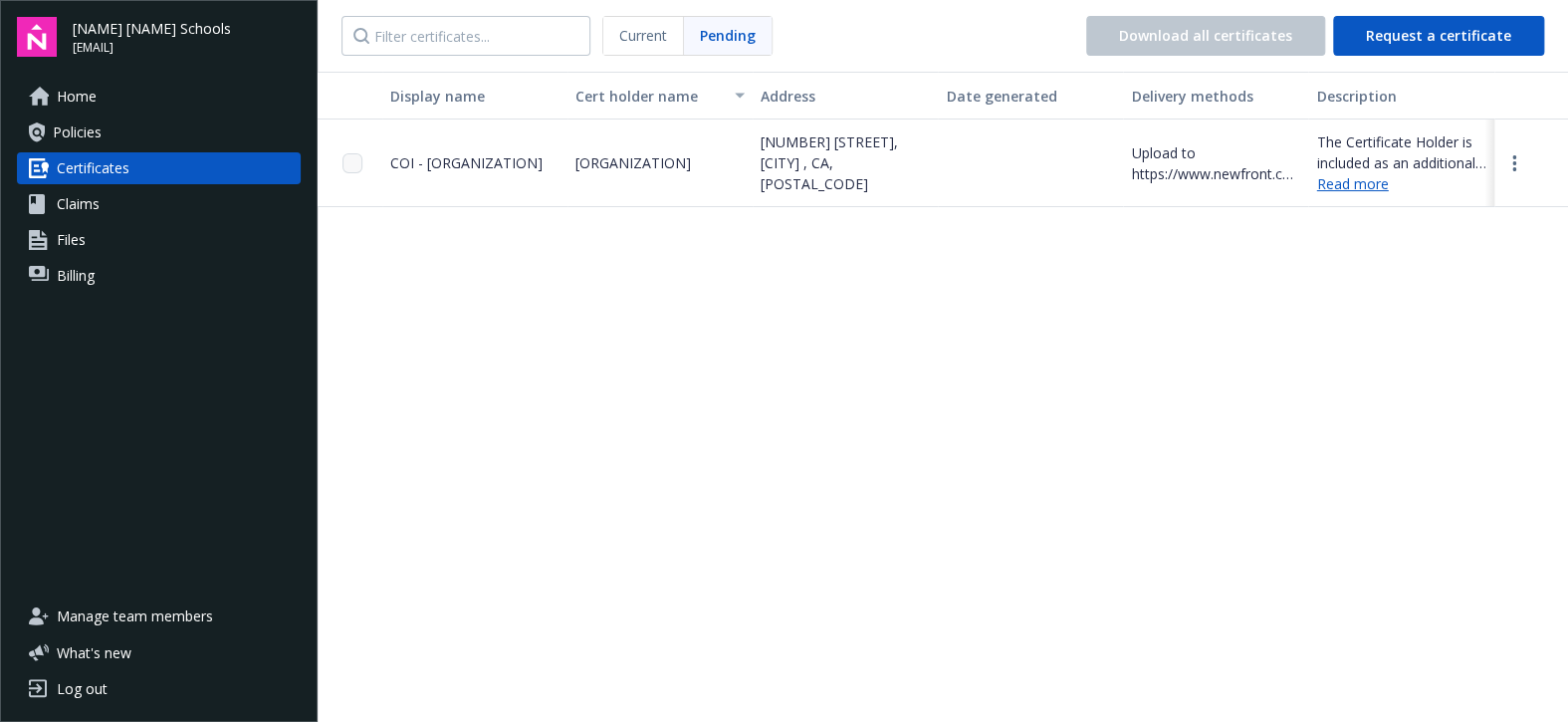 click on "Current" at bounding box center (643, 35) 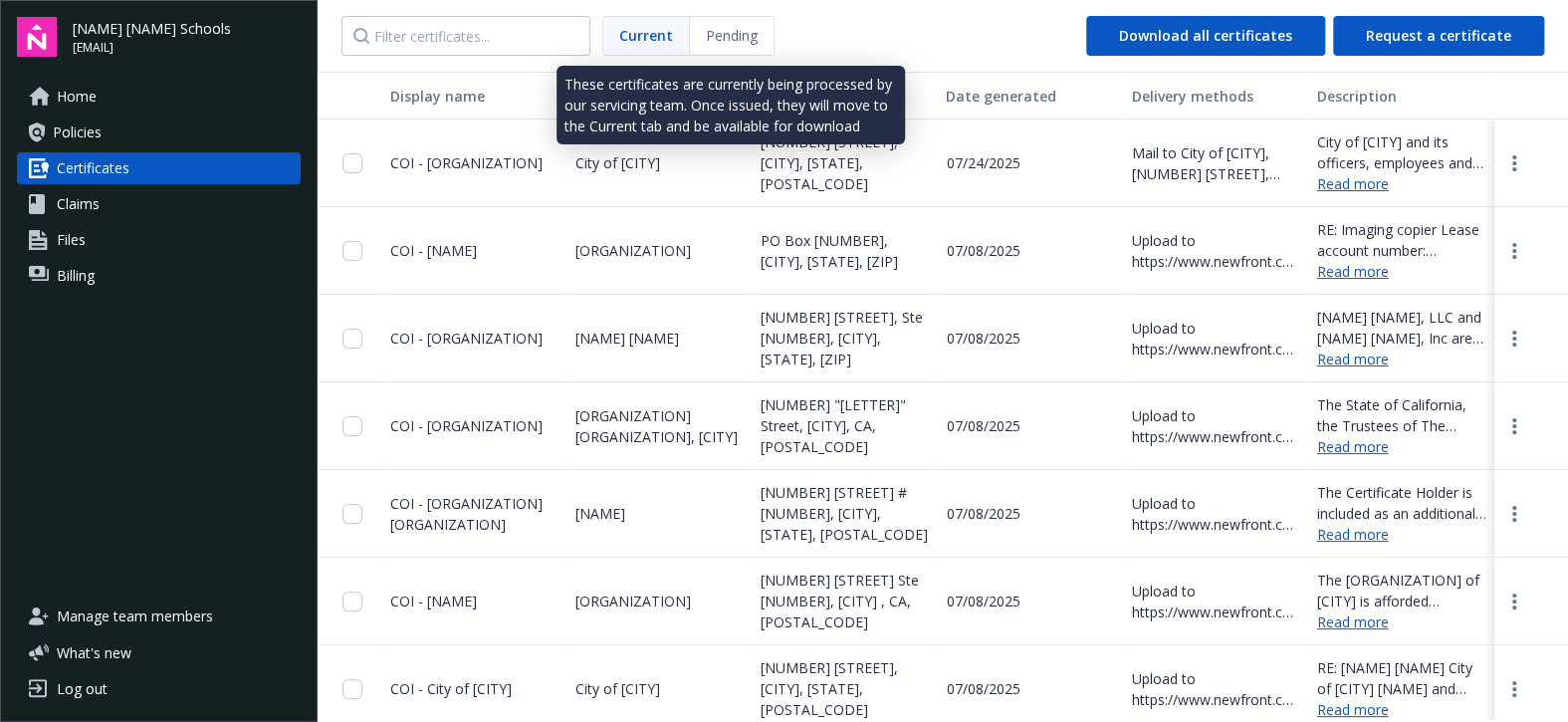 click on "Pending" at bounding box center [732, 35] 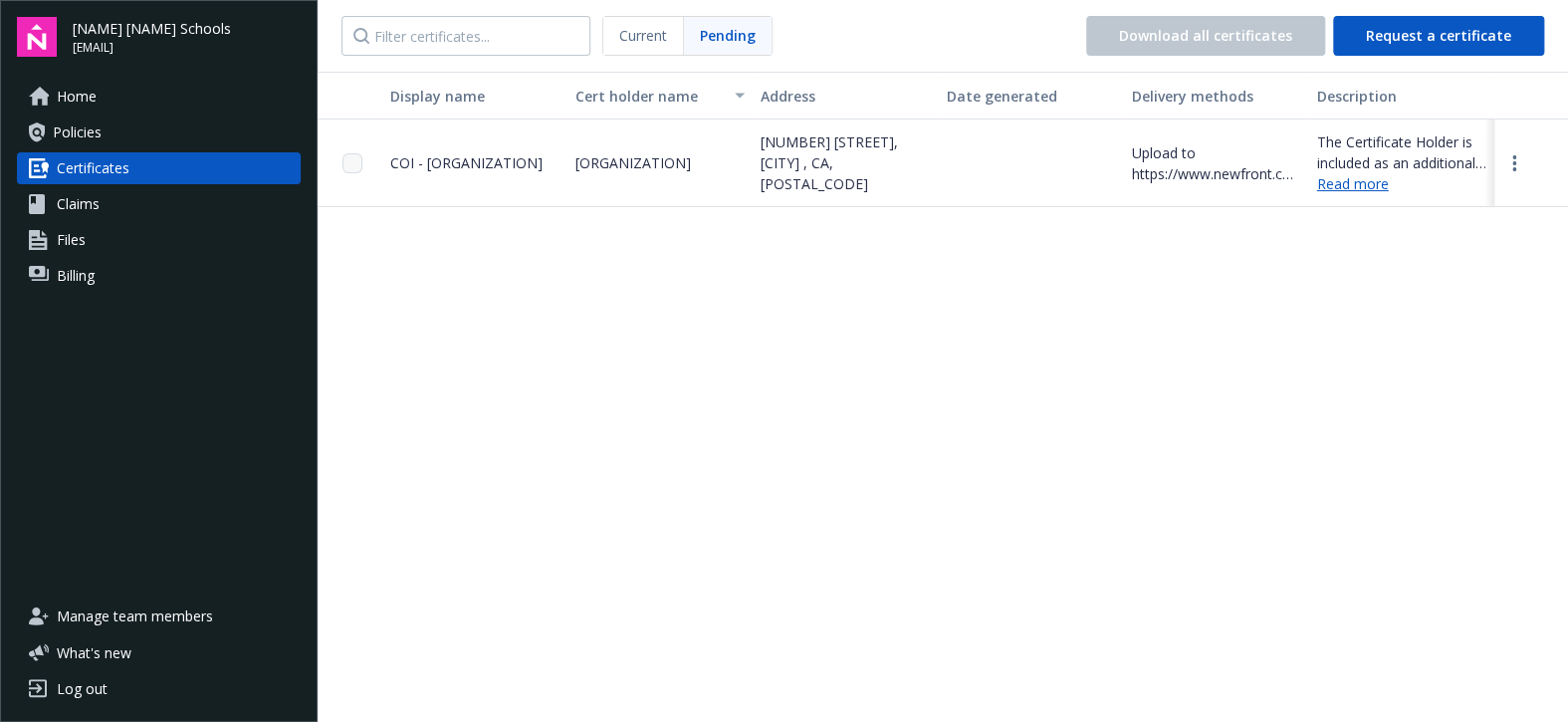 click on "Current" at bounding box center [643, 35] 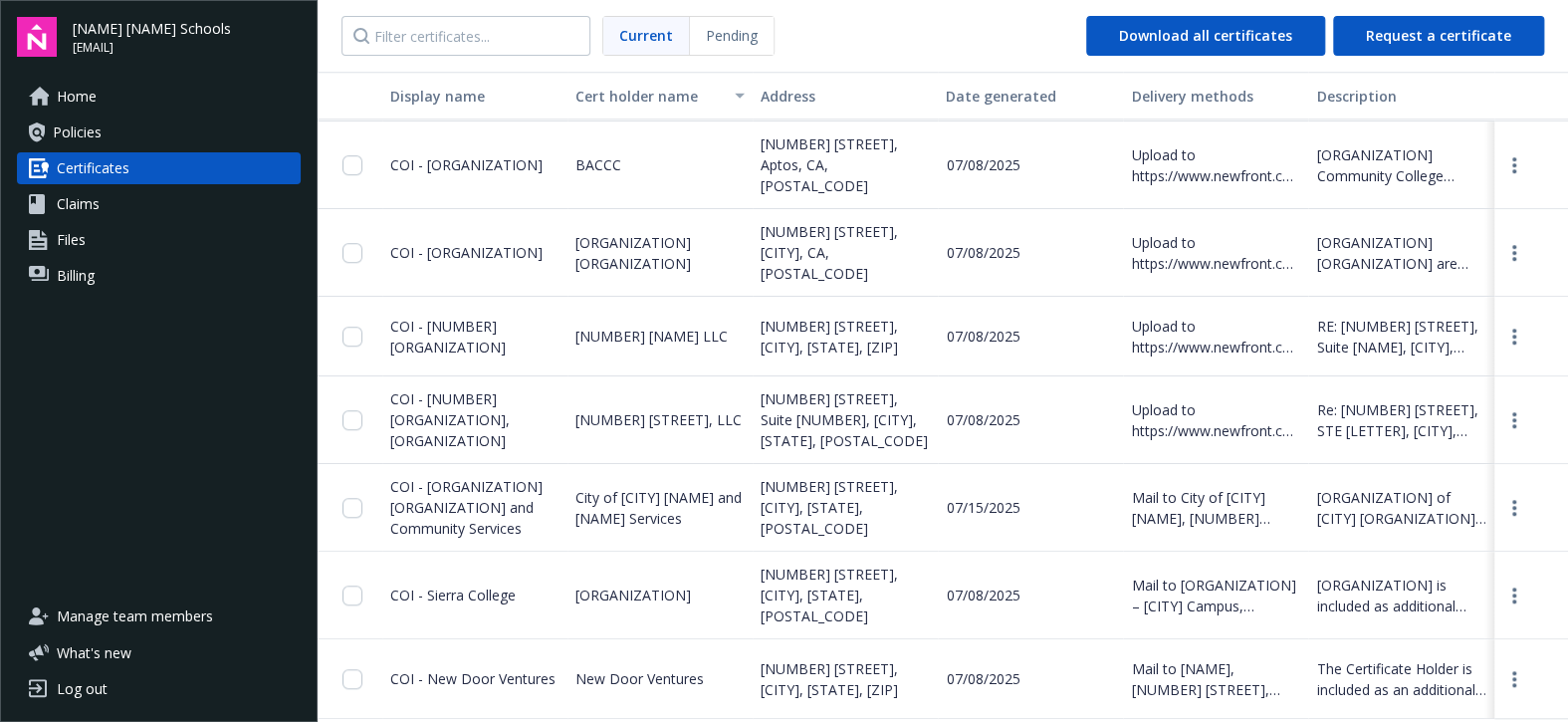 scroll, scrollTop: 578, scrollLeft: 0, axis: vertical 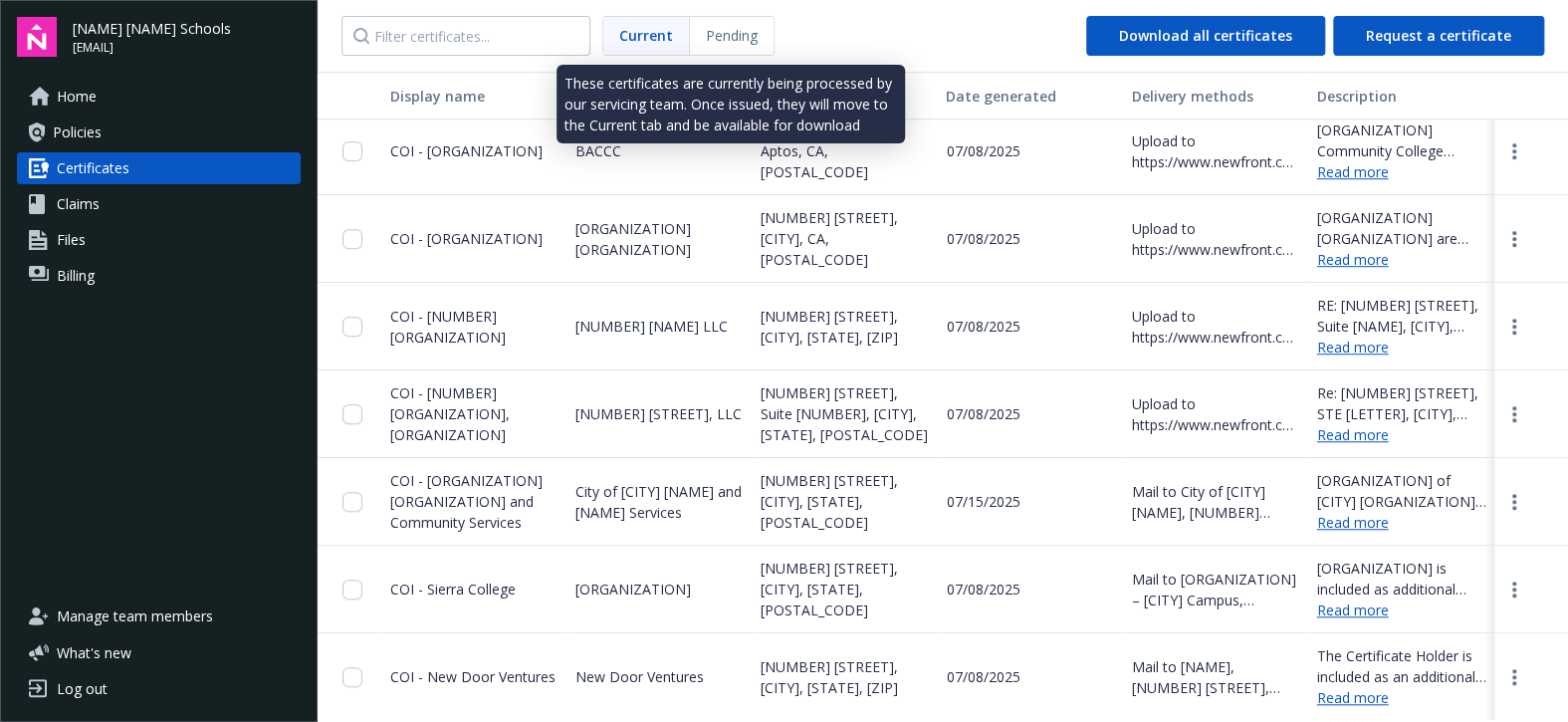 click on "Pending" at bounding box center (732, 35) 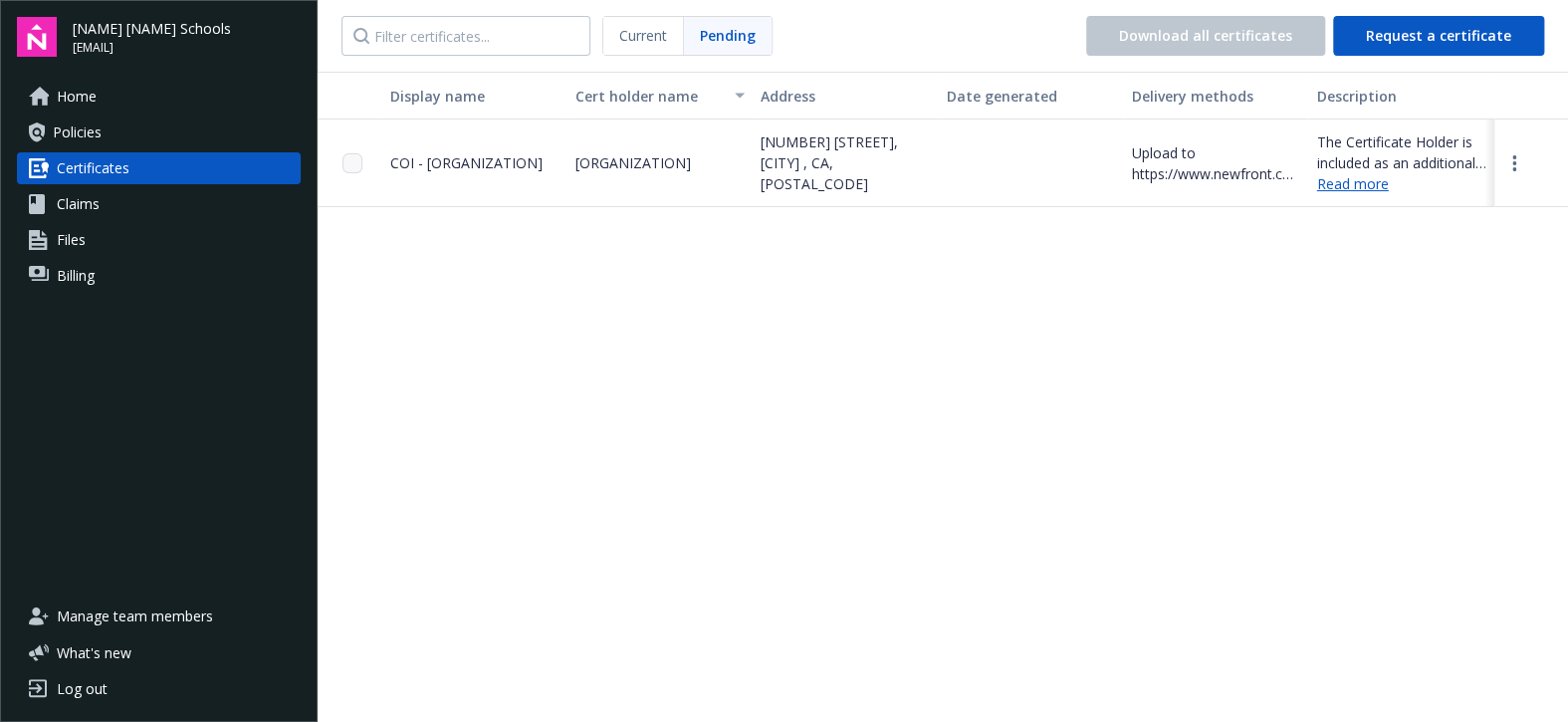 click on "Current" at bounding box center [643, 35] 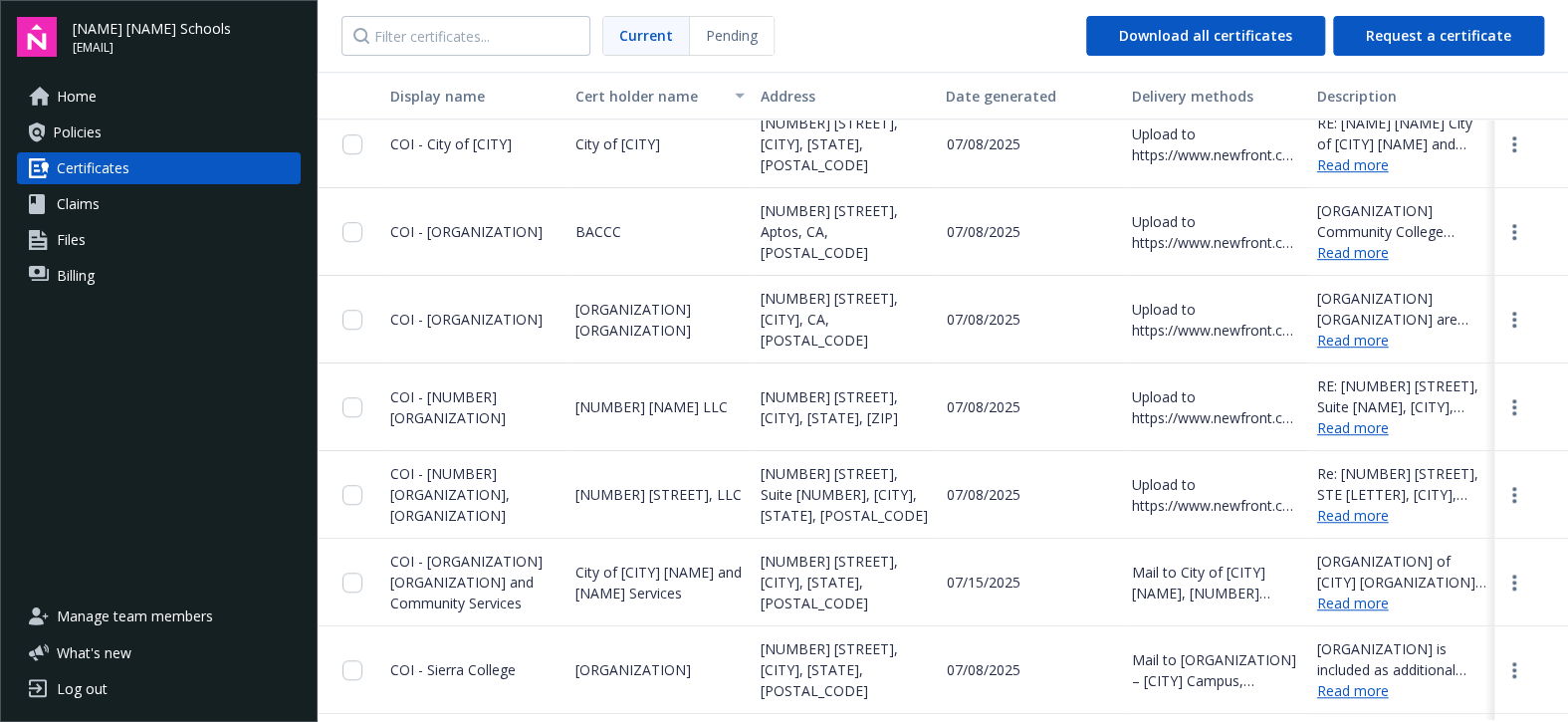 scroll, scrollTop: 578, scrollLeft: 0, axis: vertical 